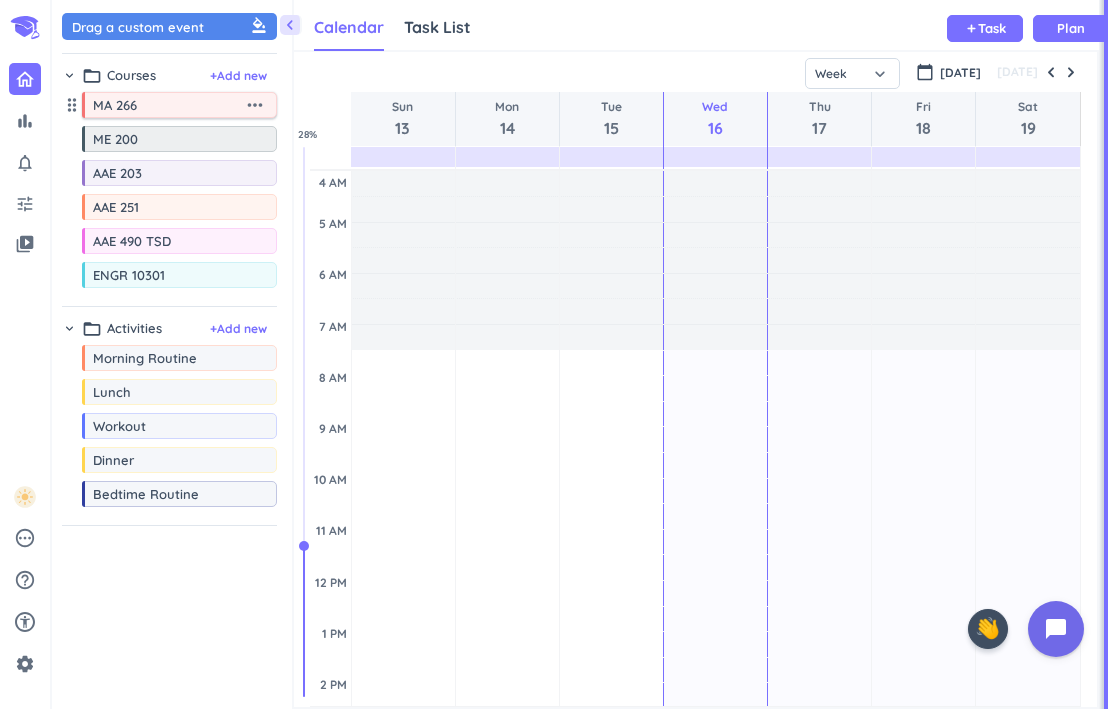 scroll, scrollTop: 0, scrollLeft: 0, axis: both 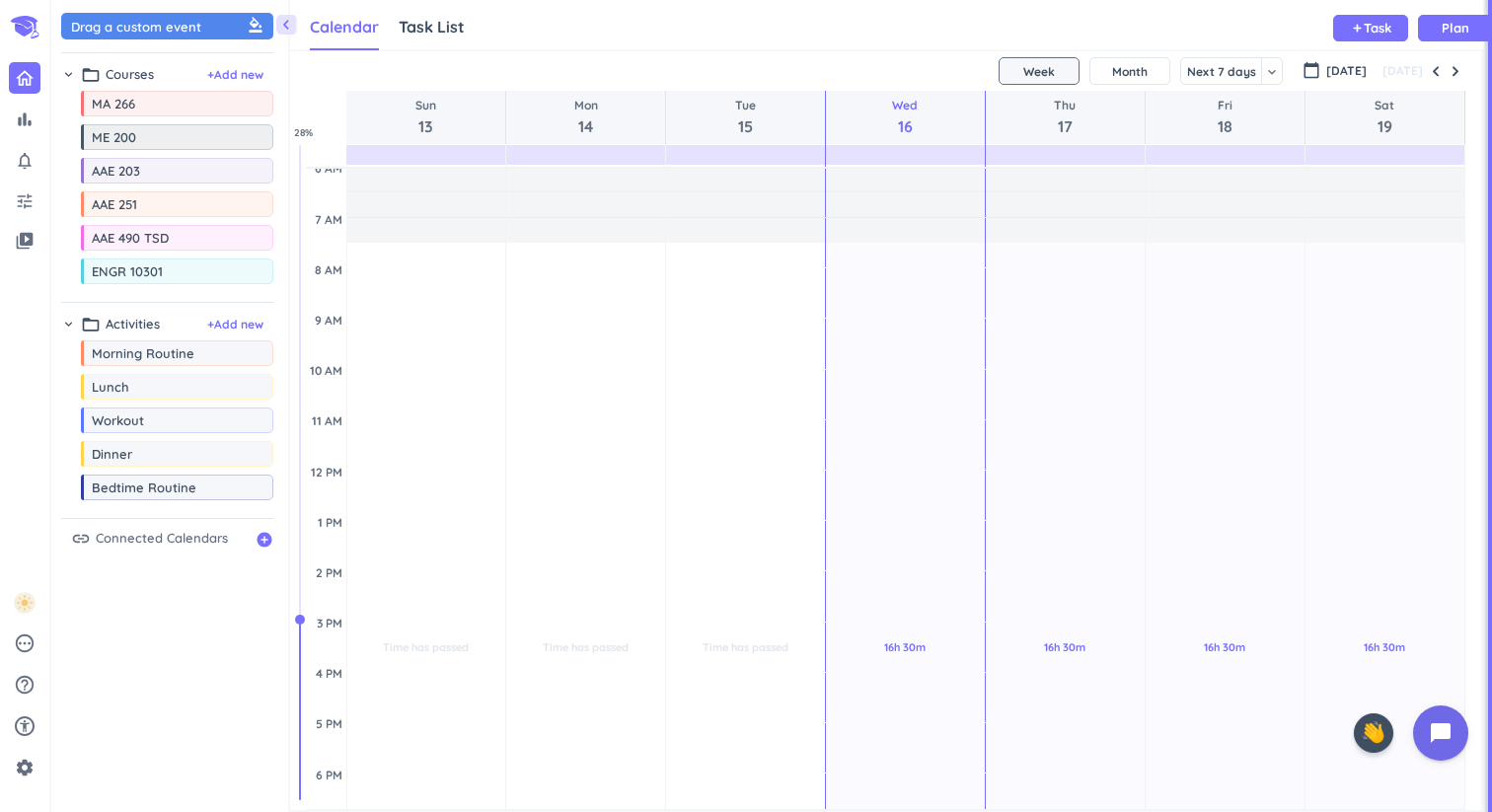 click 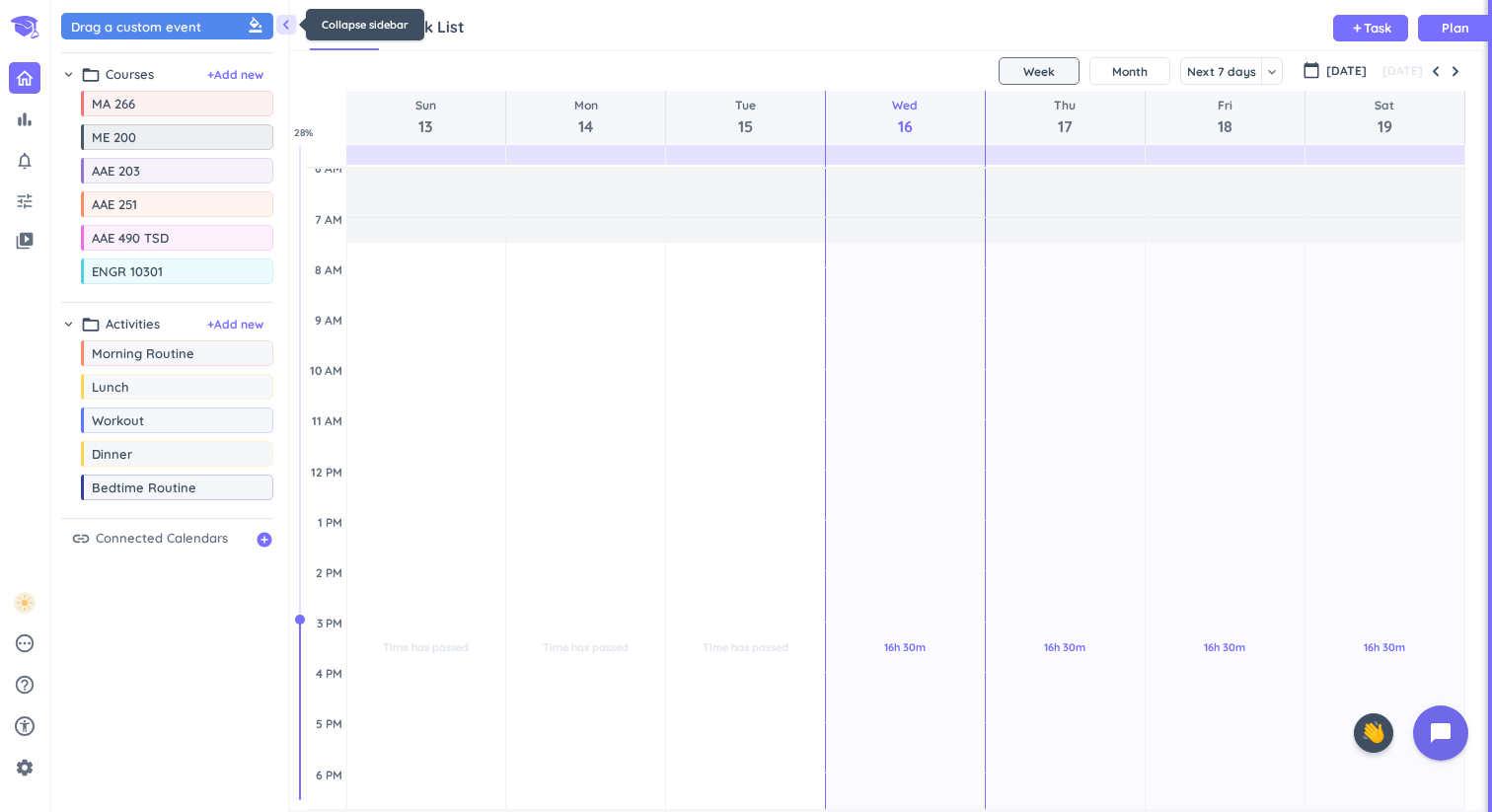 click on "chevron_left" at bounding box center [286, 25] 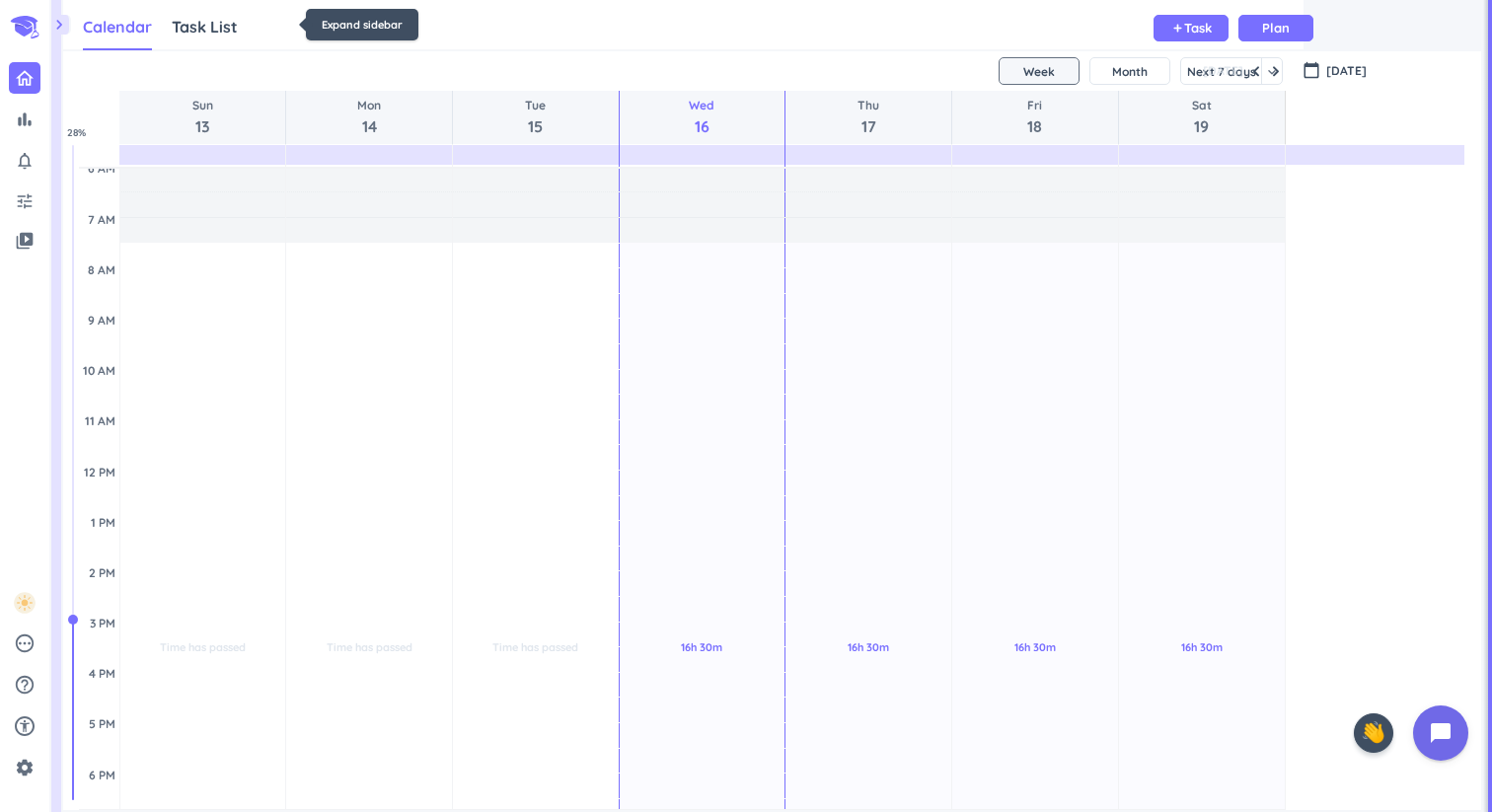 scroll, scrollTop: 1, scrollLeft: 1, axis: both 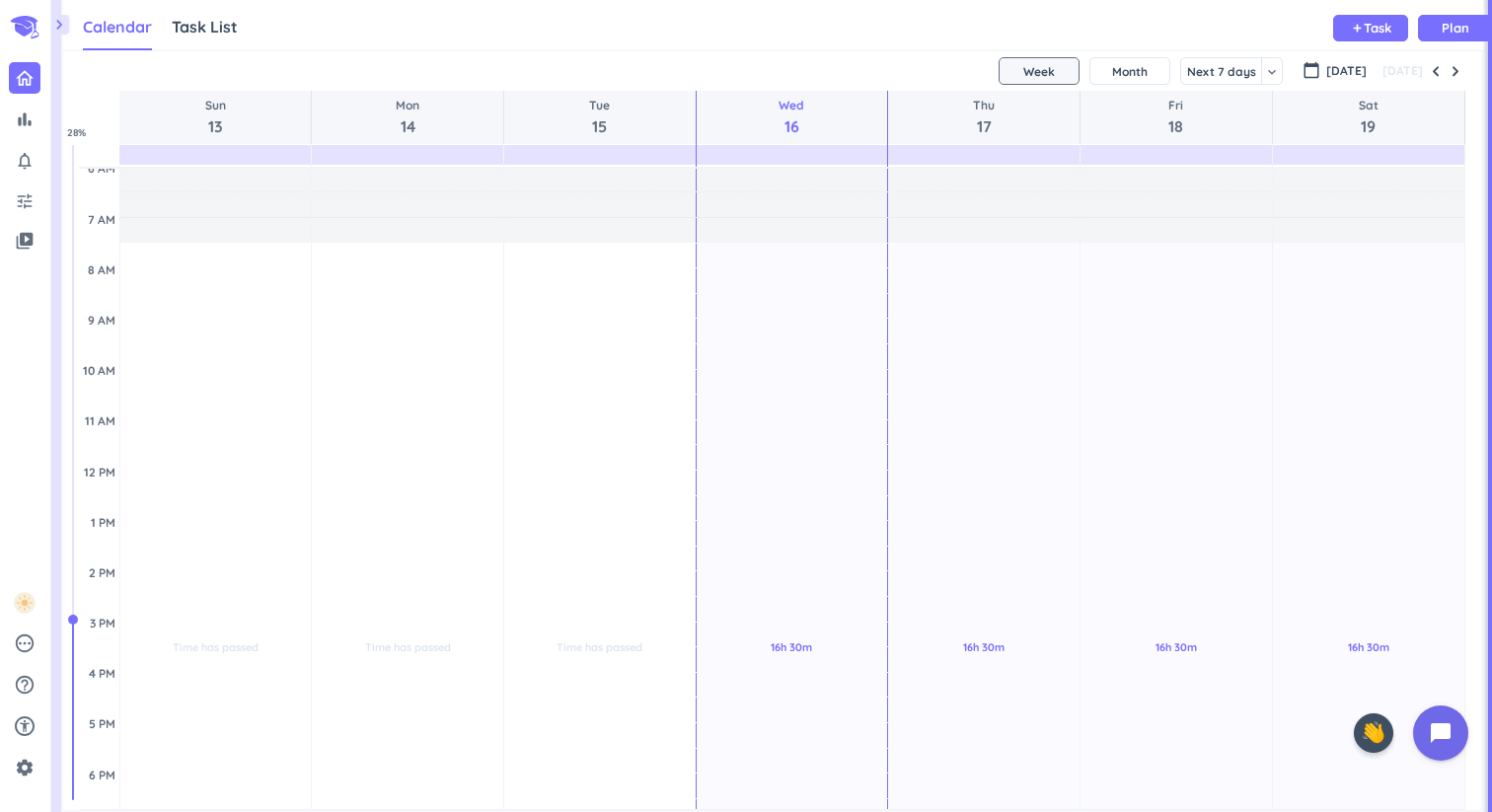 click on "chevron_right" at bounding box center [59, 25] 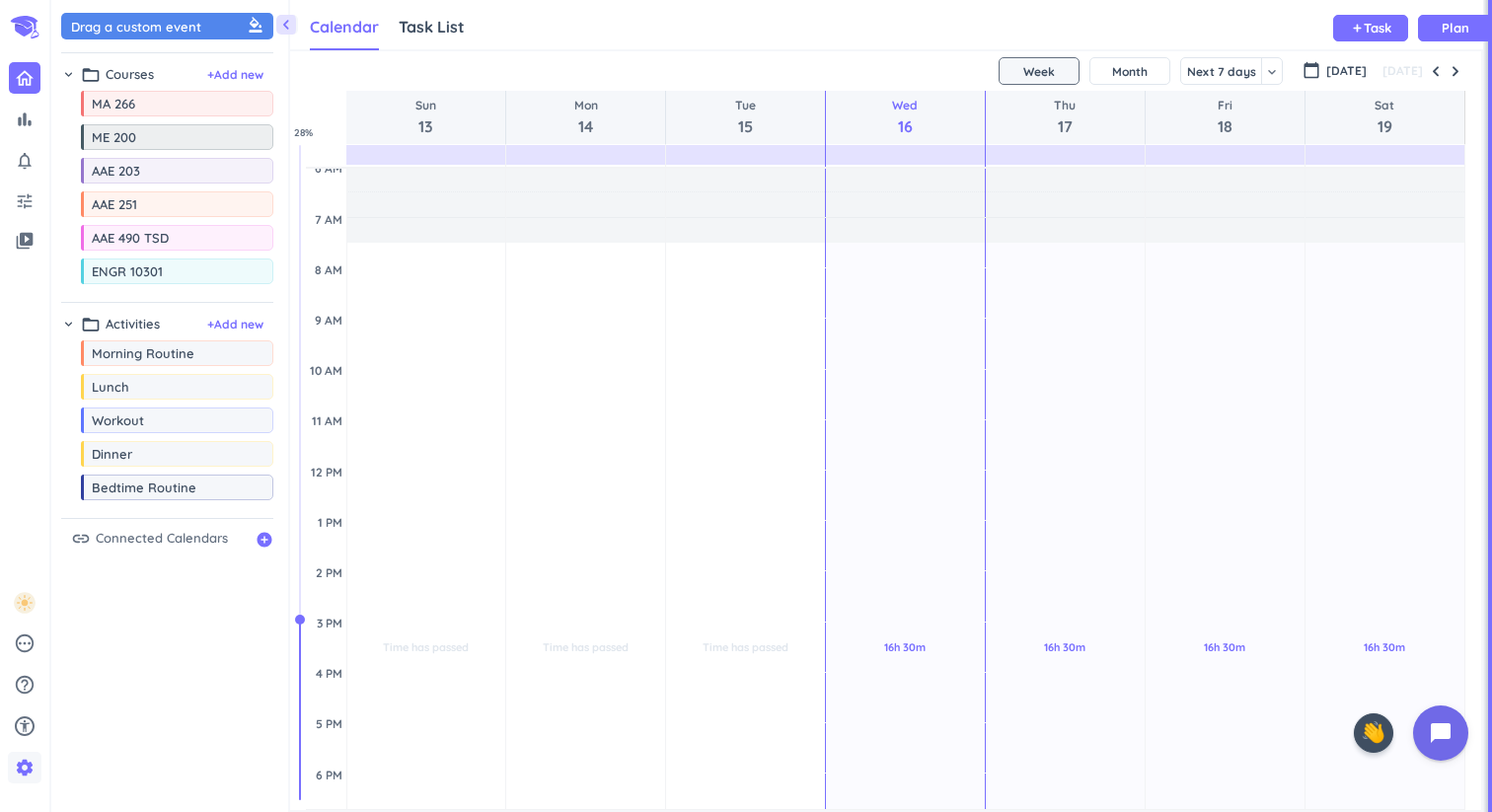click on "settings" at bounding box center (25, 768) 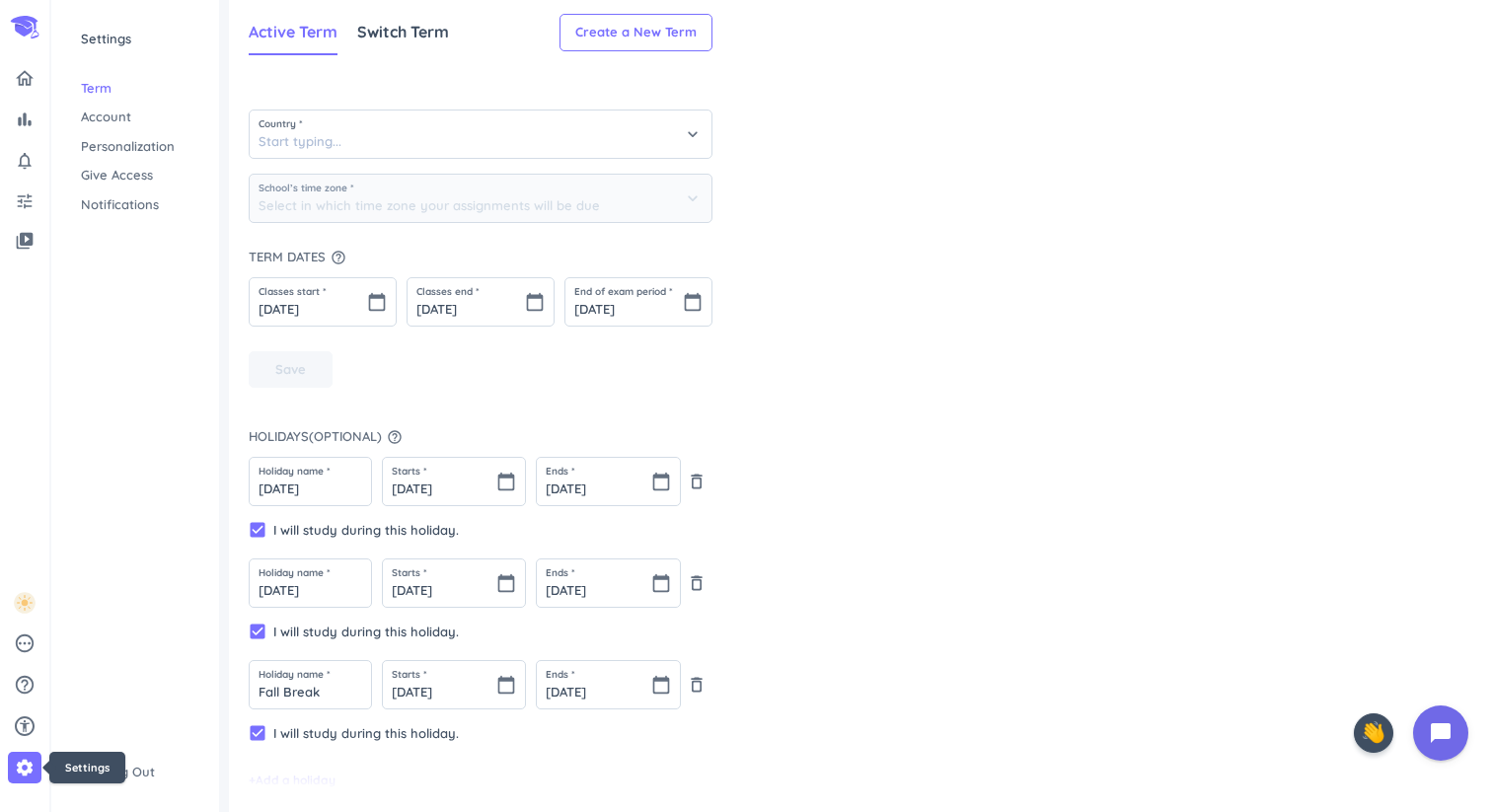 type on "[GEOGRAPHIC_DATA]" 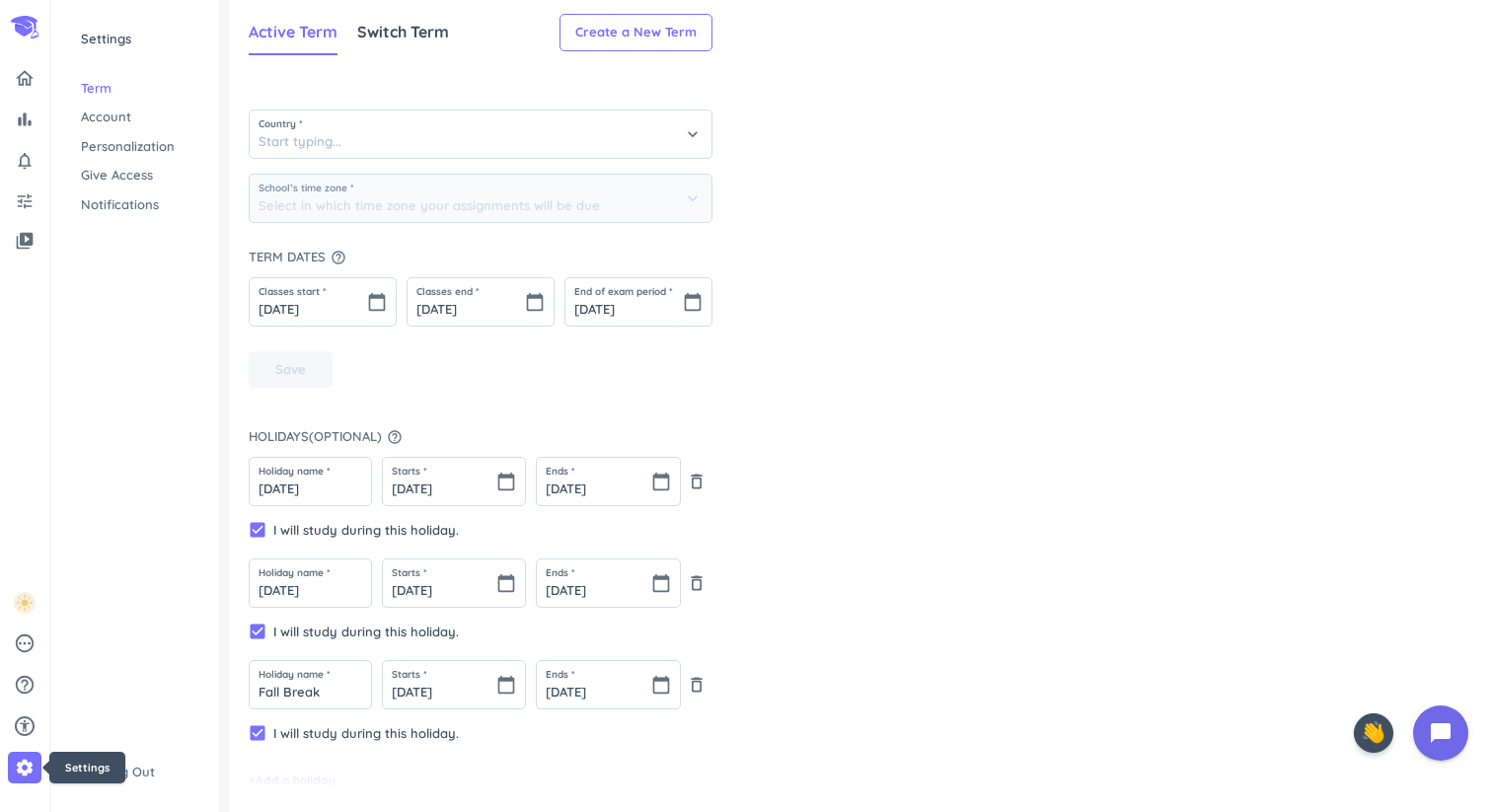 type on "(GMT-04:00) Eastern Time" 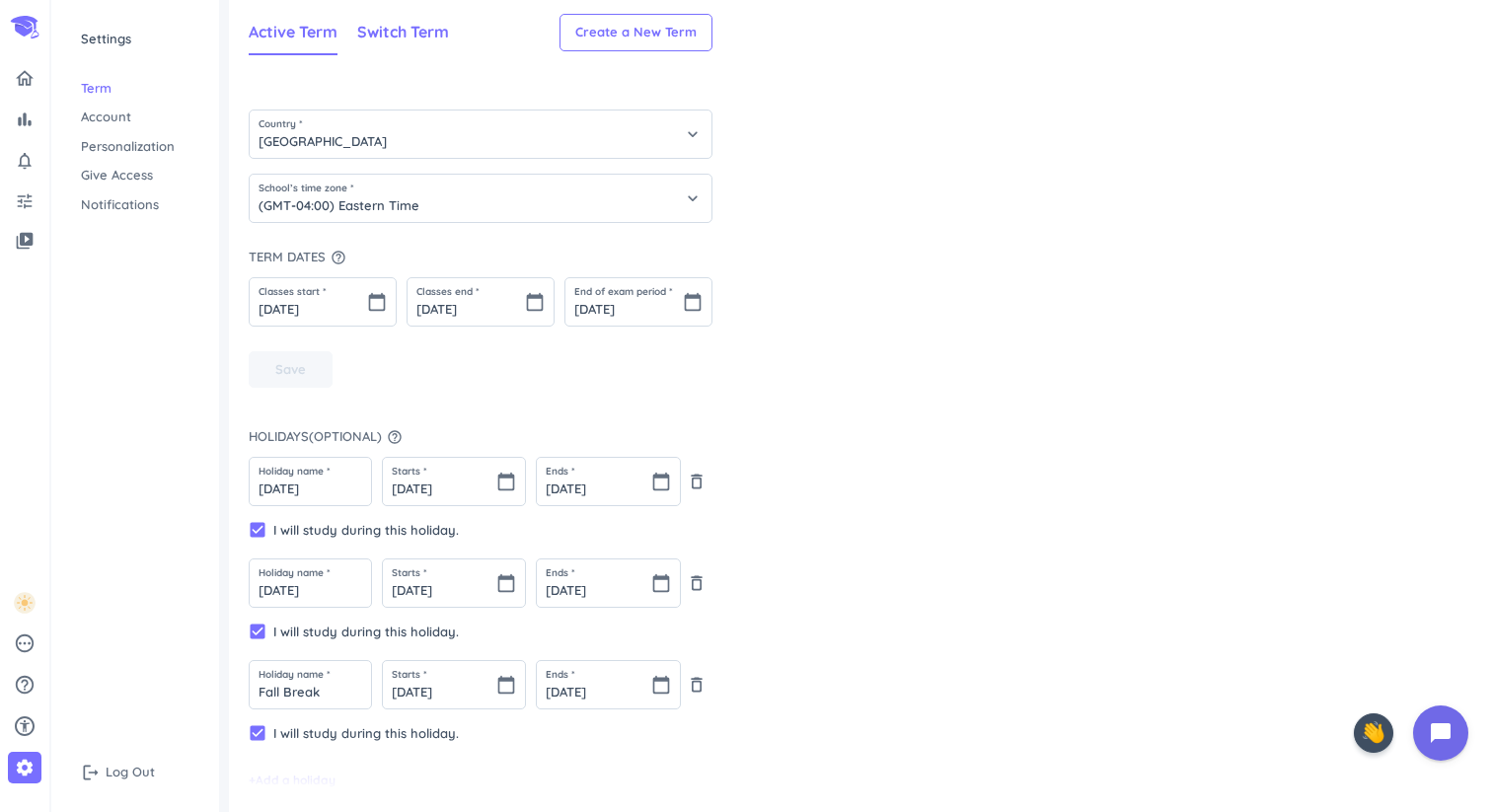 click on "Switch Term" at bounding box center [403, 32] 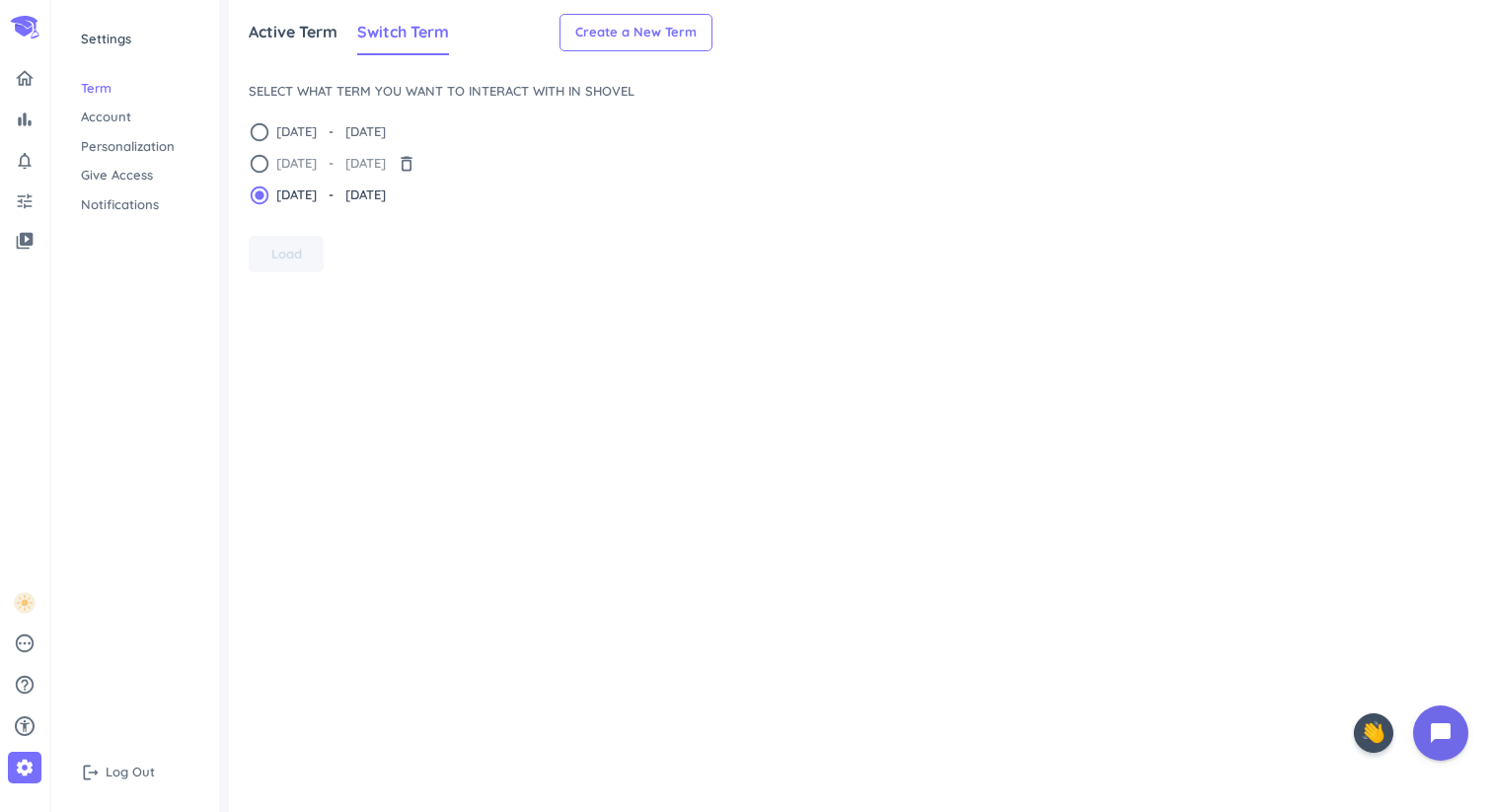 click on "radio_button_unchecked" at bounding box center [260, 164] 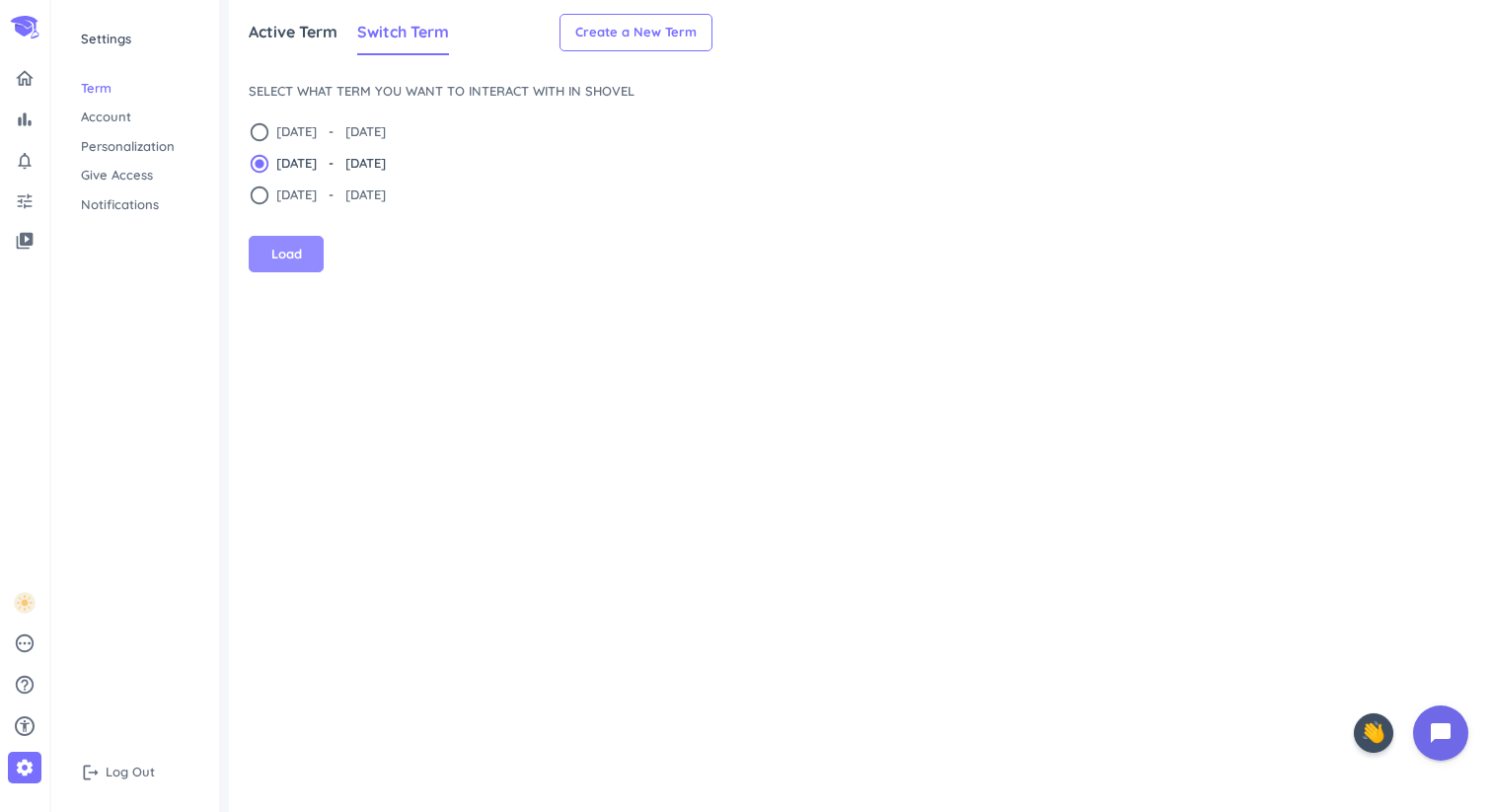 click on "Load" at bounding box center [286, 255] 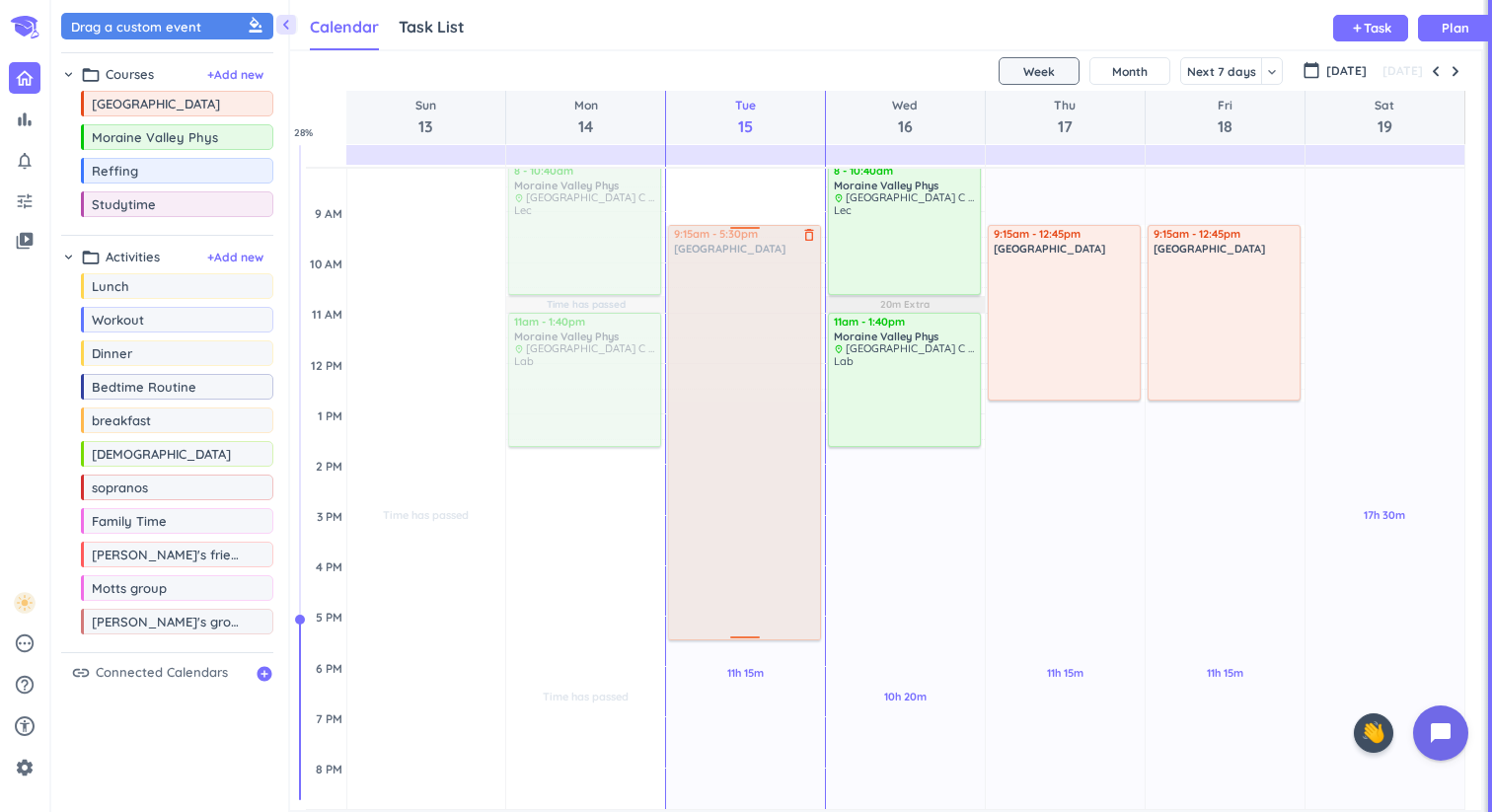 drag, startPoint x: 752, startPoint y: 398, endPoint x: 758, endPoint y: 640, distance: 242.07437 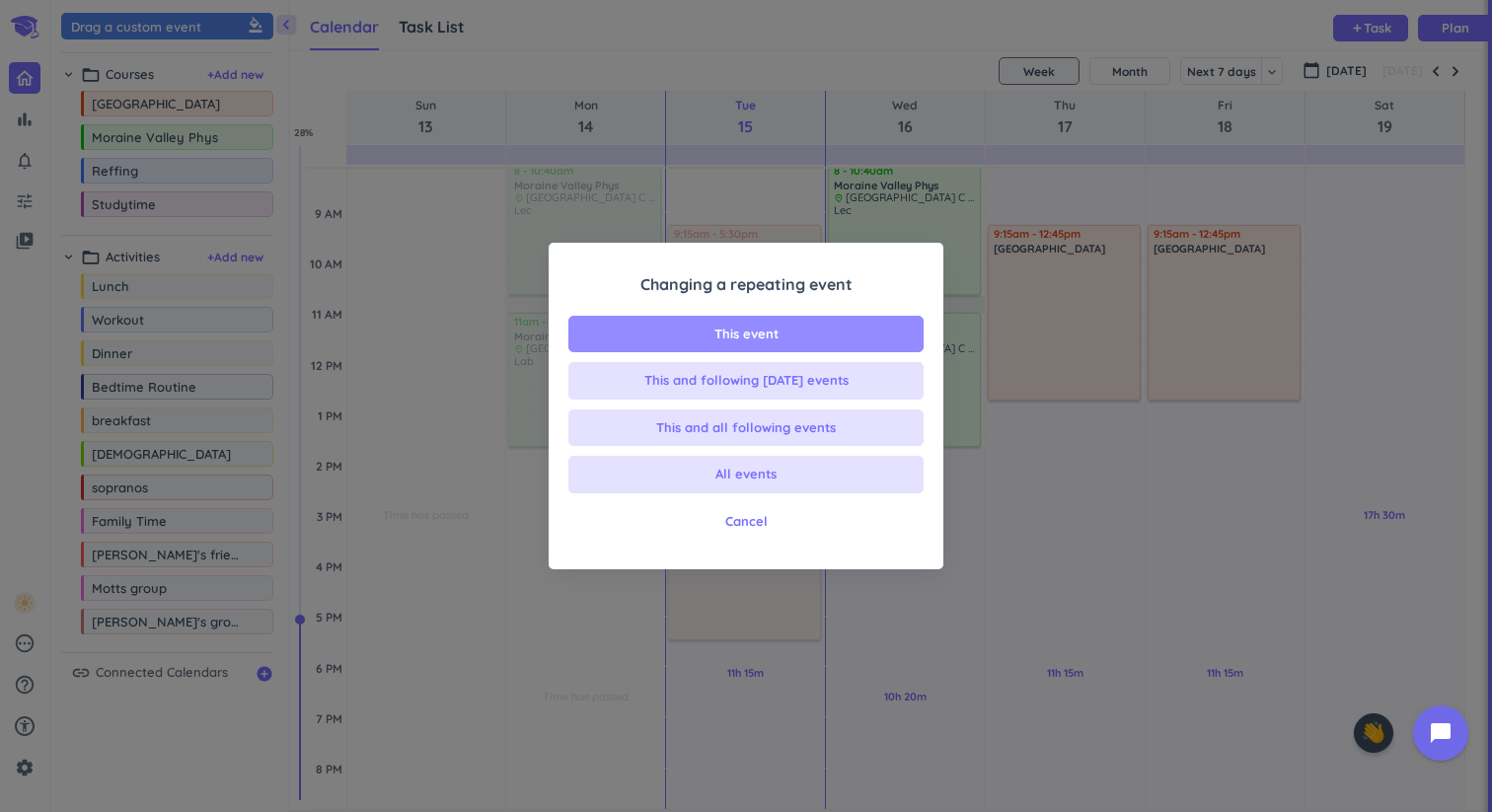 click on "This event" at bounding box center (746, 334) 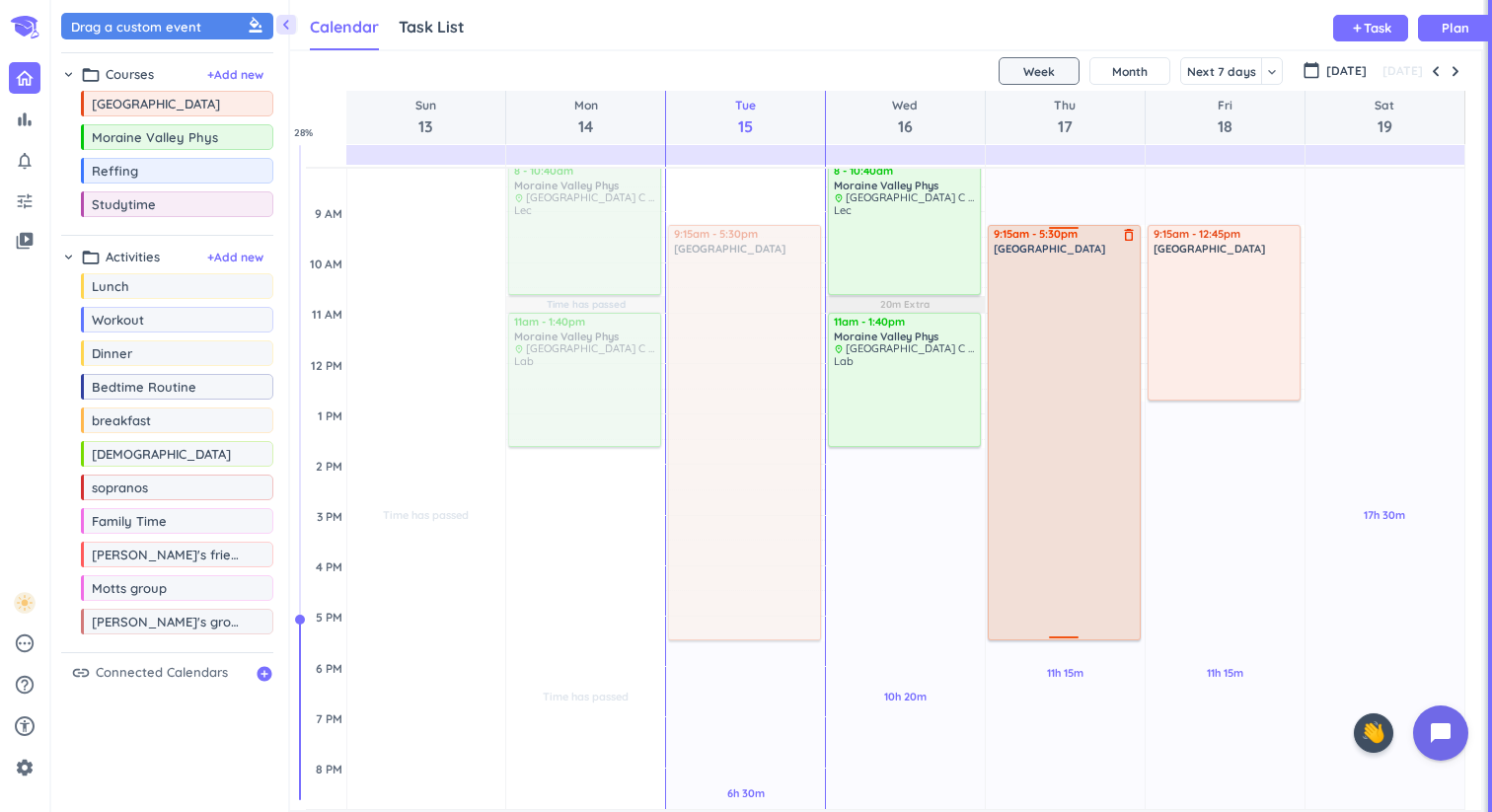 drag, startPoint x: 1063, startPoint y: 397, endPoint x: 1048, endPoint y: 634, distance: 237.47421 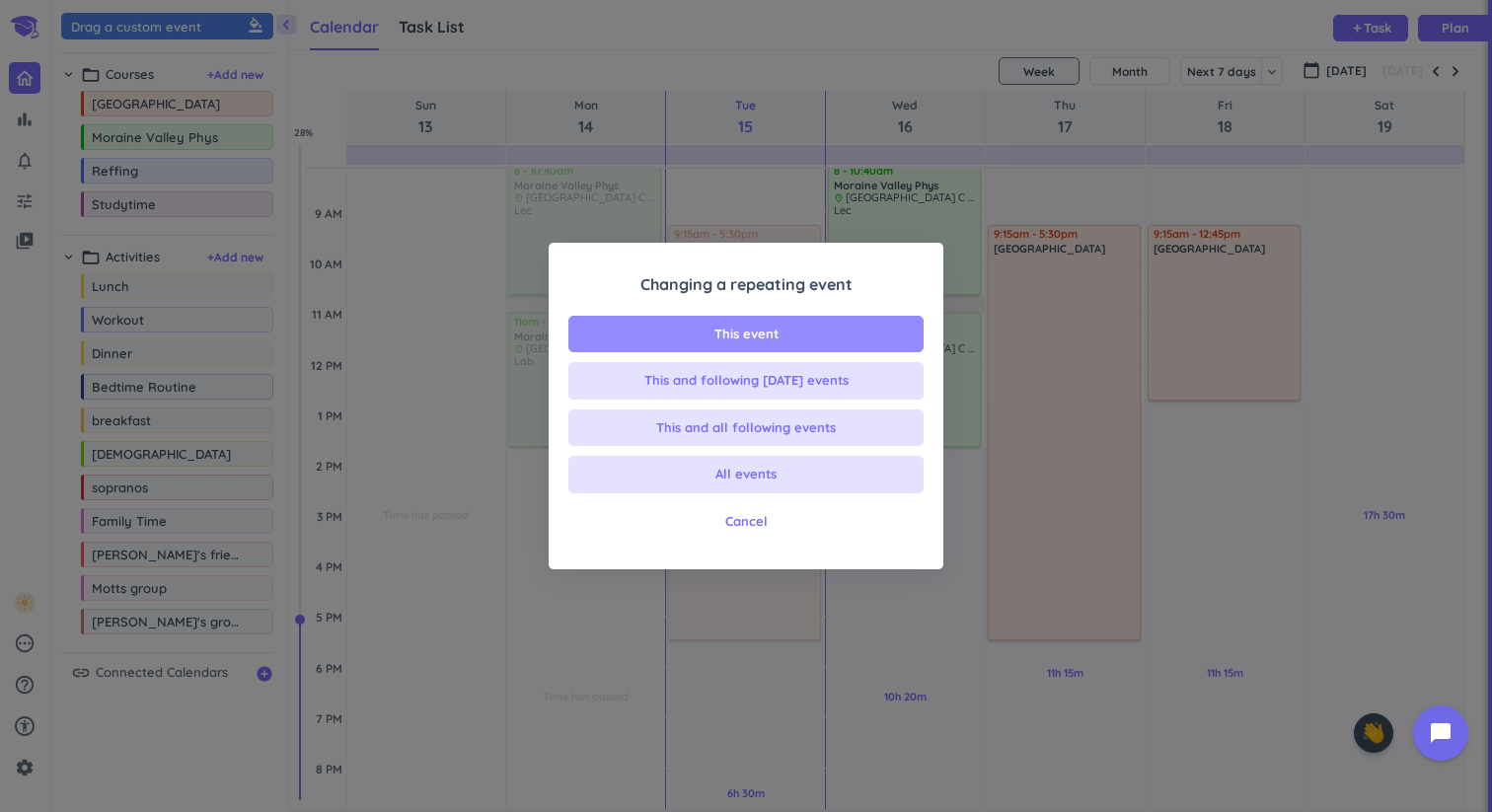 click on "This event" at bounding box center (746, 334) 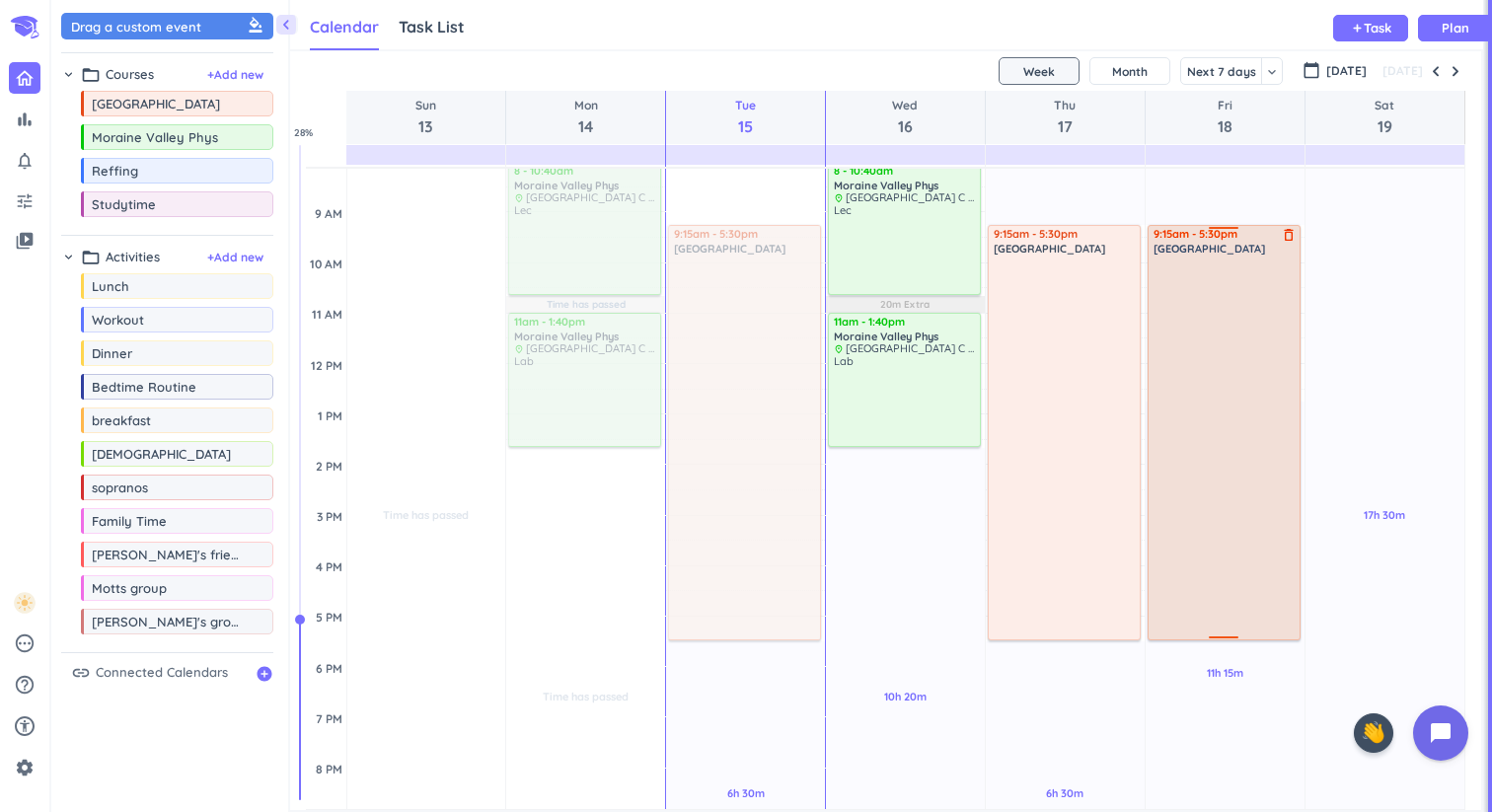 drag, startPoint x: 1230, startPoint y: 401, endPoint x: 1217, endPoint y: 640, distance: 239.3533 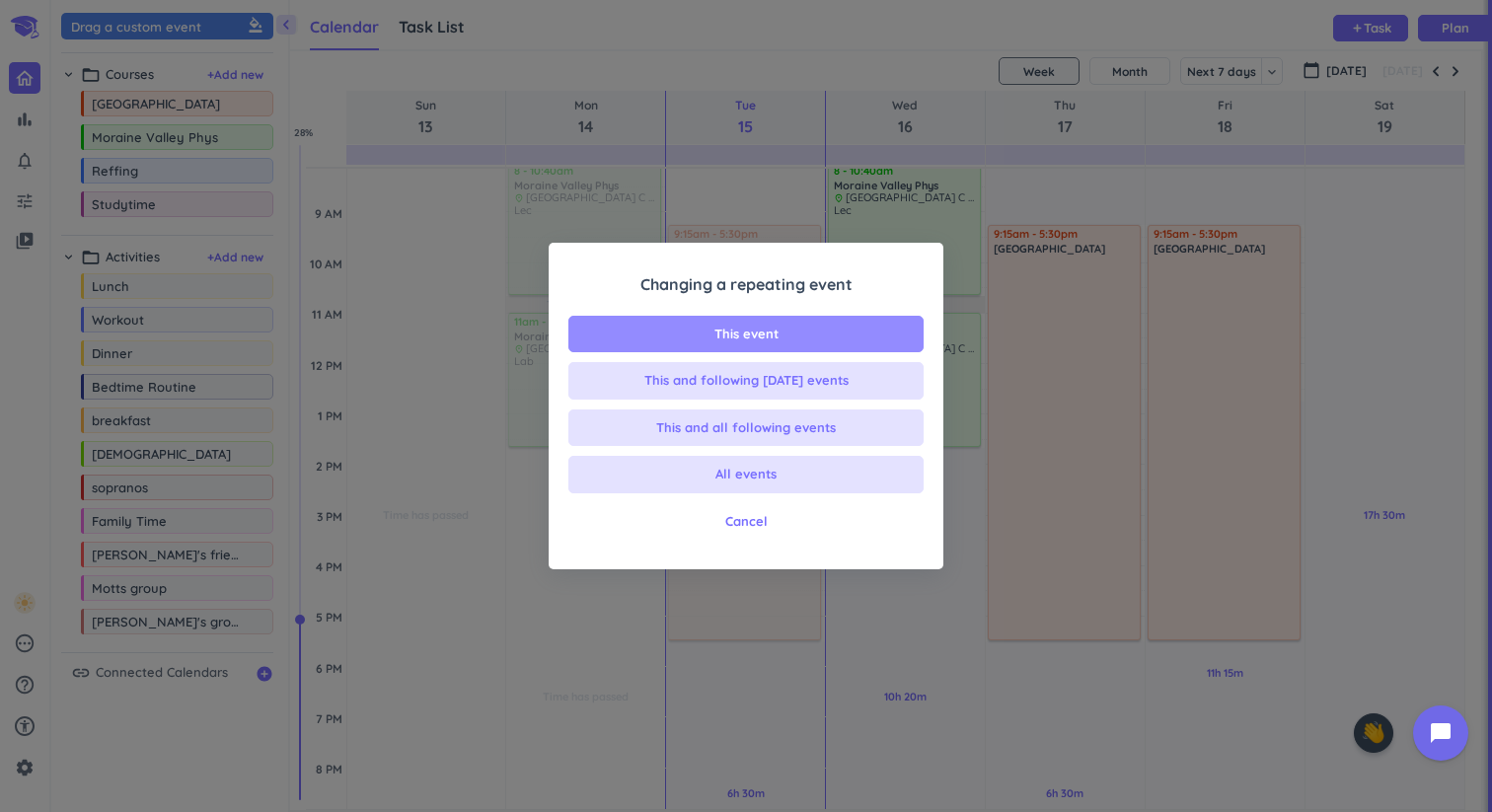 click on "This event" at bounding box center [746, 334] 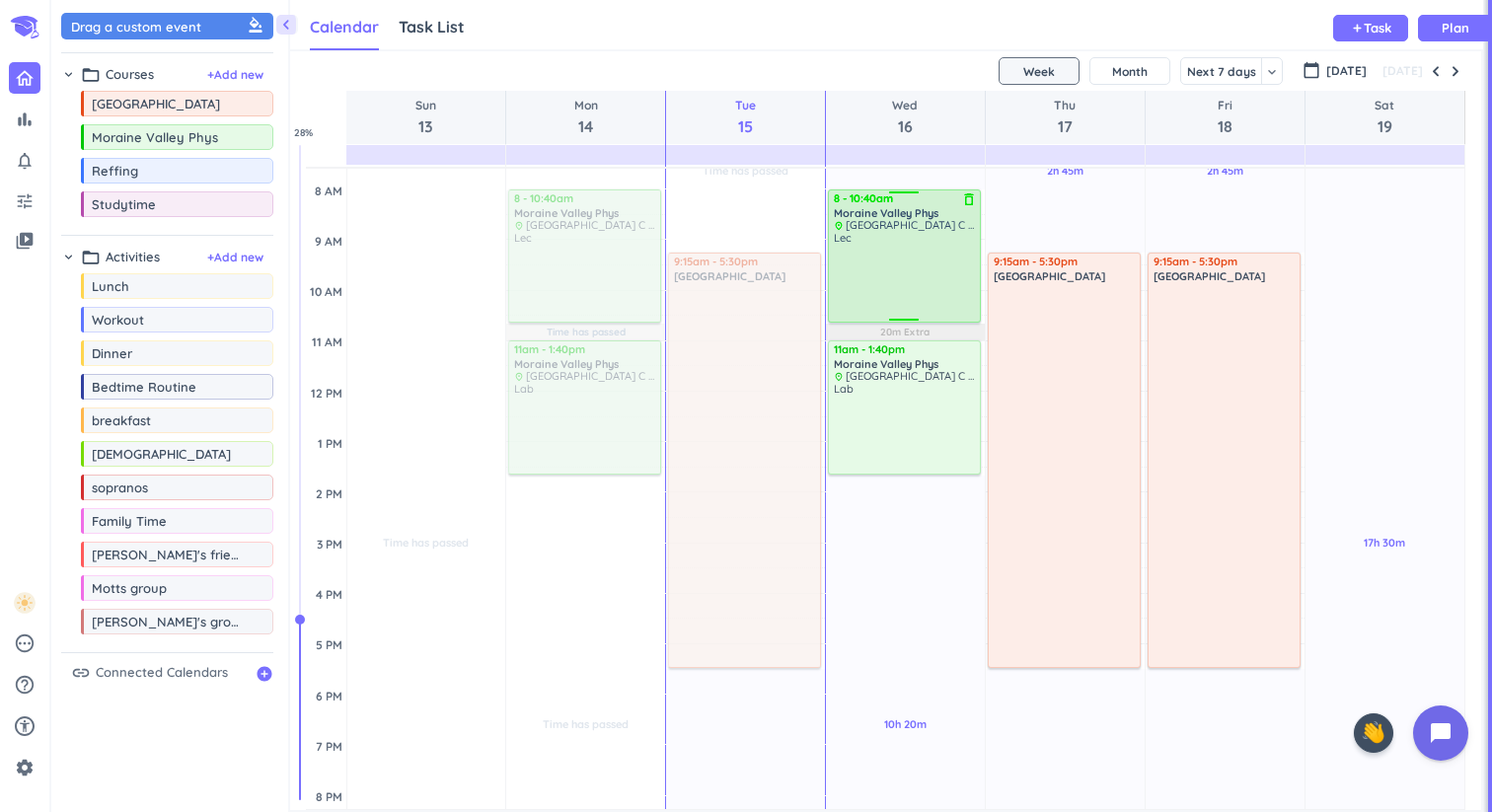 click on "delete_outline" at bounding box center (969, 199) 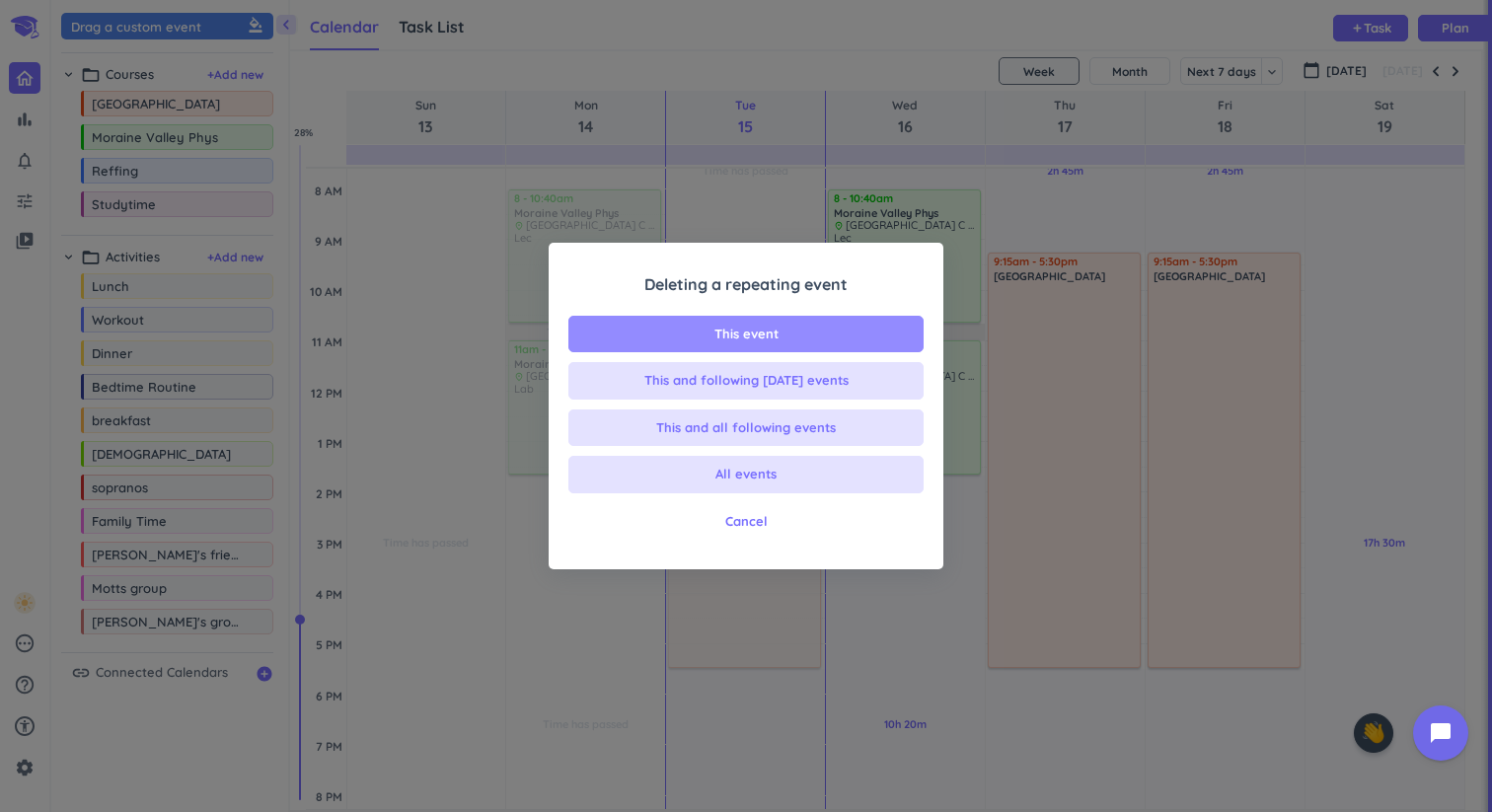 click on "This event" at bounding box center [746, 334] 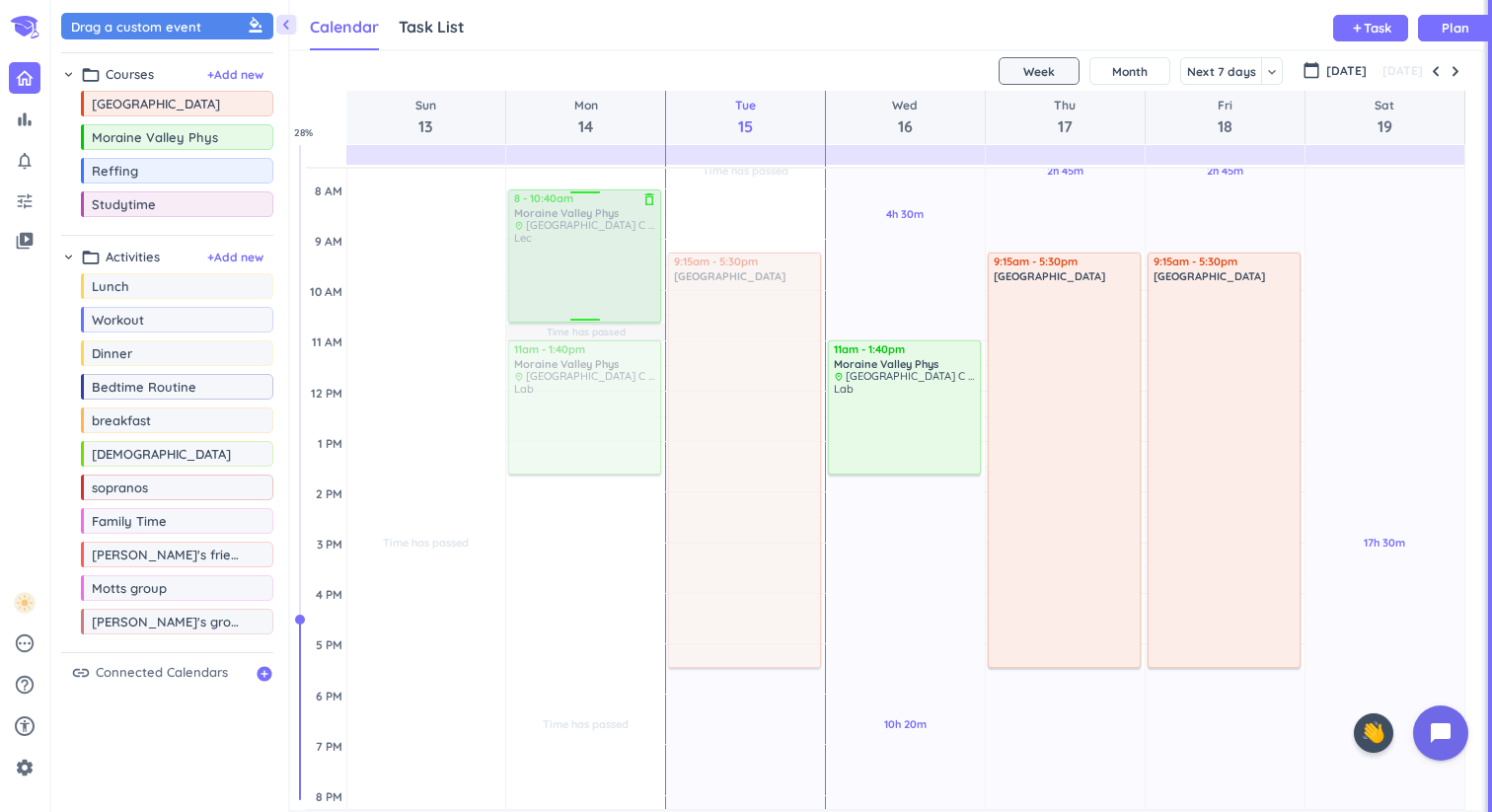 click on "delete_outline" at bounding box center [649, 199] 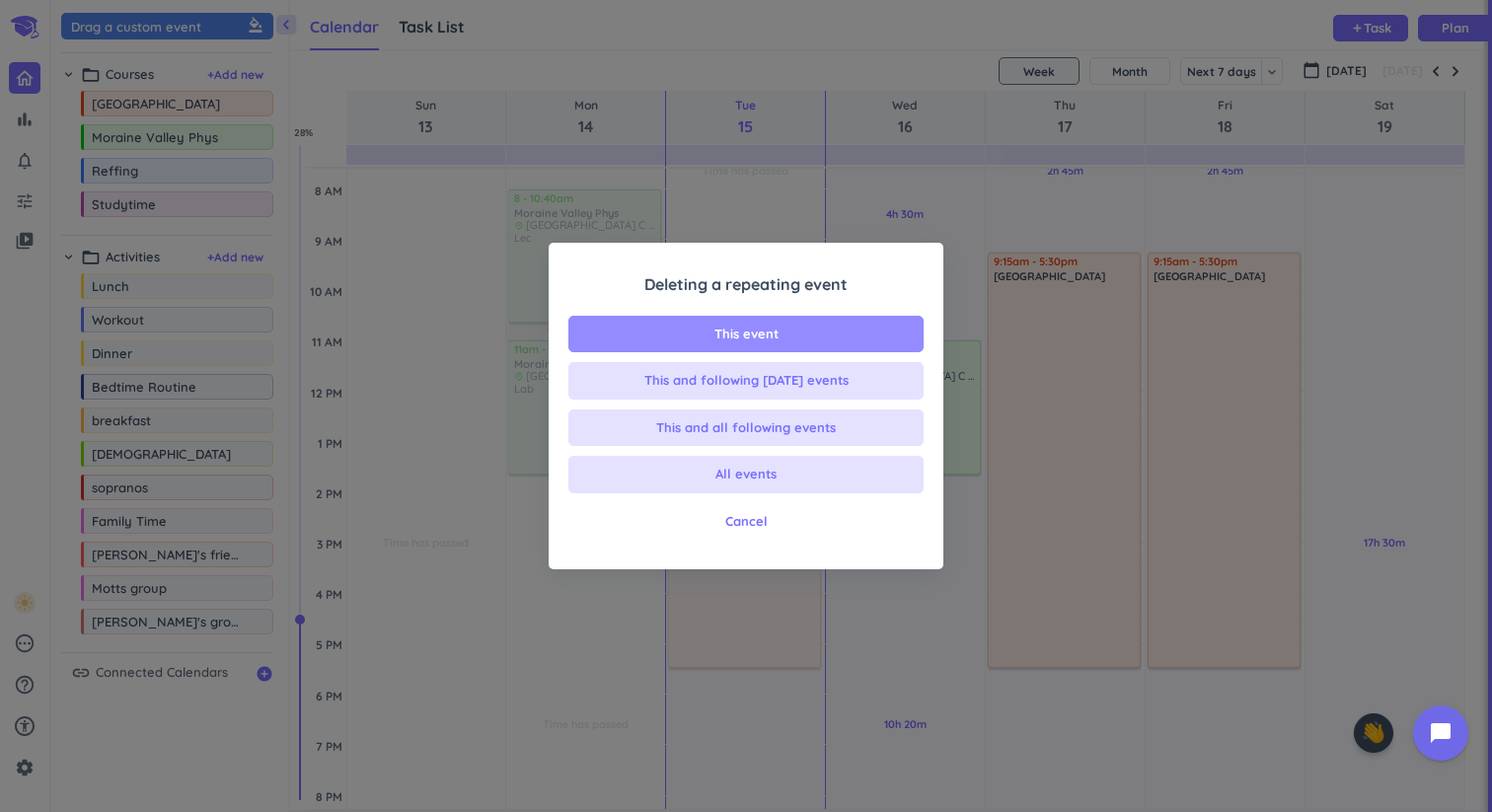 click on "This event" at bounding box center (746, 334) 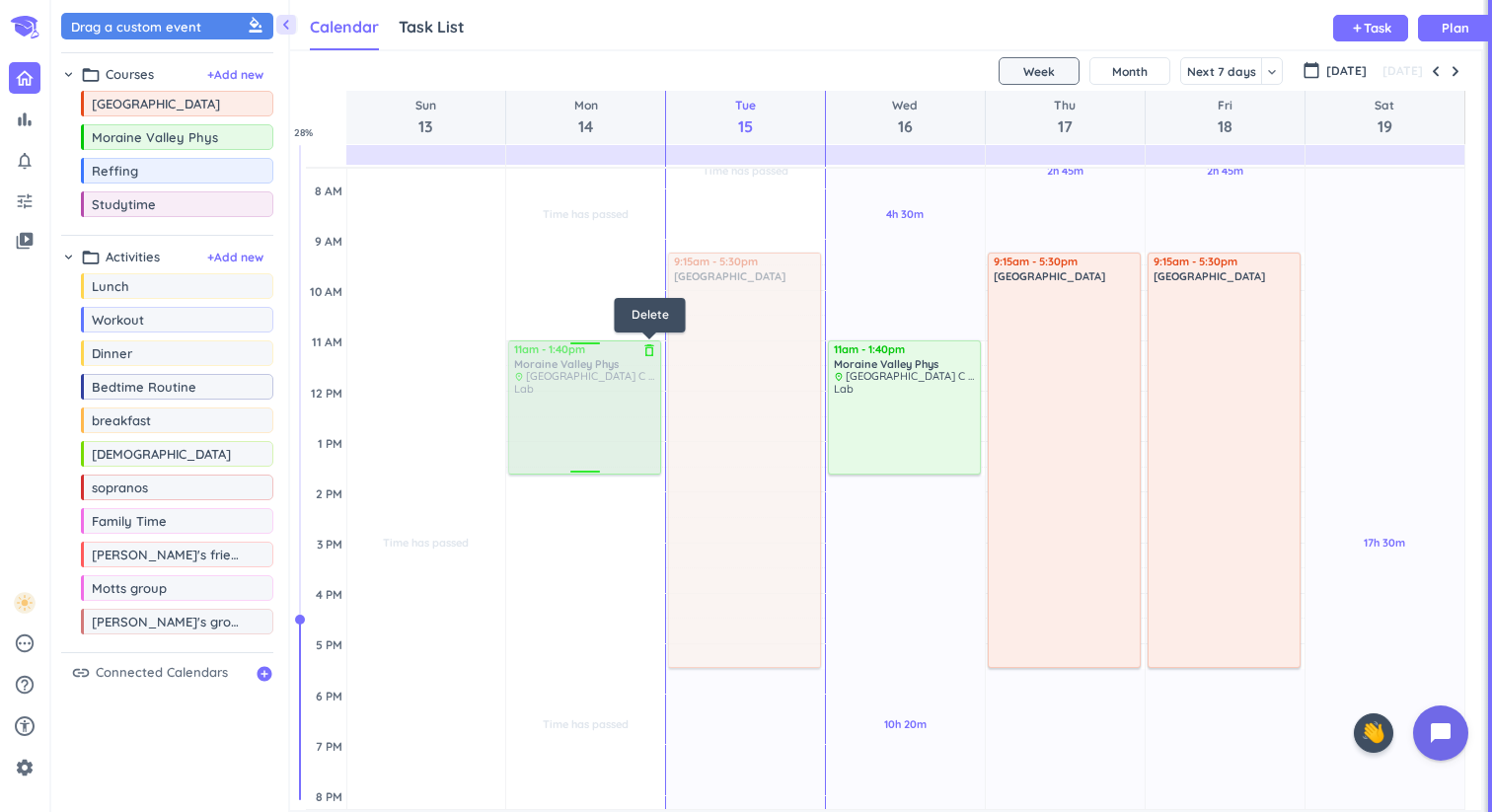 click on "delete_outline" at bounding box center [649, 350] 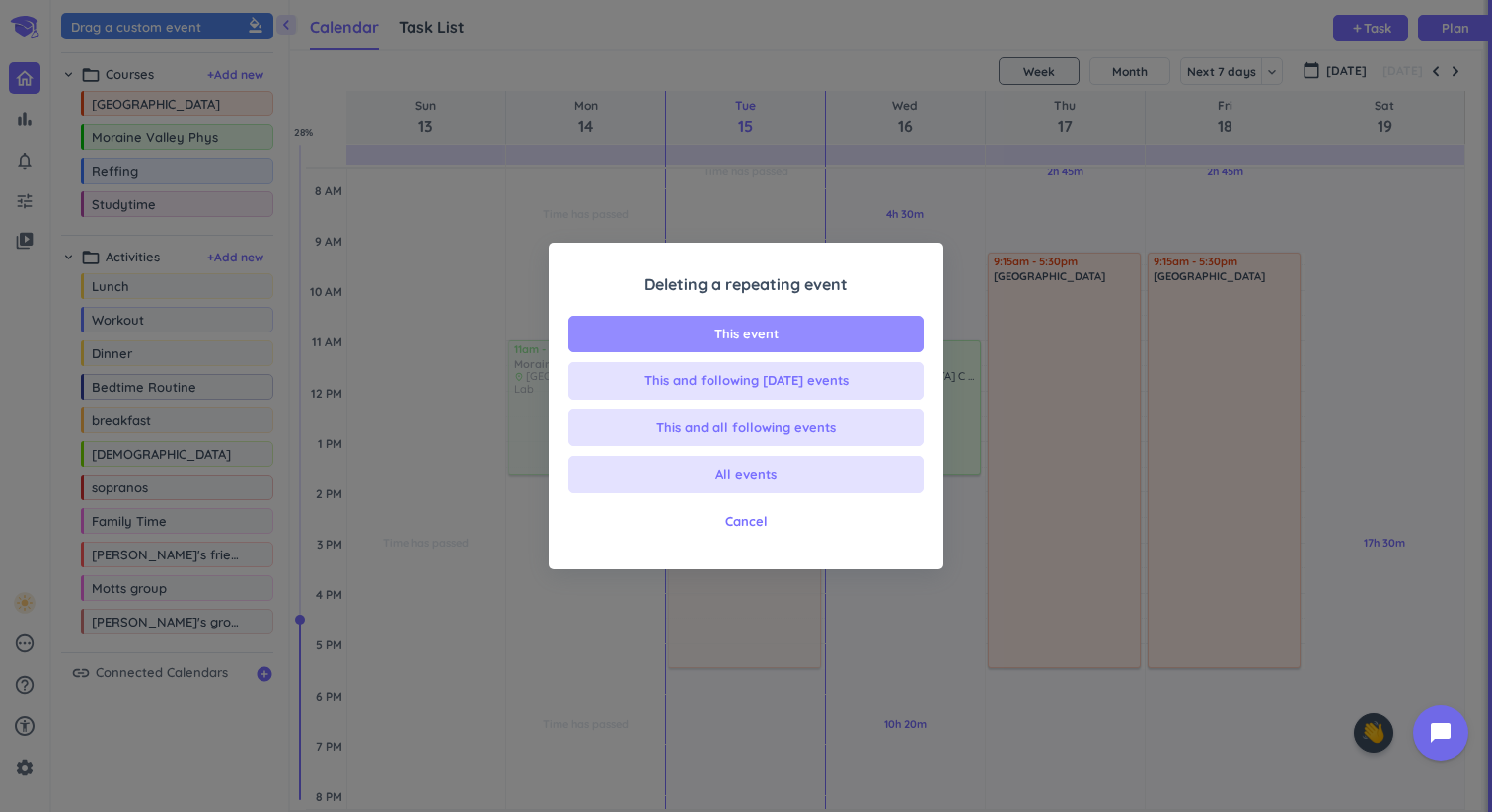 click on "This event" at bounding box center [746, 334] 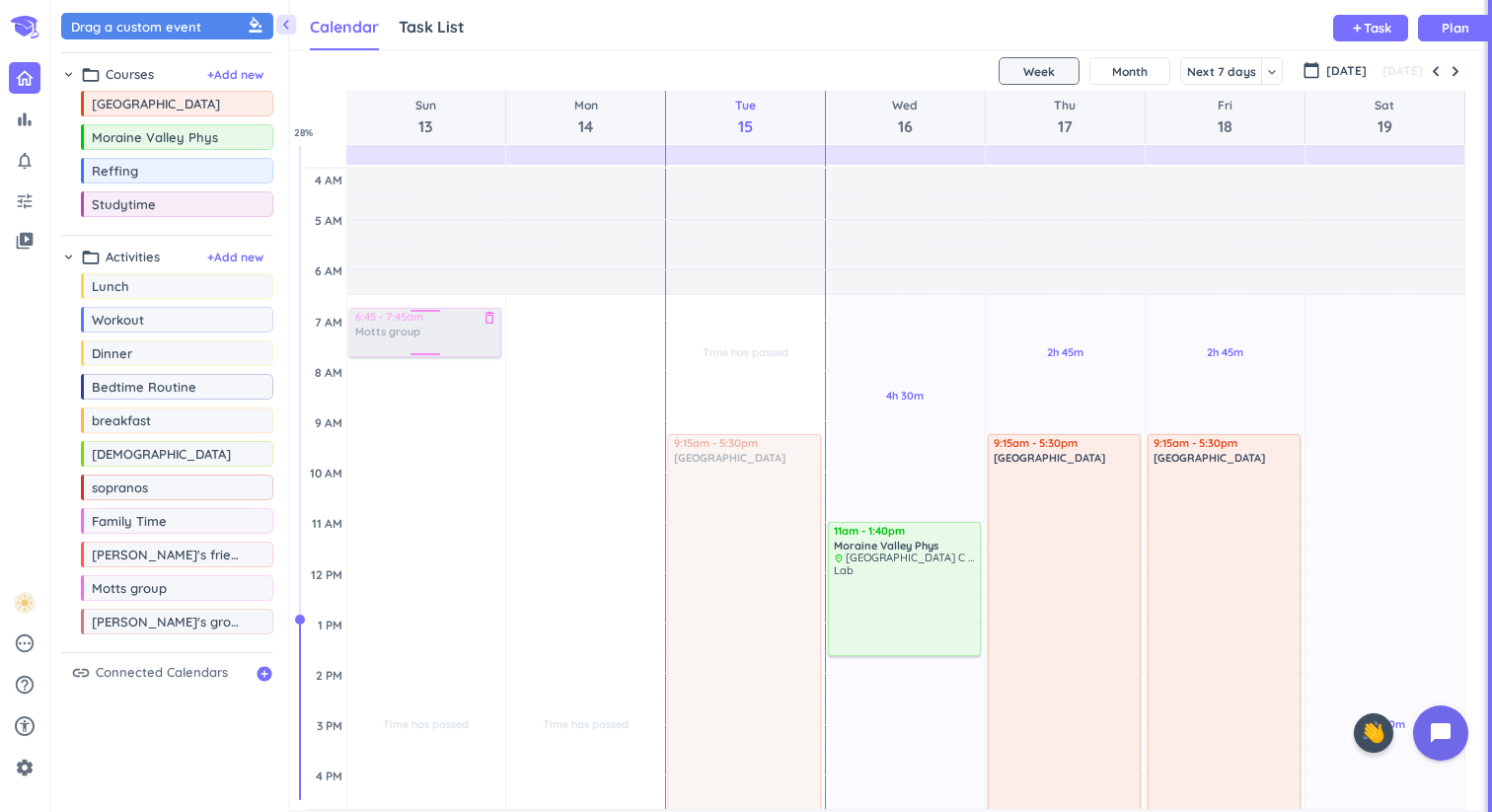 drag, startPoint x: 157, startPoint y: 595, endPoint x: 380, endPoint y: 309, distance: 362.6638 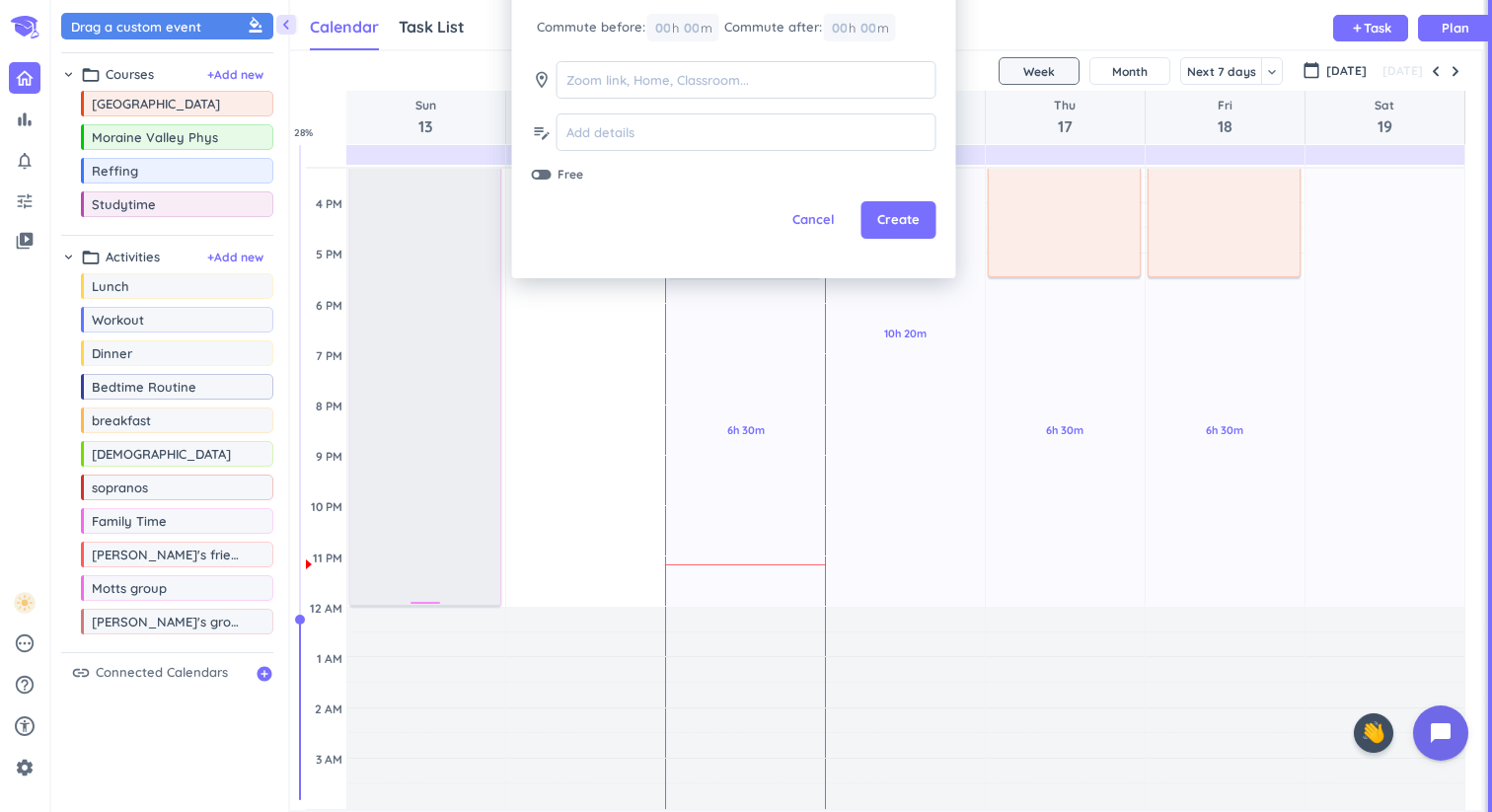drag, startPoint x: 427, startPoint y: 352, endPoint x: 460, endPoint y: 602, distance: 252.1686 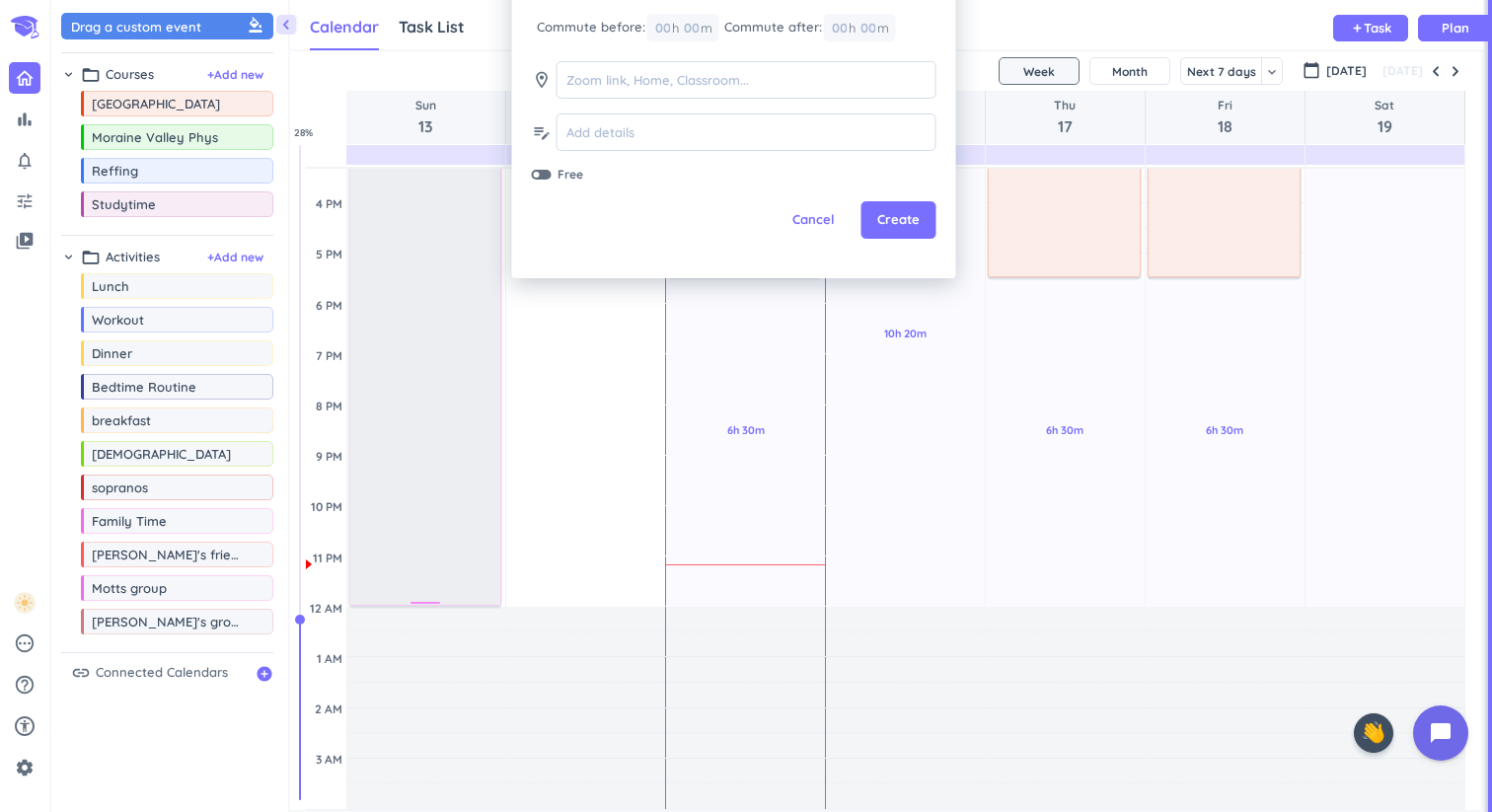 click on "Time has passed Past due Plan Adjust Awake Time Adjust Awake Time 6:45 - 7:45am Motts group delete_outline 6:45 - 12am Motts group delete_outline" at bounding box center (426, 202) 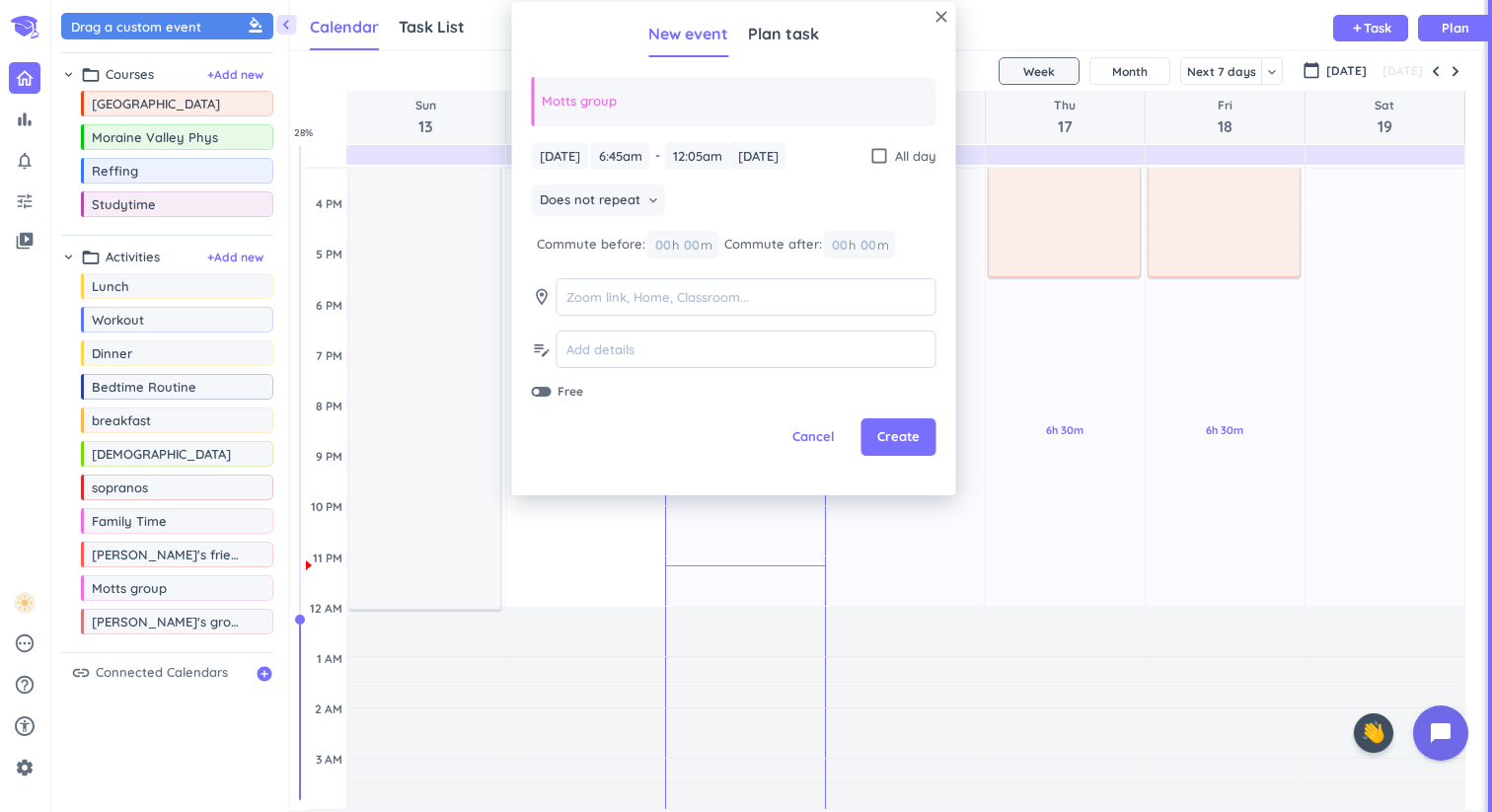 type on "12:05am" 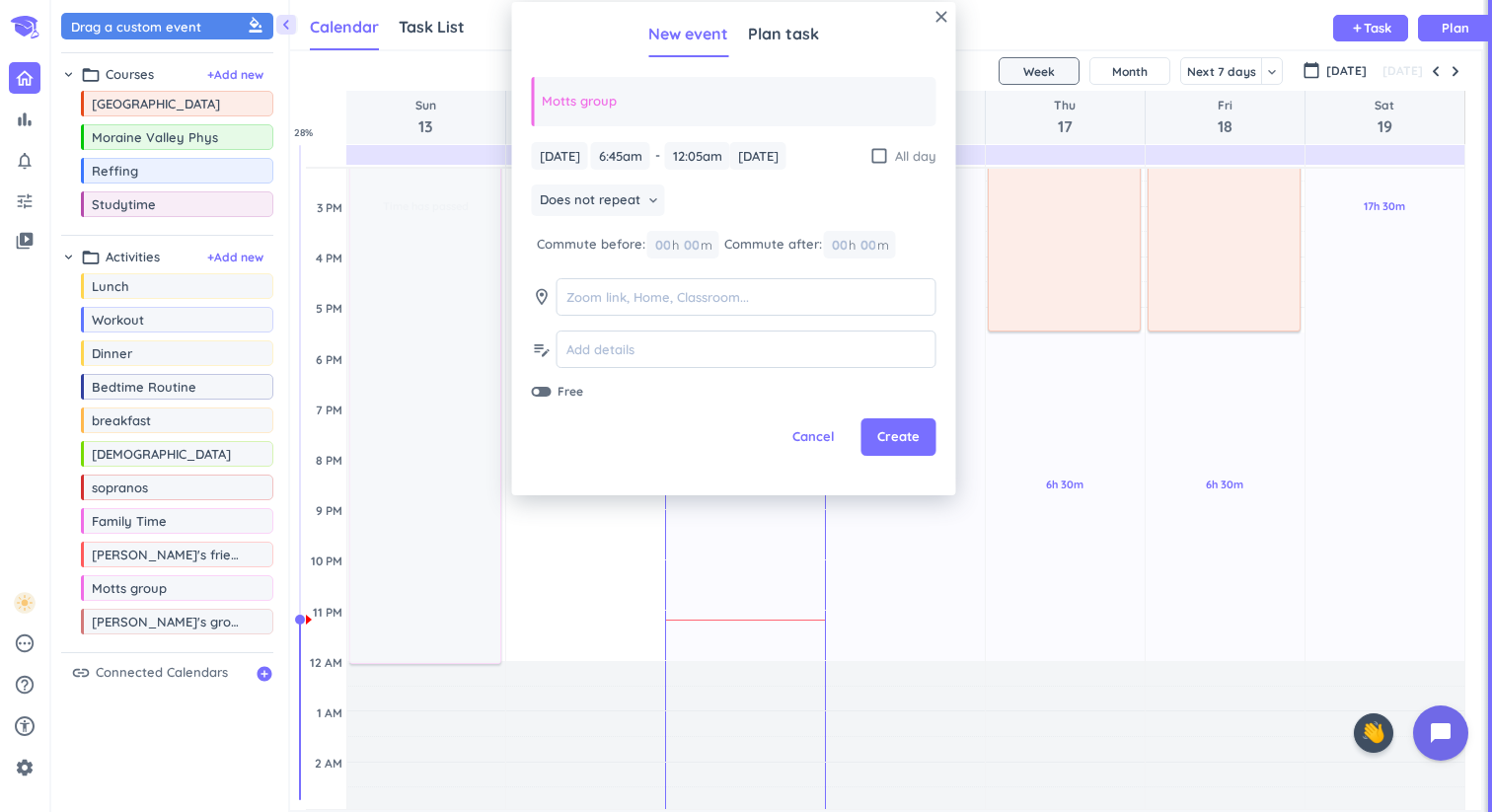 click on "check_box_outline_blank" at bounding box center (879, 156) 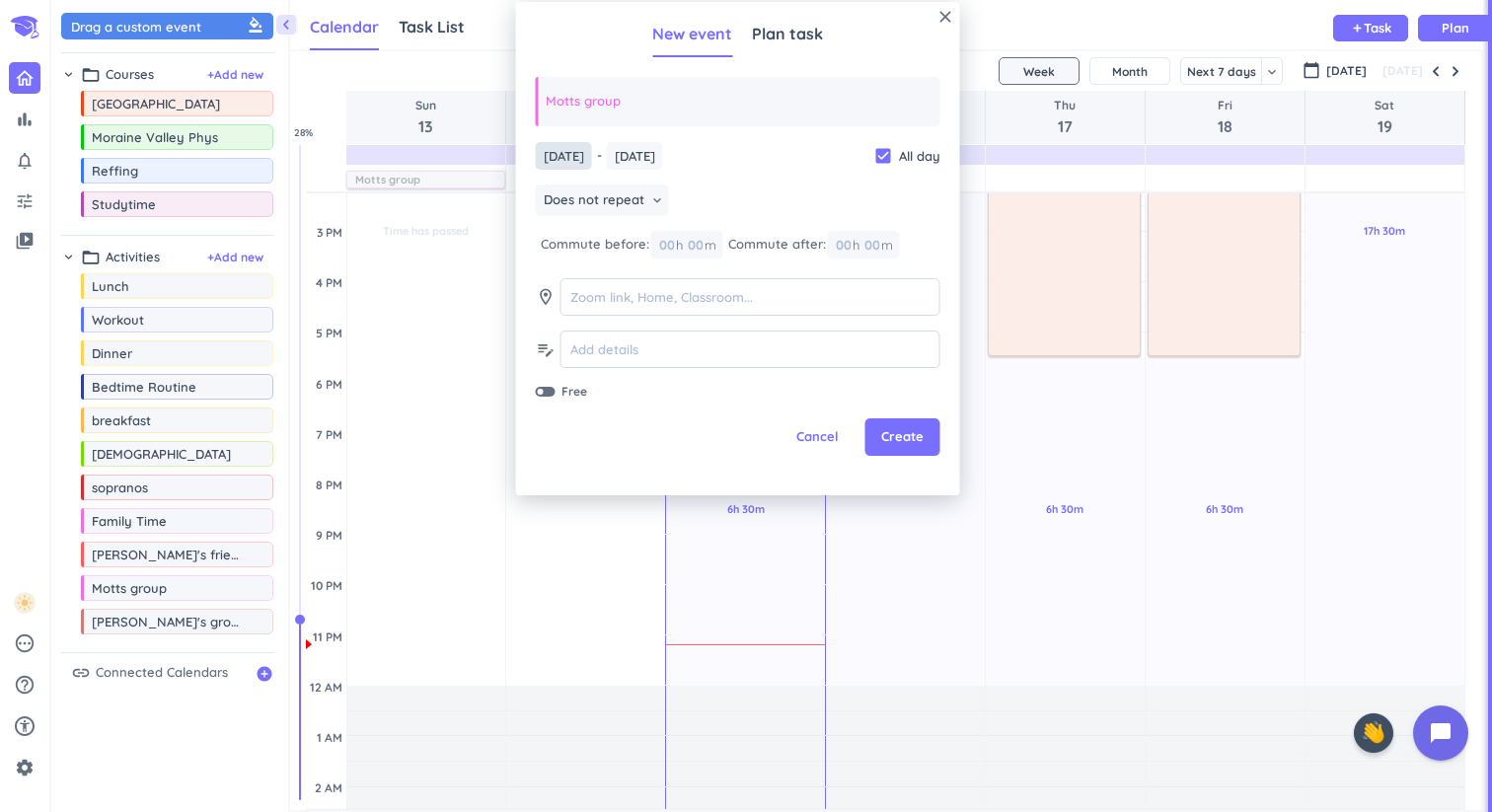 click on "[DATE]" at bounding box center [563, 156] 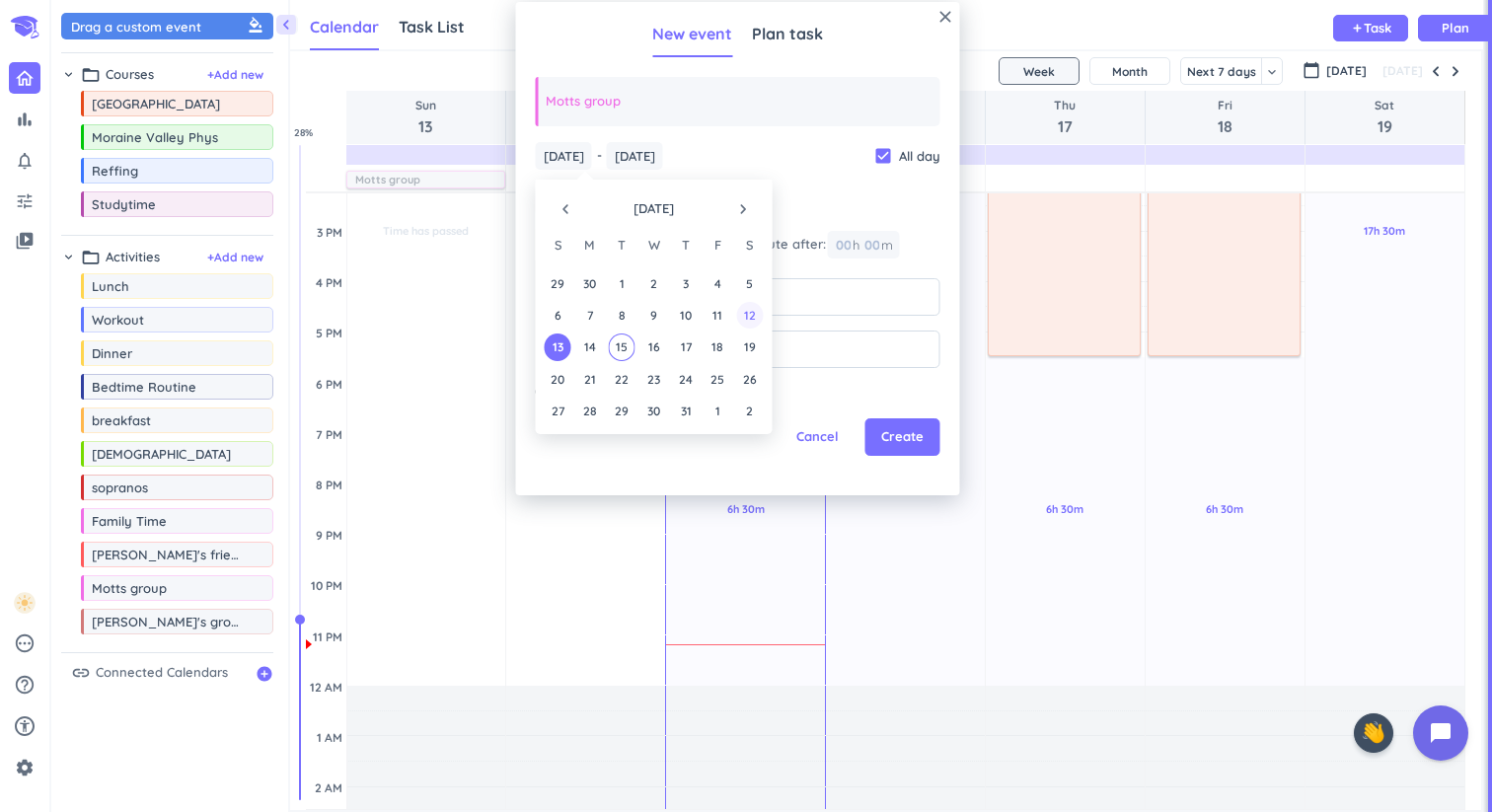 click on "12" at bounding box center (749, 315) 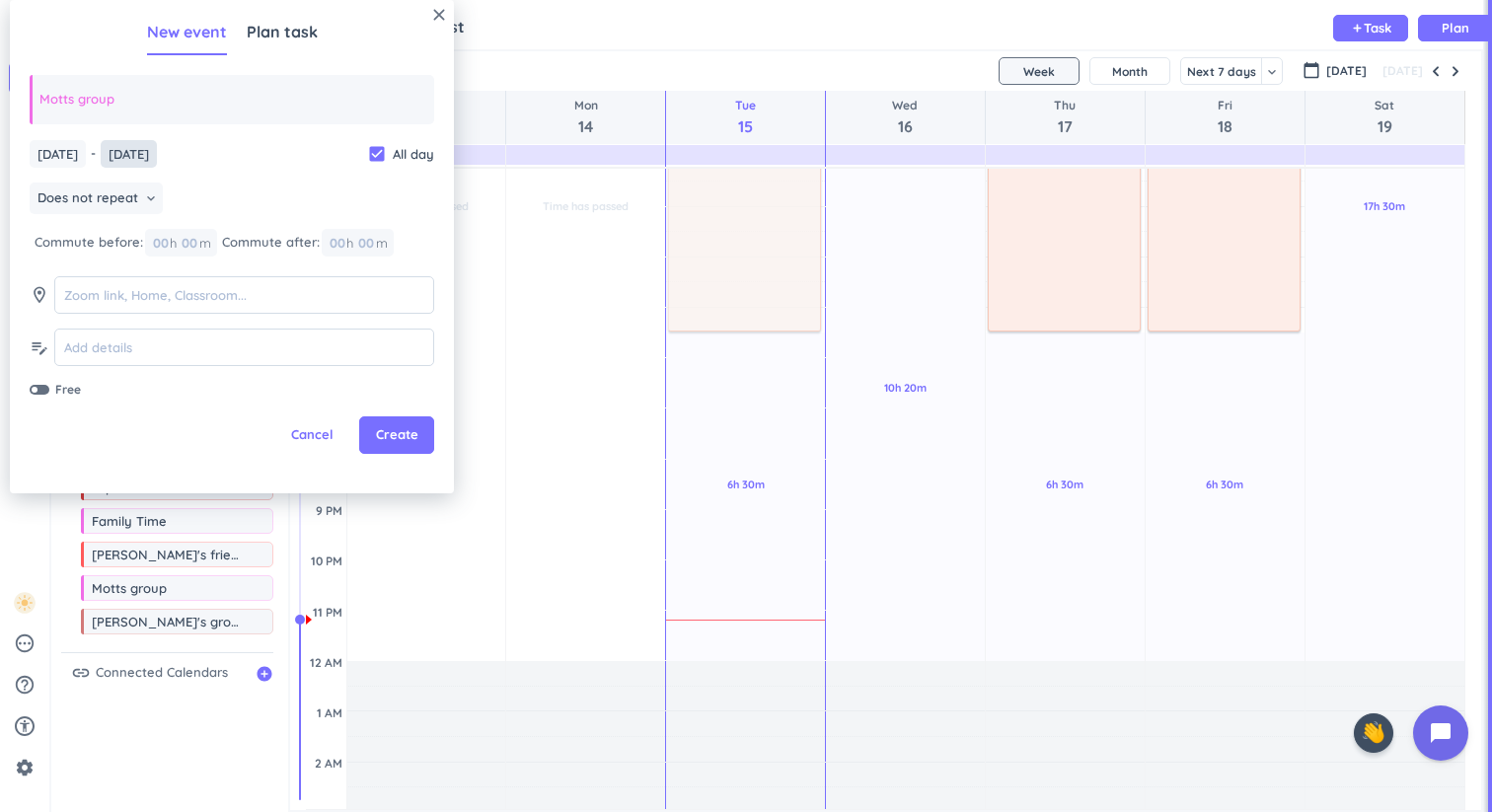 click on "[DATE]" at bounding box center [128, 154] 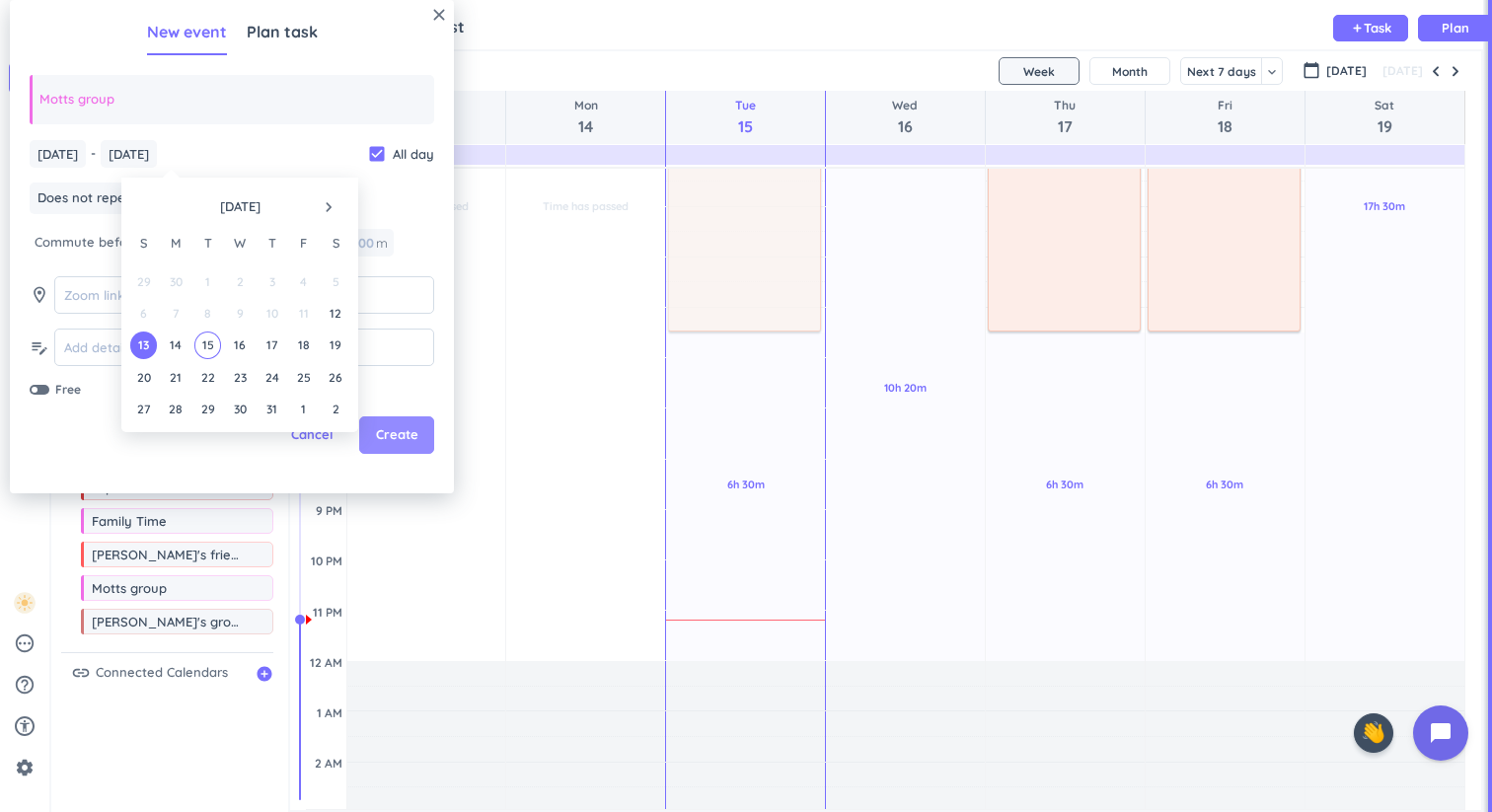 click on "Create" at bounding box center [397, 435] 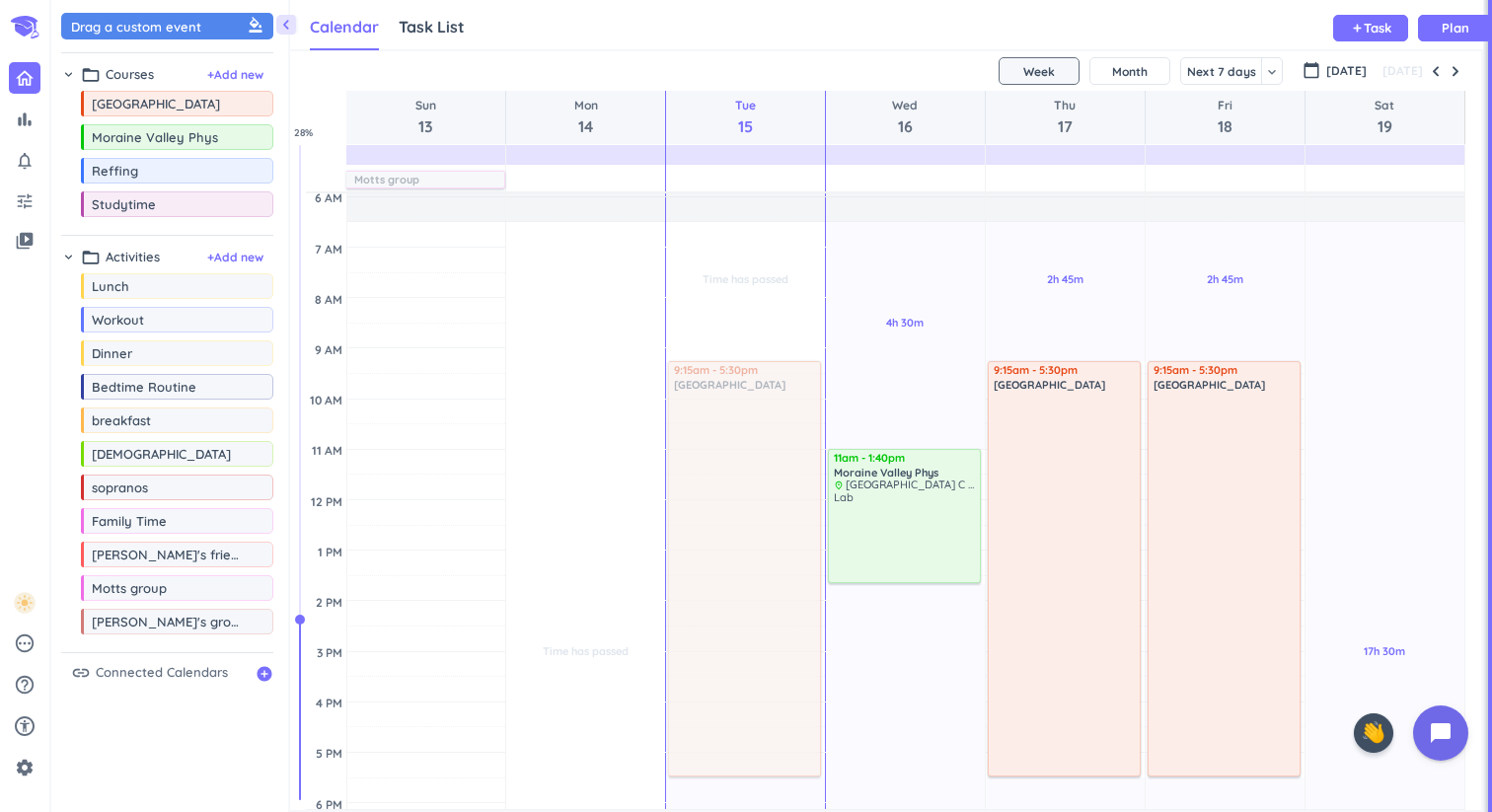 scroll, scrollTop: 75, scrollLeft: 0, axis: vertical 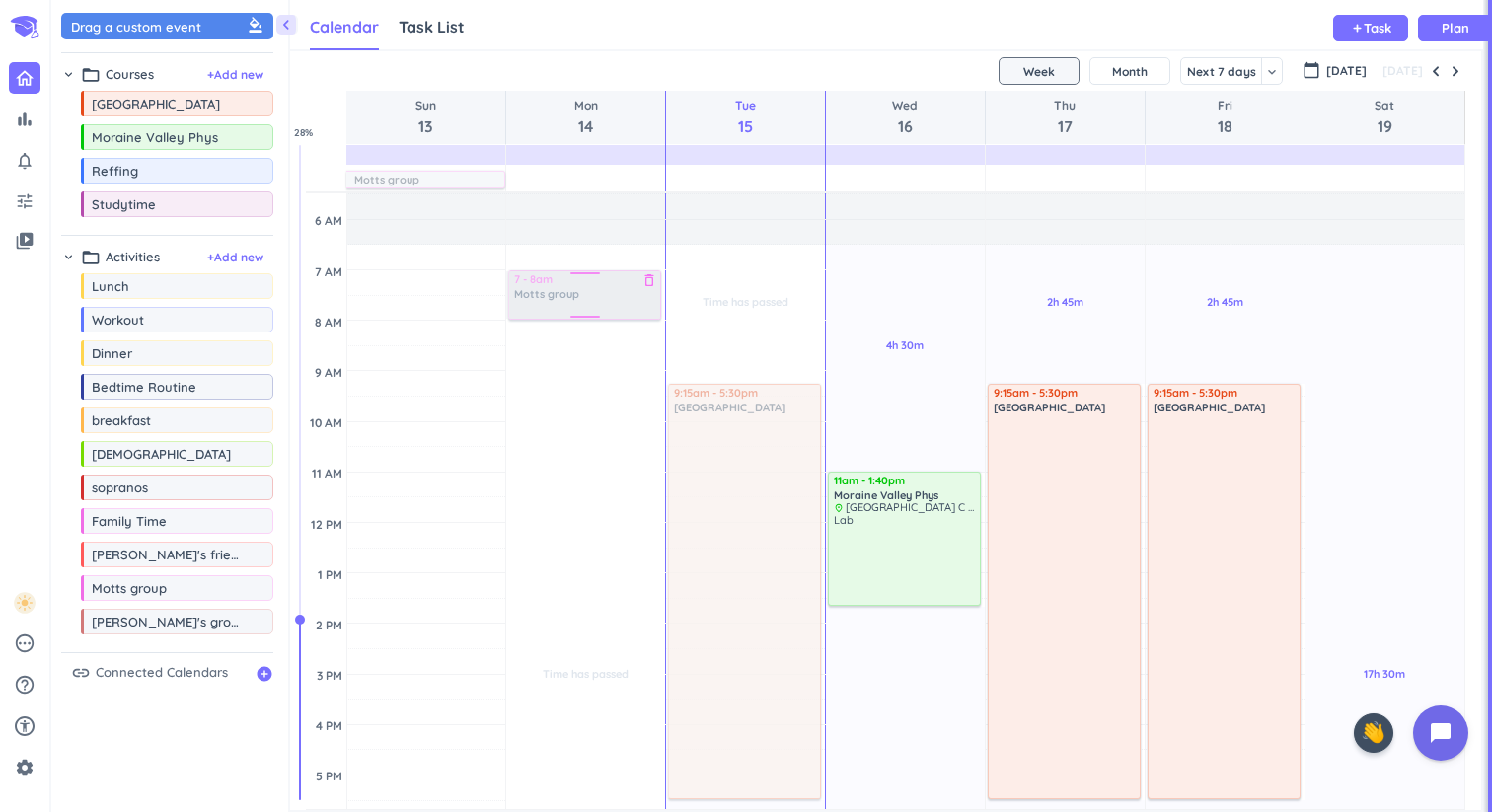 drag, startPoint x: 167, startPoint y: 600, endPoint x: 565, endPoint y: 270, distance: 517.015 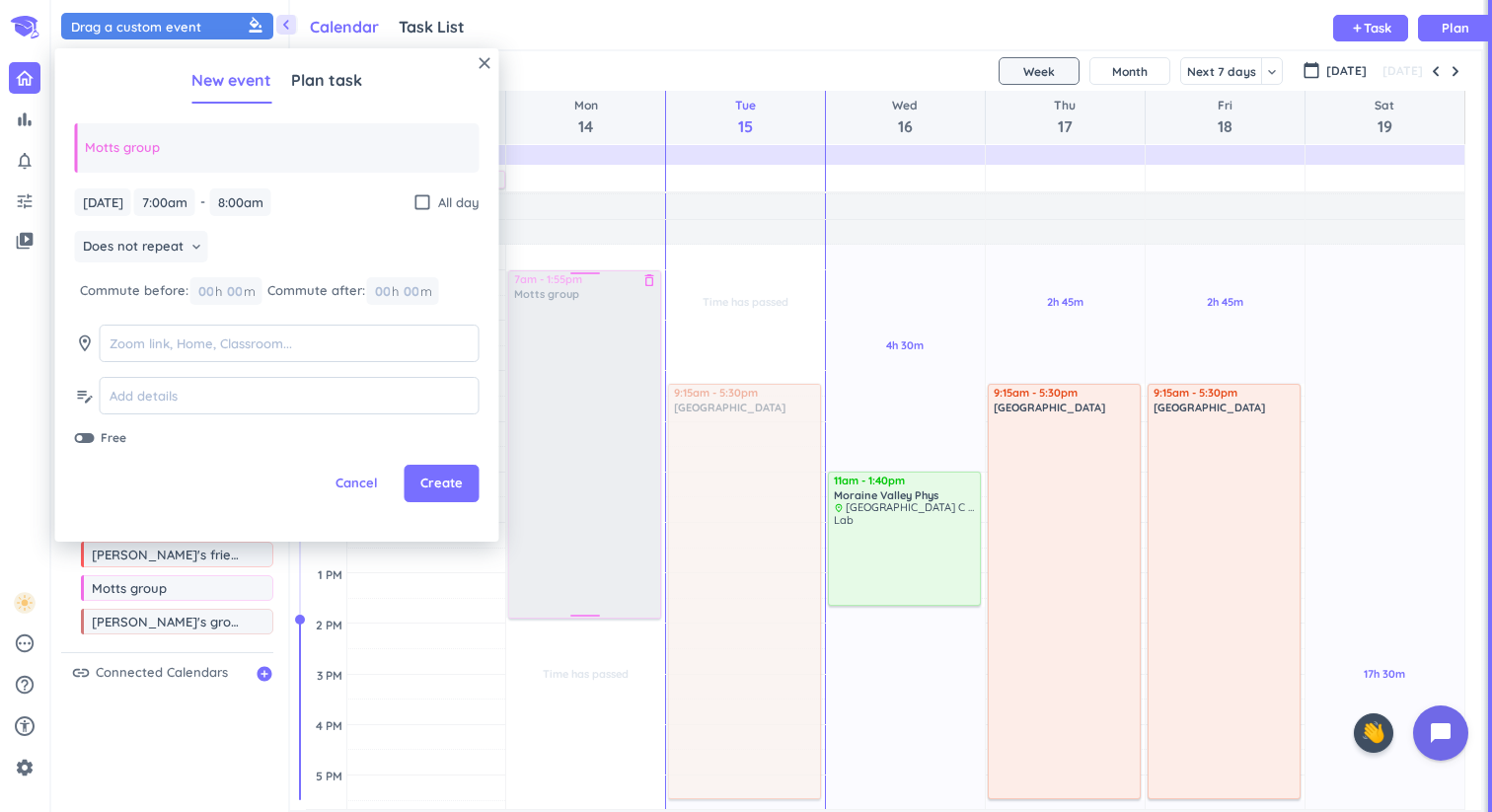 drag, startPoint x: 590, startPoint y: 317, endPoint x: 554, endPoint y: 616, distance: 301.1594 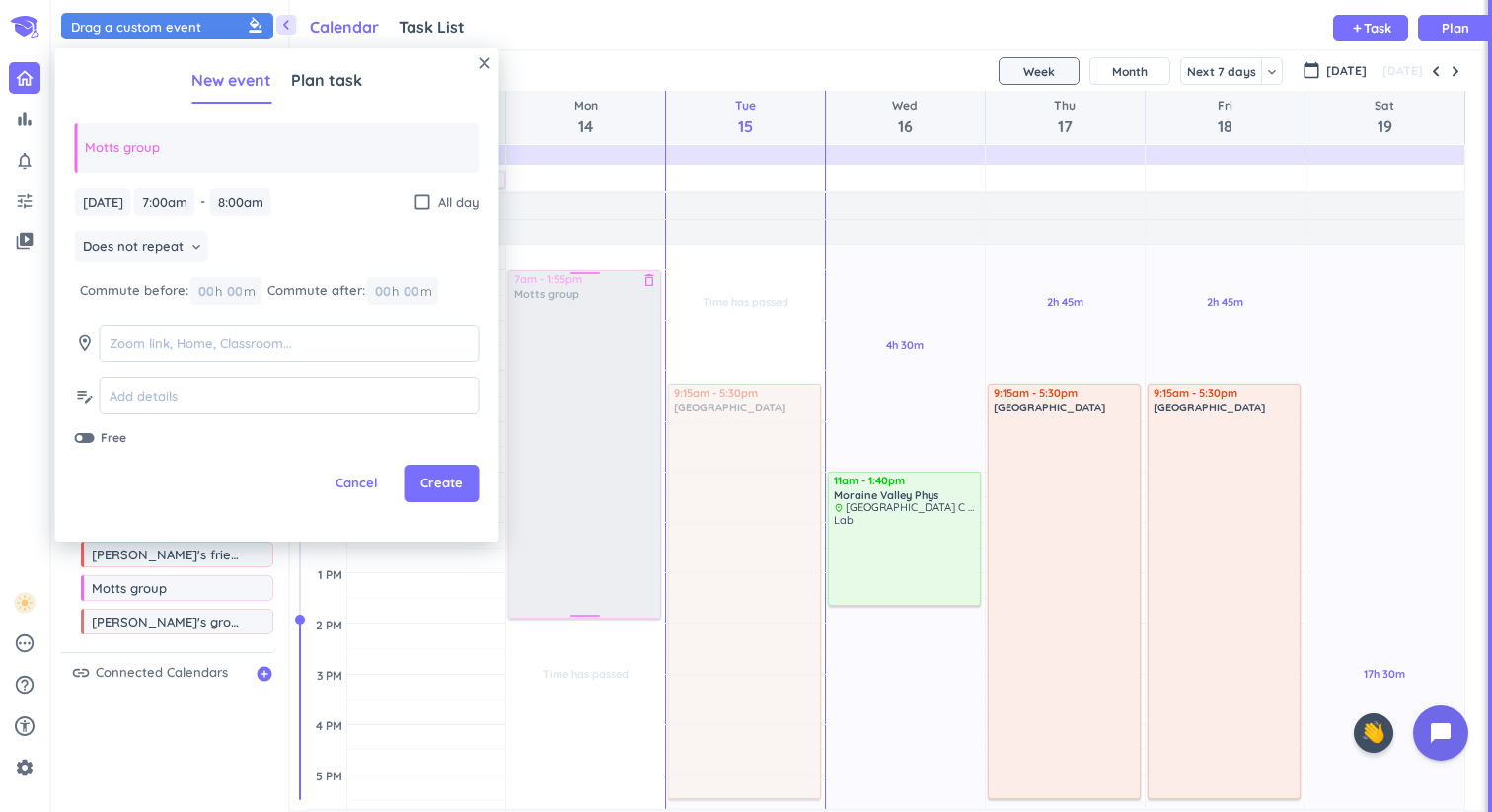 click on "Time has passed Past due Plan Adjust Awake Time Adjust Awake Time 7 - 8am Motts group delete_outline 7am - 1:55pm Motts group delete_outline" at bounding box center [585, 724] 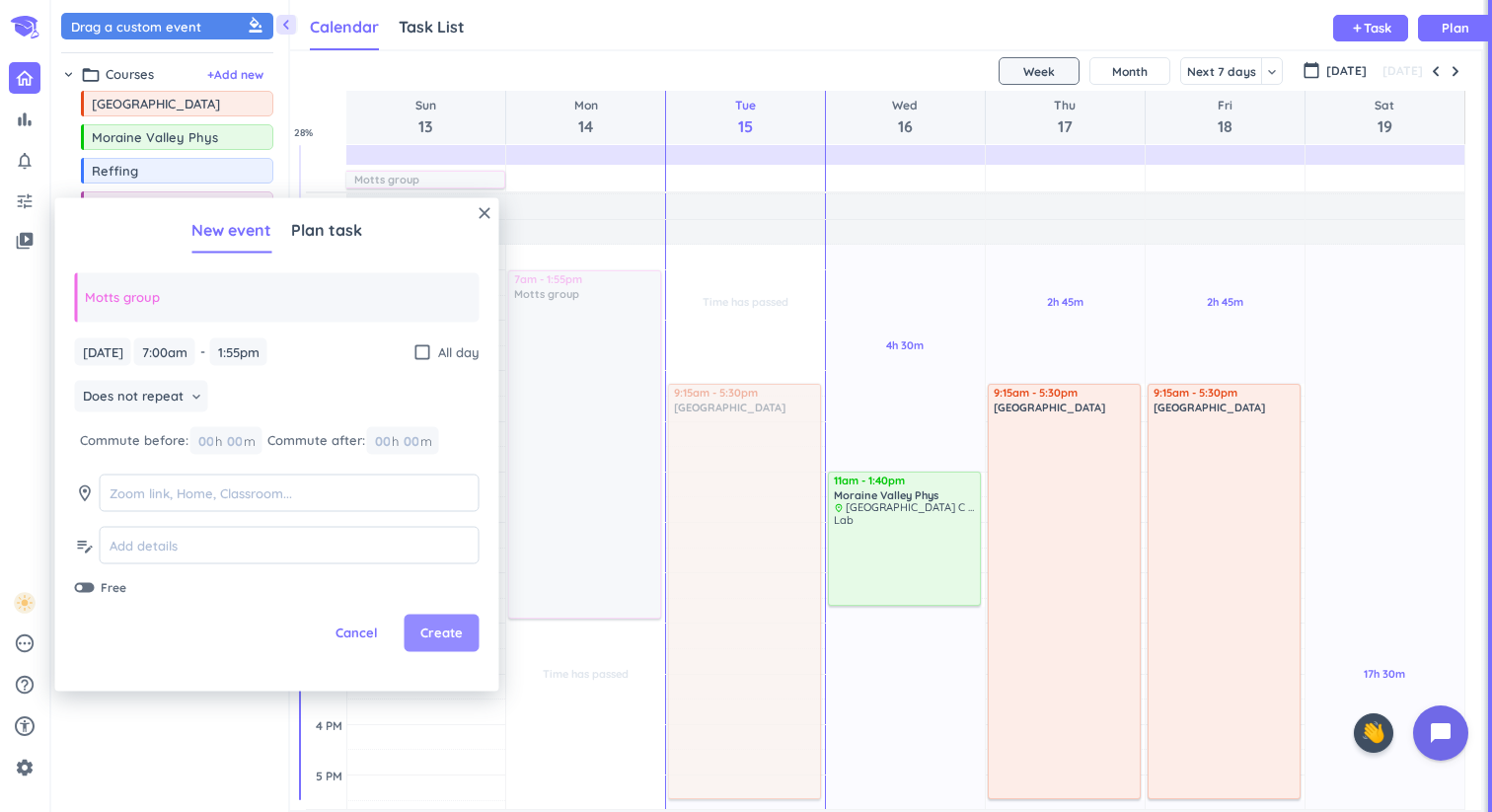 click on "Create" at bounding box center [442, 633] 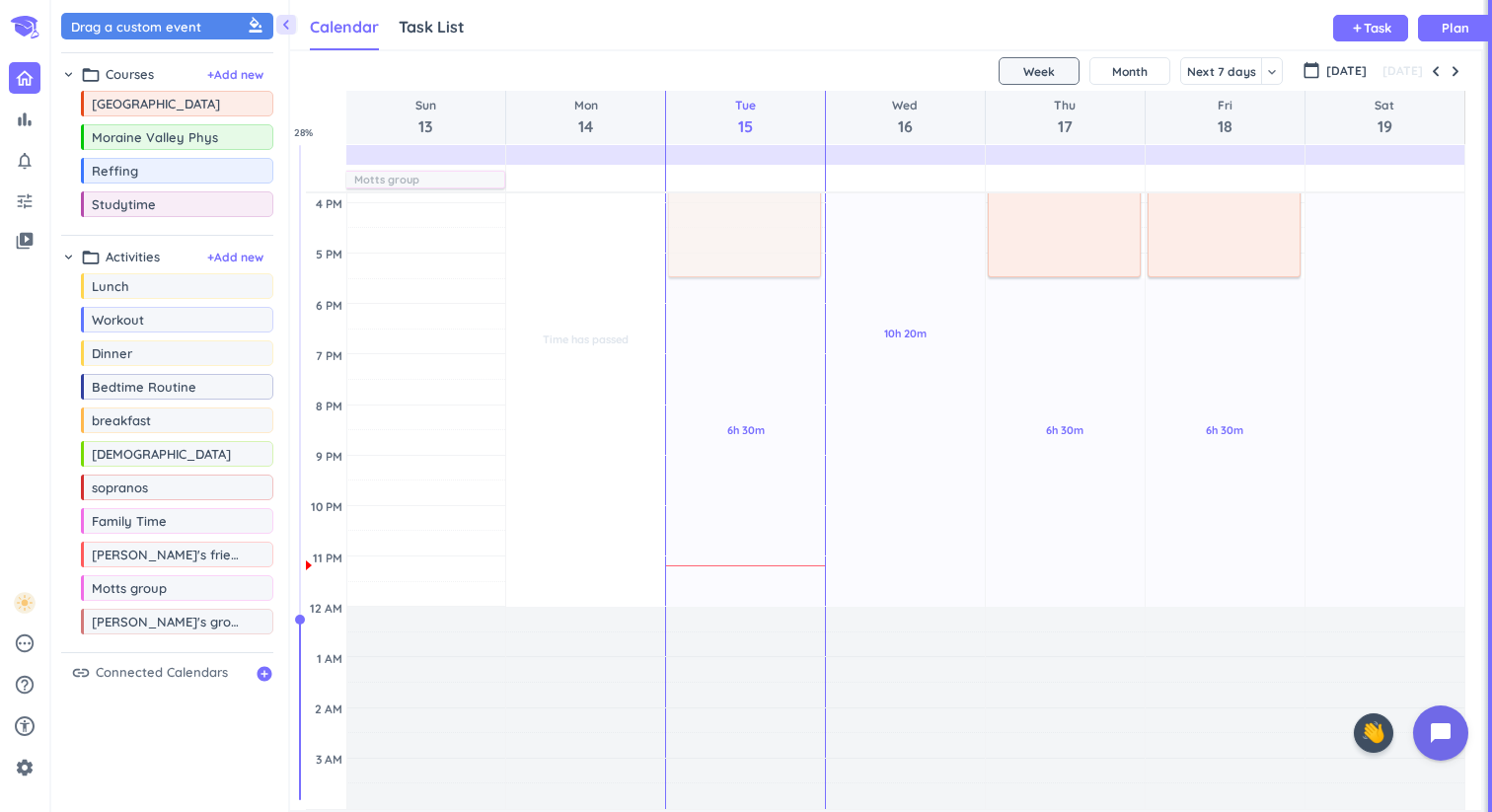 scroll, scrollTop: 591, scrollLeft: 0, axis: vertical 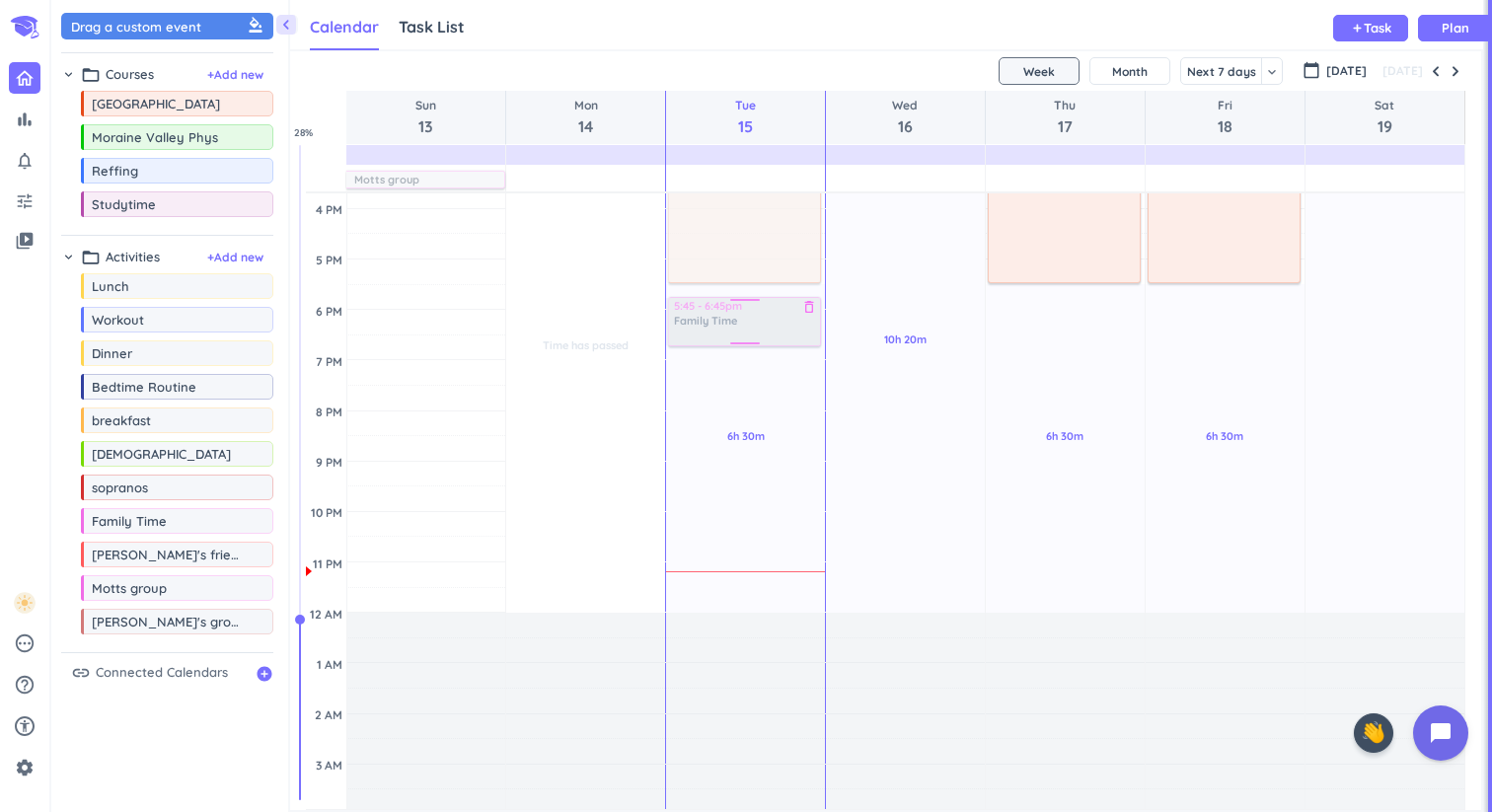 drag, startPoint x: 133, startPoint y: 534, endPoint x: 777, endPoint y: 299, distance: 685.537 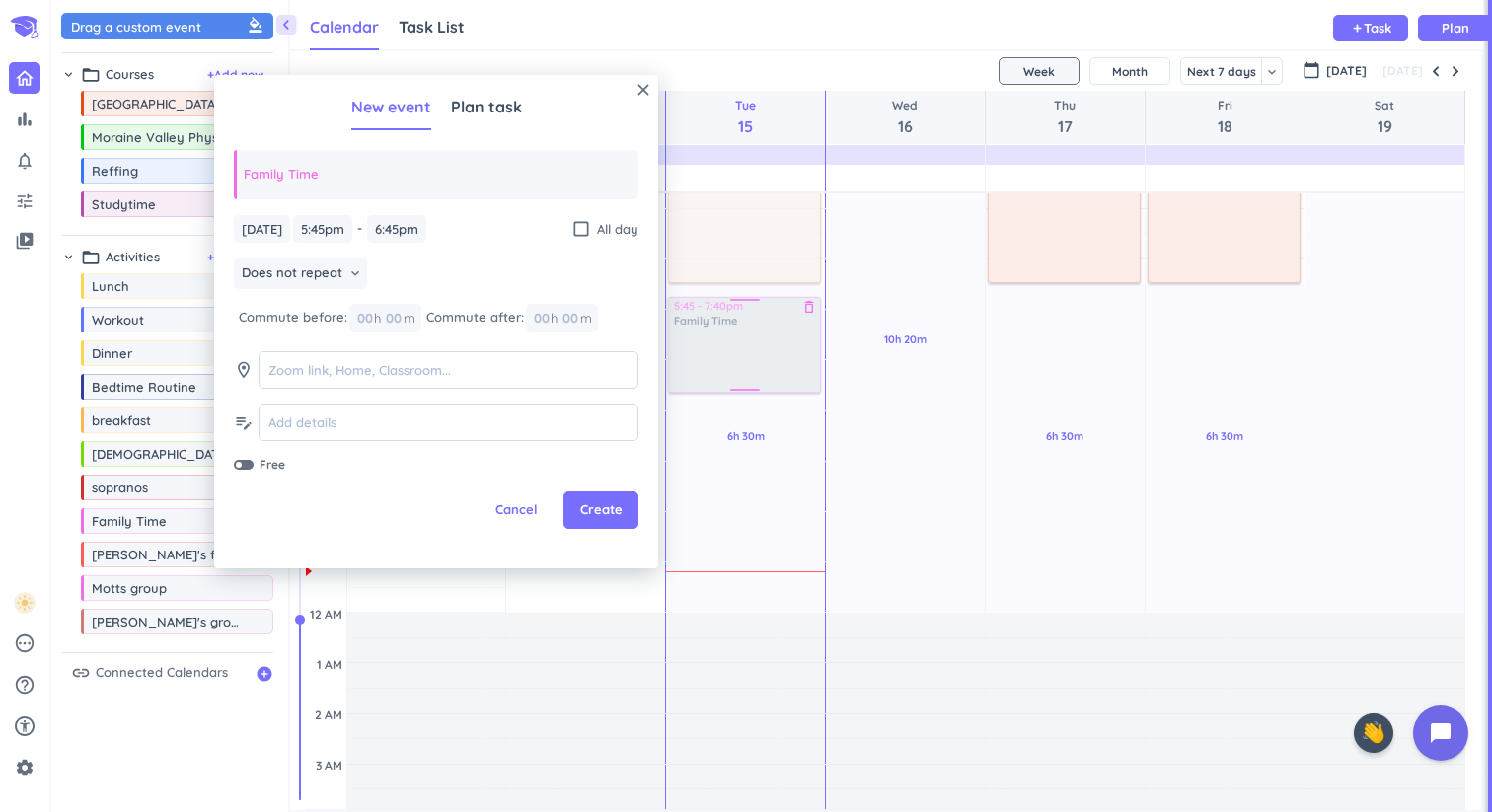 drag, startPoint x: 754, startPoint y: 349, endPoint x: 752, endPoint y: 390, distance: 41.04875 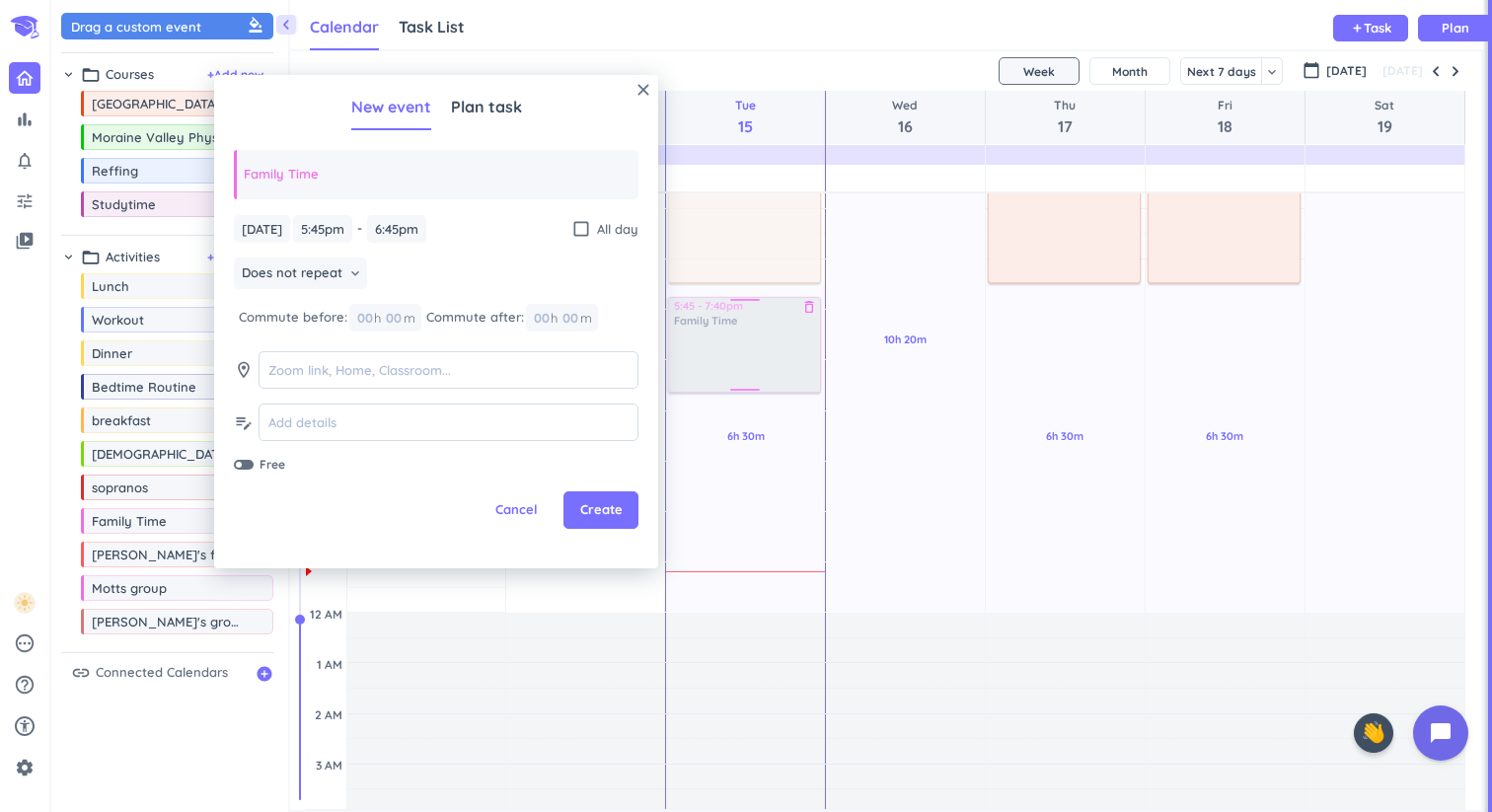 click on "Time has passed Past due Plan 6h 30m Past due Plan Adjust Awake Time Adjust Awake Time 9:15am - 5:30pm [GEOGRAPHIC_DATA] delete_outline 5:45 - 6:45pm Family Time delete_outline 5:45 - 7:40pm Family Time delete_outline" at bounding box center [745, 208] 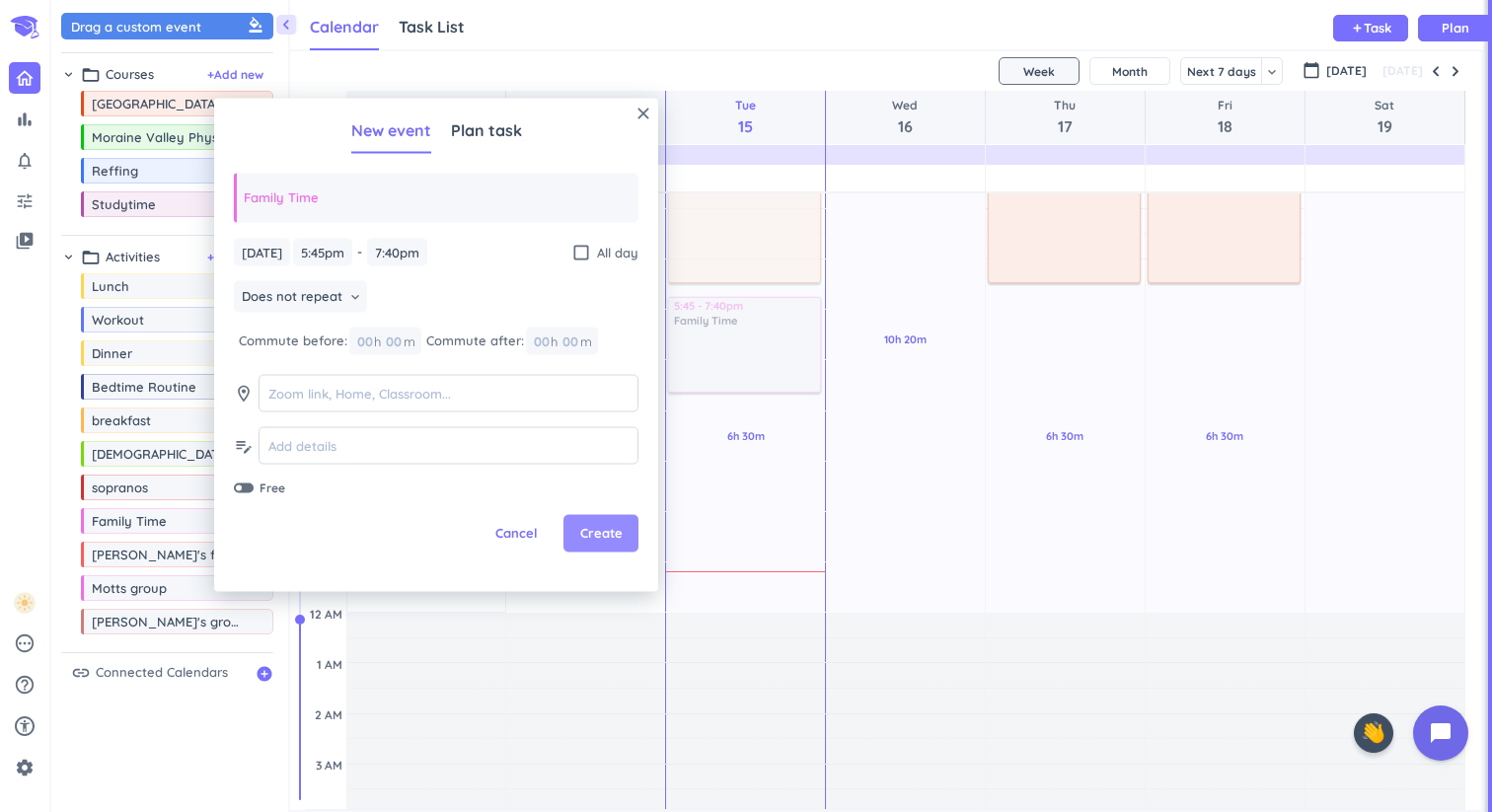 click on "Create" at bounding box center [601, 534] 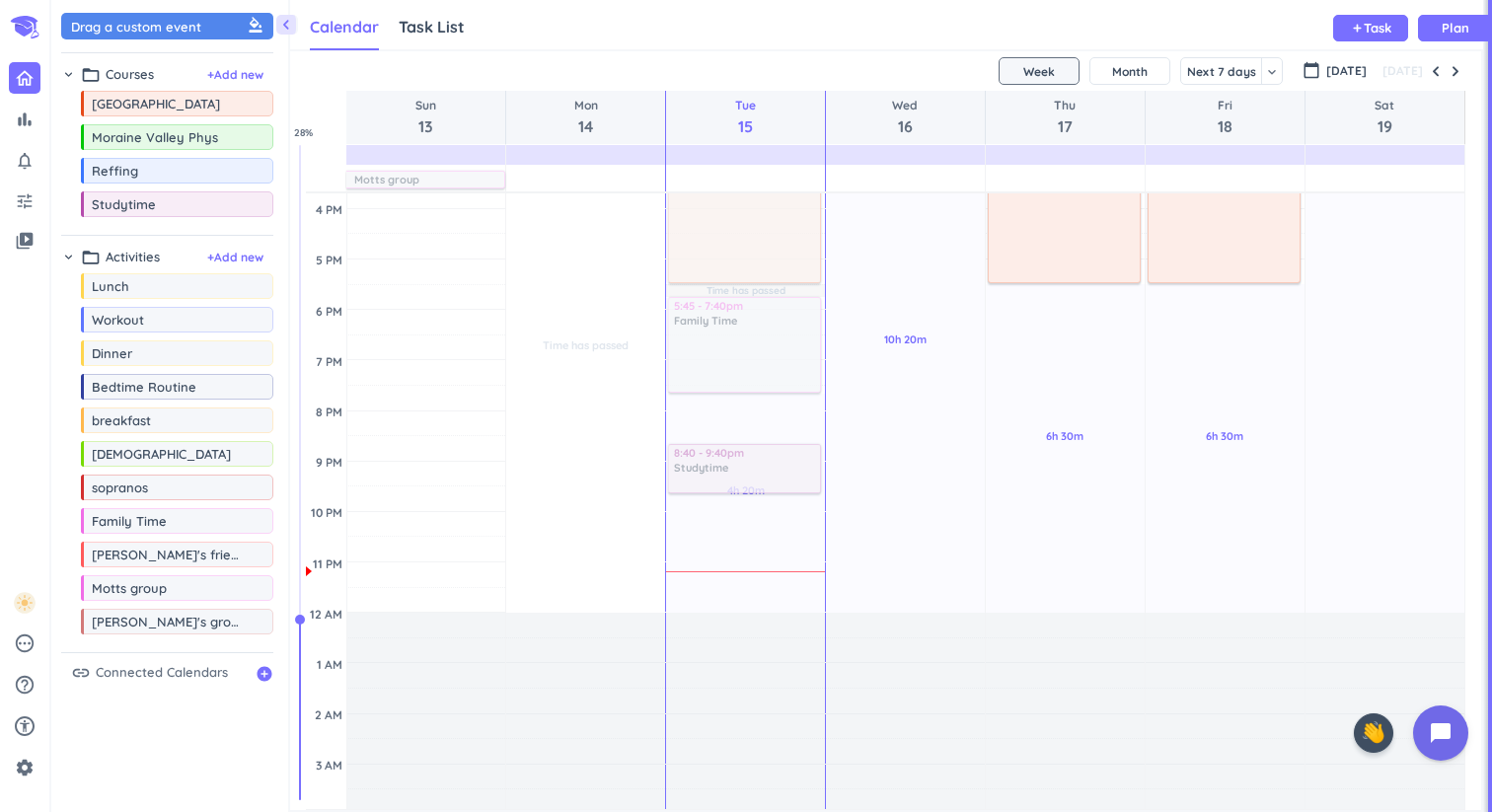 drag, startPoint x: 153, startPoint y: 206, endPoint x: 783, endPoint y: 419, distance: 665.0331 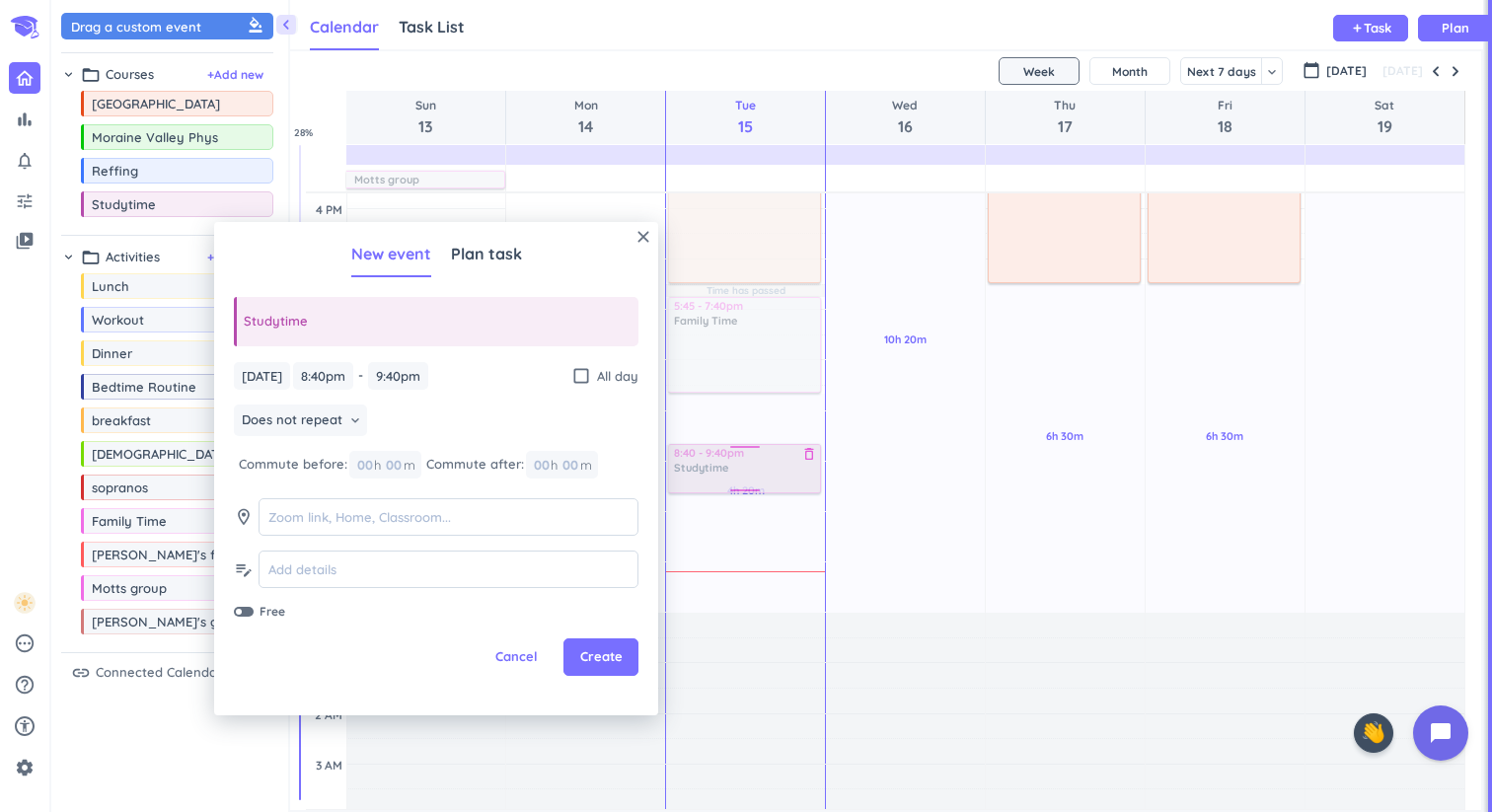 click at bounding box center (744, 493) 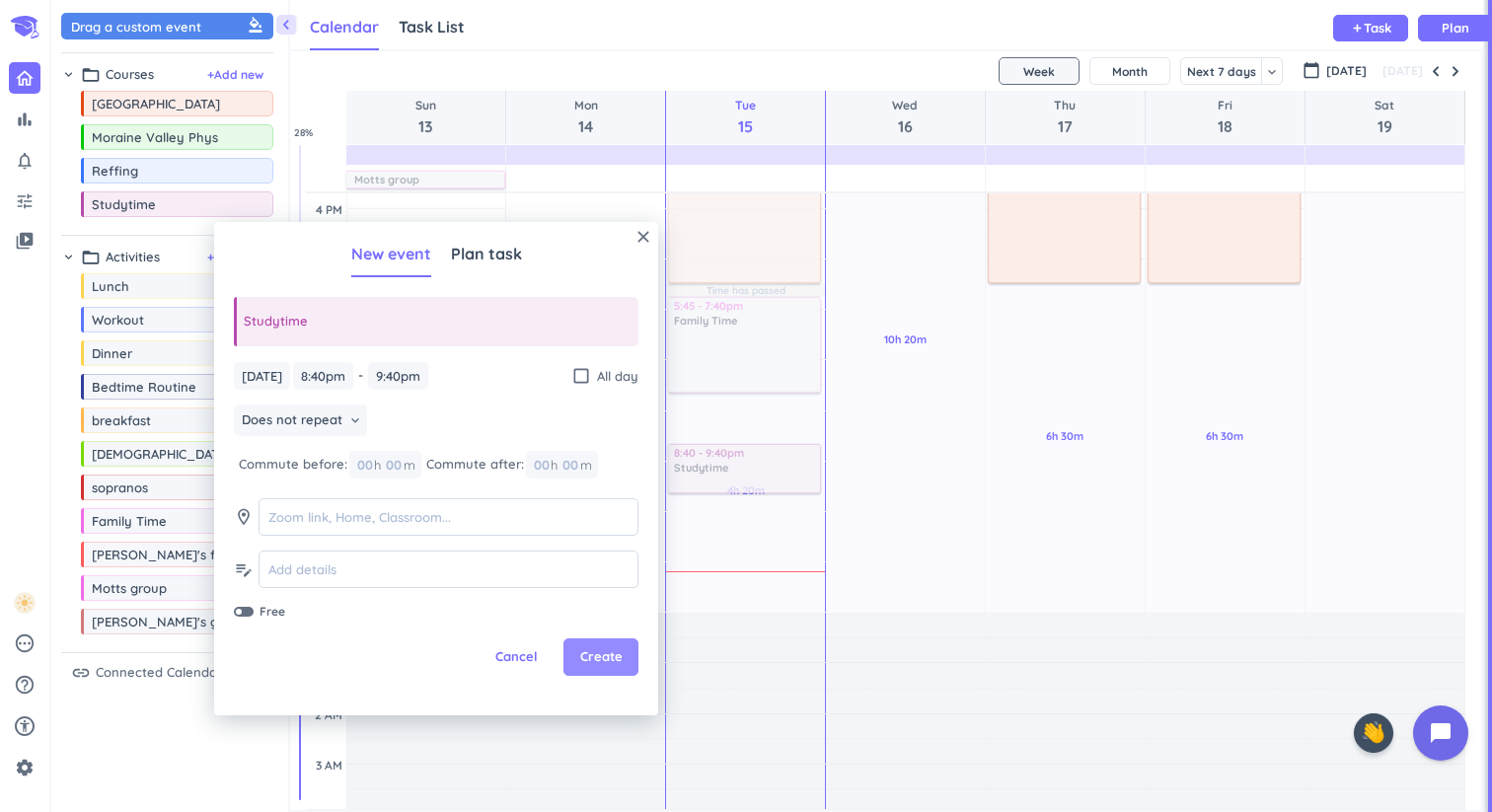 click on "Create" at bounding box center (601, 657) 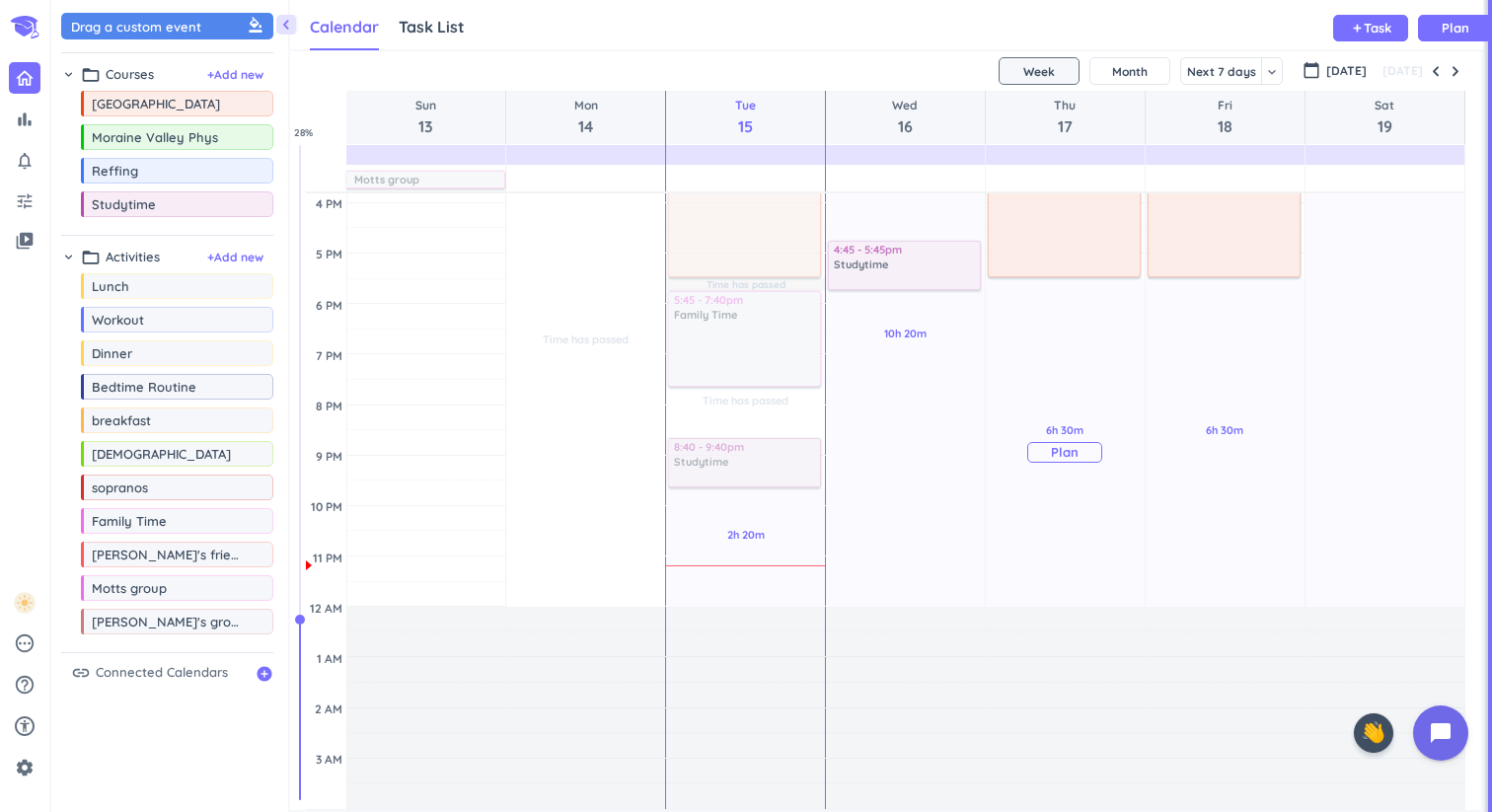 scroll, scrollTop: 563, scrollLeft: 0, axis: vertical 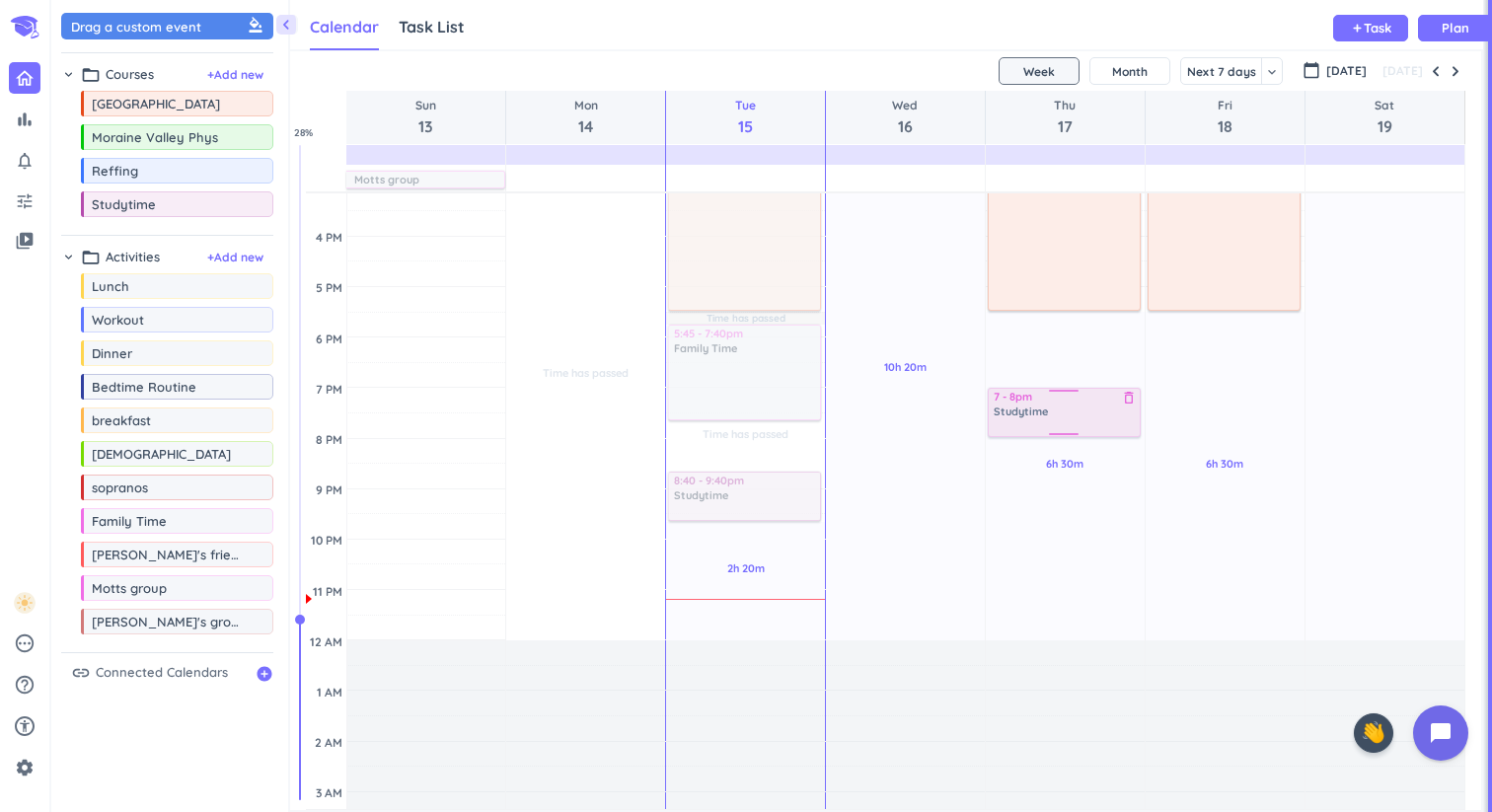 drag, startPoint x: 129, startPoint y: 211, endPoint x: 1052, endPoint y: 390, distance: 940.19679 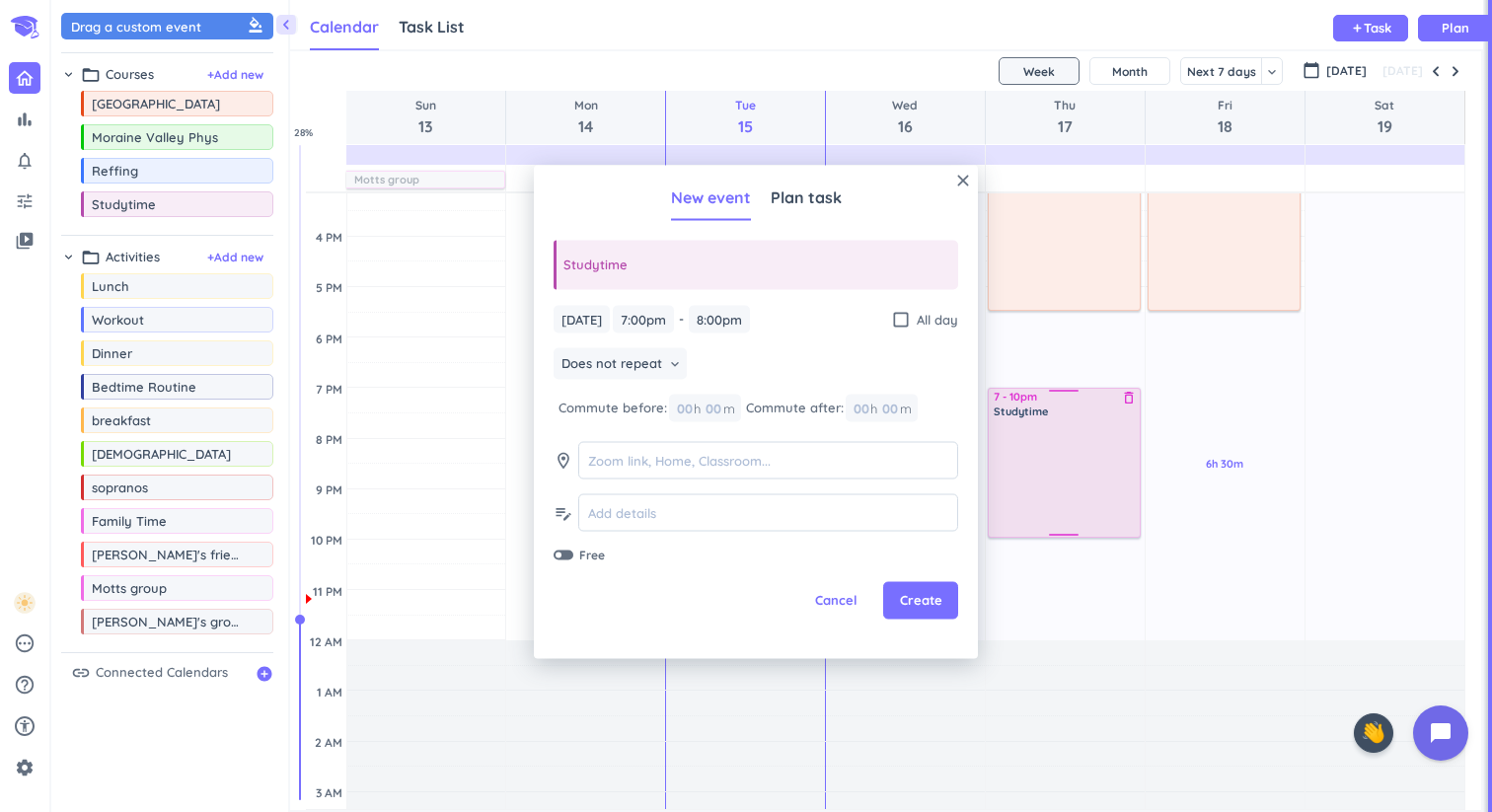 drag, startPoint x: 1047, startPoint y: 433, endPoint x: 1055, endPoint y: 533, distance: 100.31949 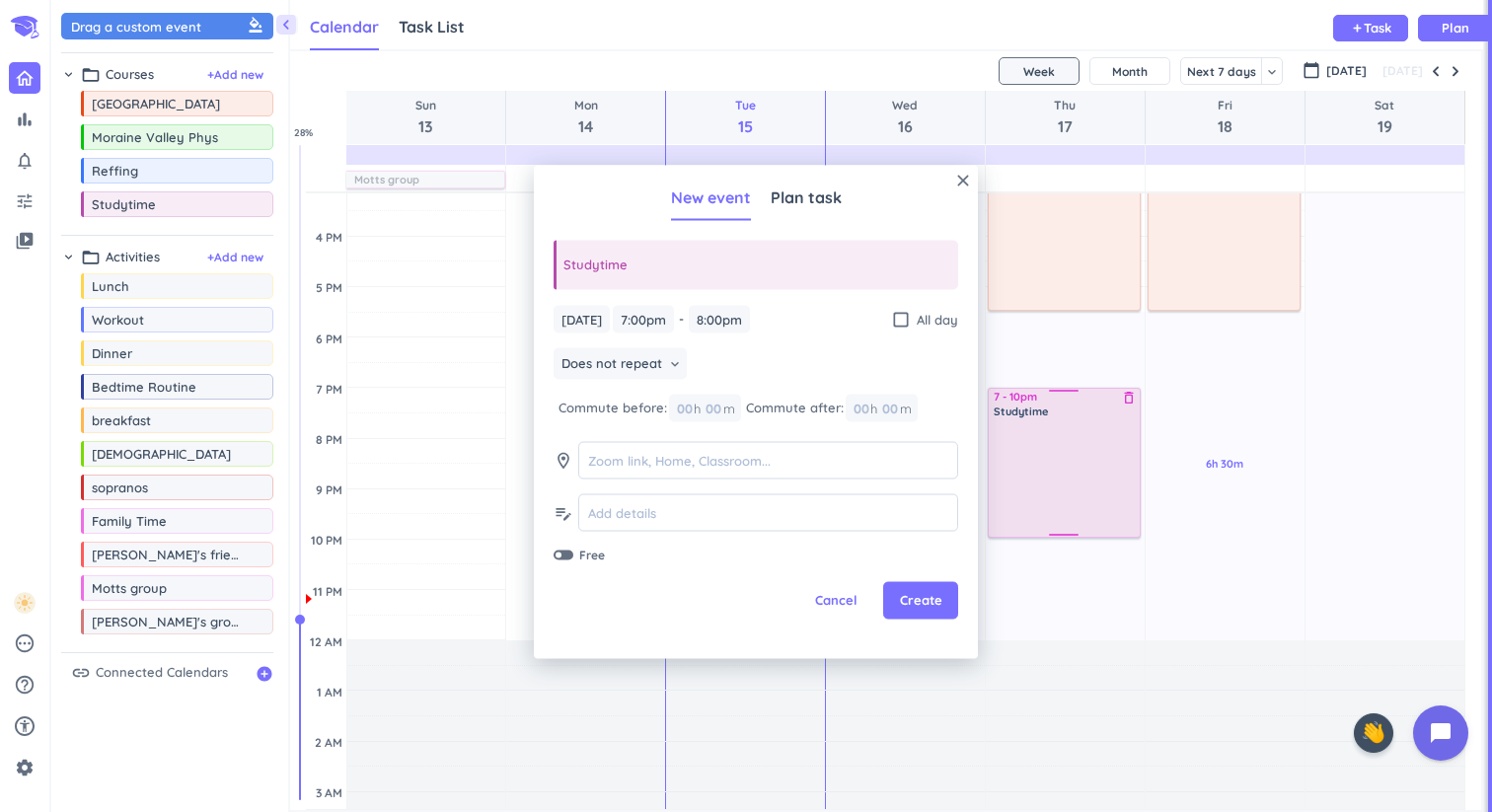click on "2h 45m Past due Plan 6h 30m Past due Plan Adjust Awake Time Adjust Awake Time 9:15am - 5:30pm [GEOGRAPHIC_DATA] delete_outline 7 - 8pm Studytime delete_outline 7 - 10pm Studytime delete_outline" at bounding box center [1065, 236] 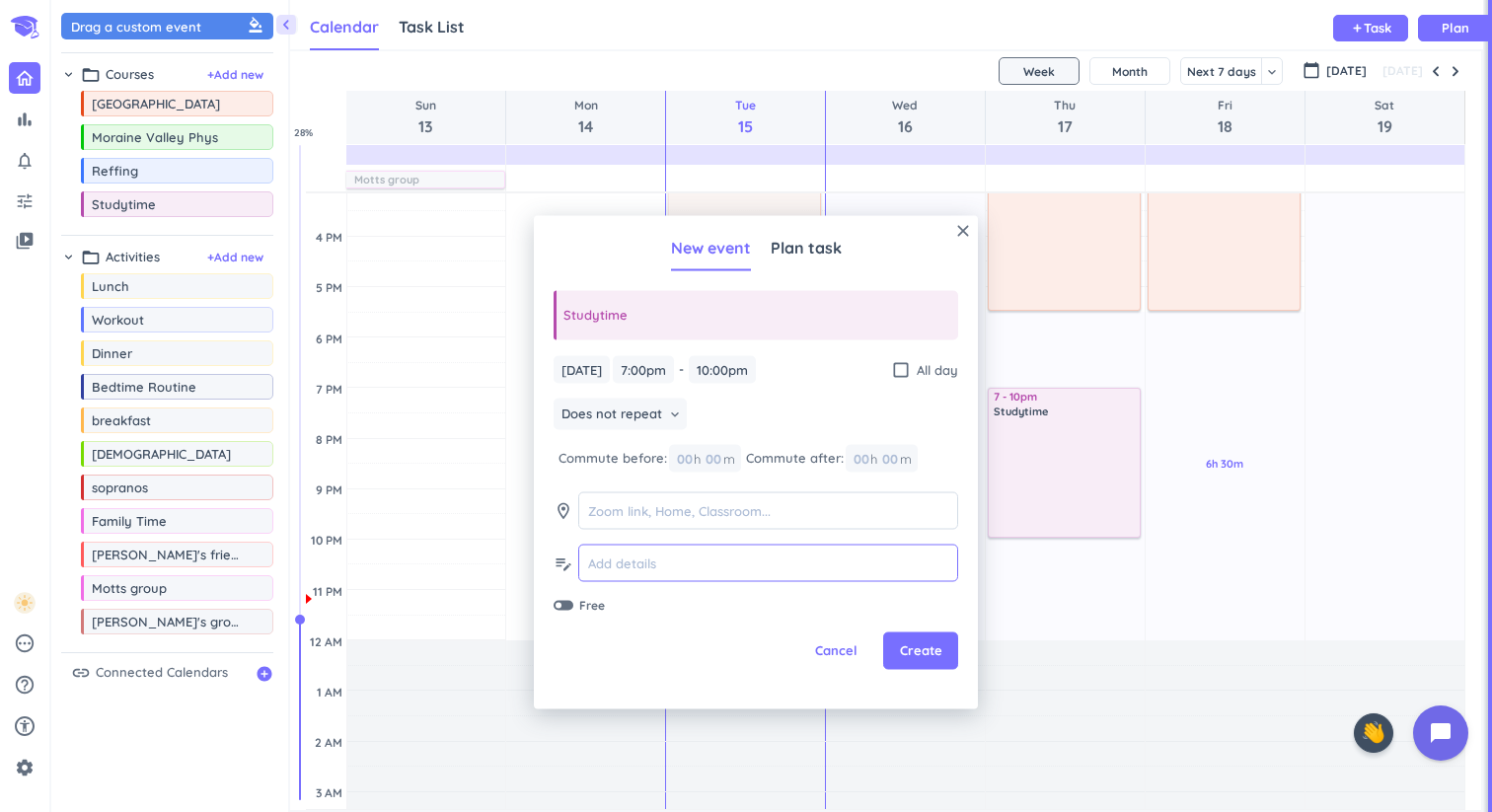 click at bounding box center (768, 562) 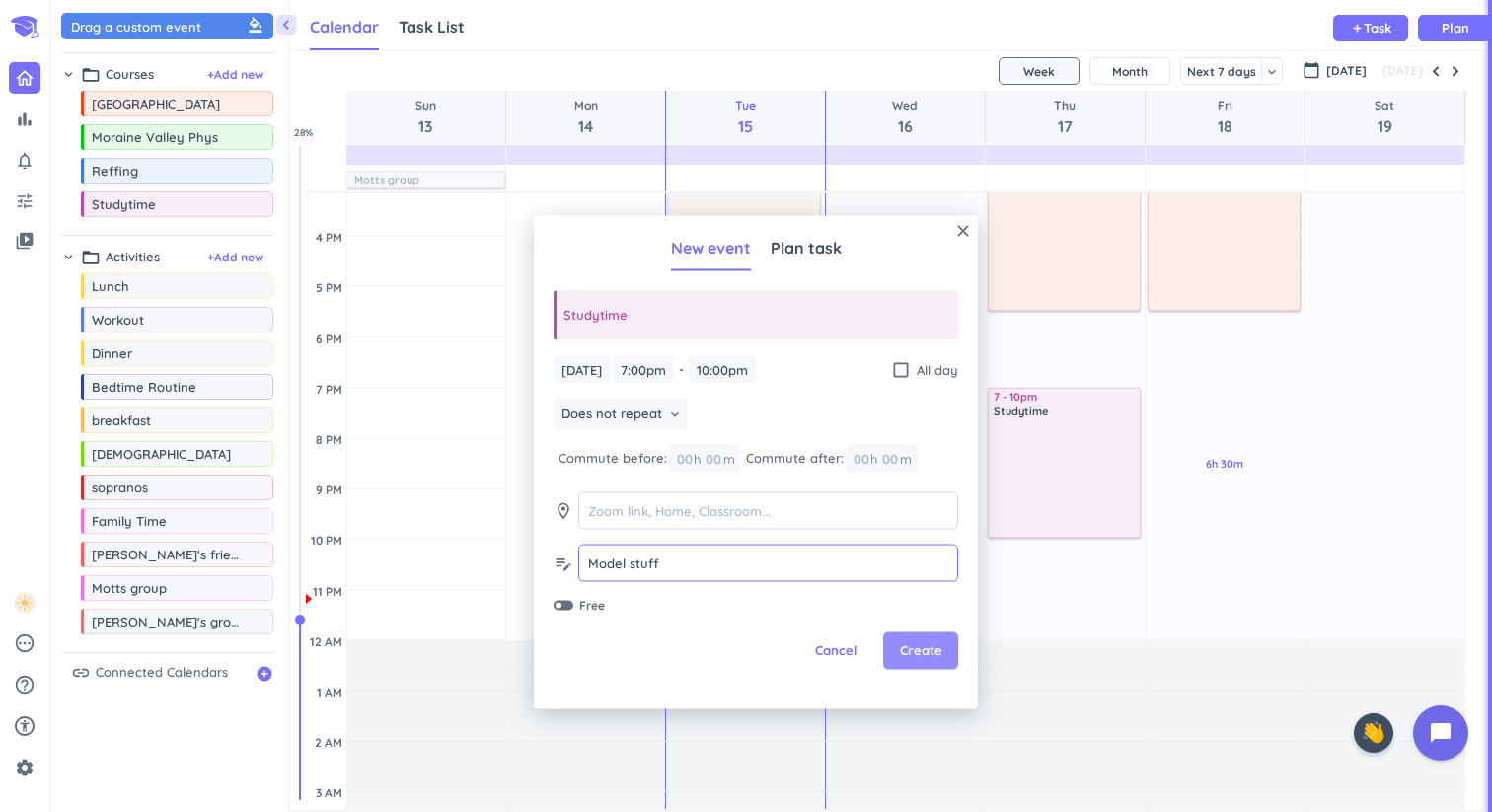 type on "Model stuff" 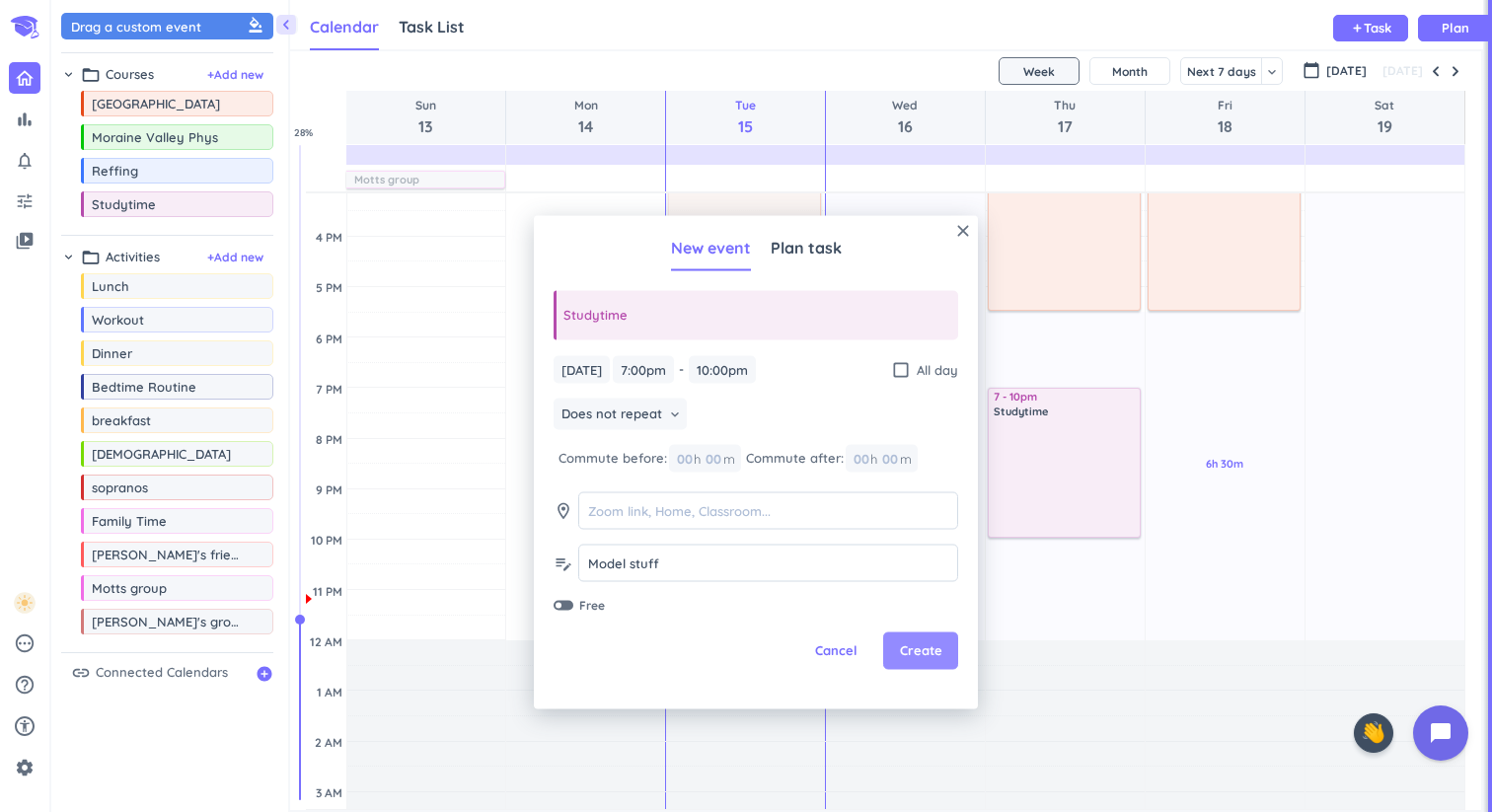 click on "Create" at bounding box center [921, 651] 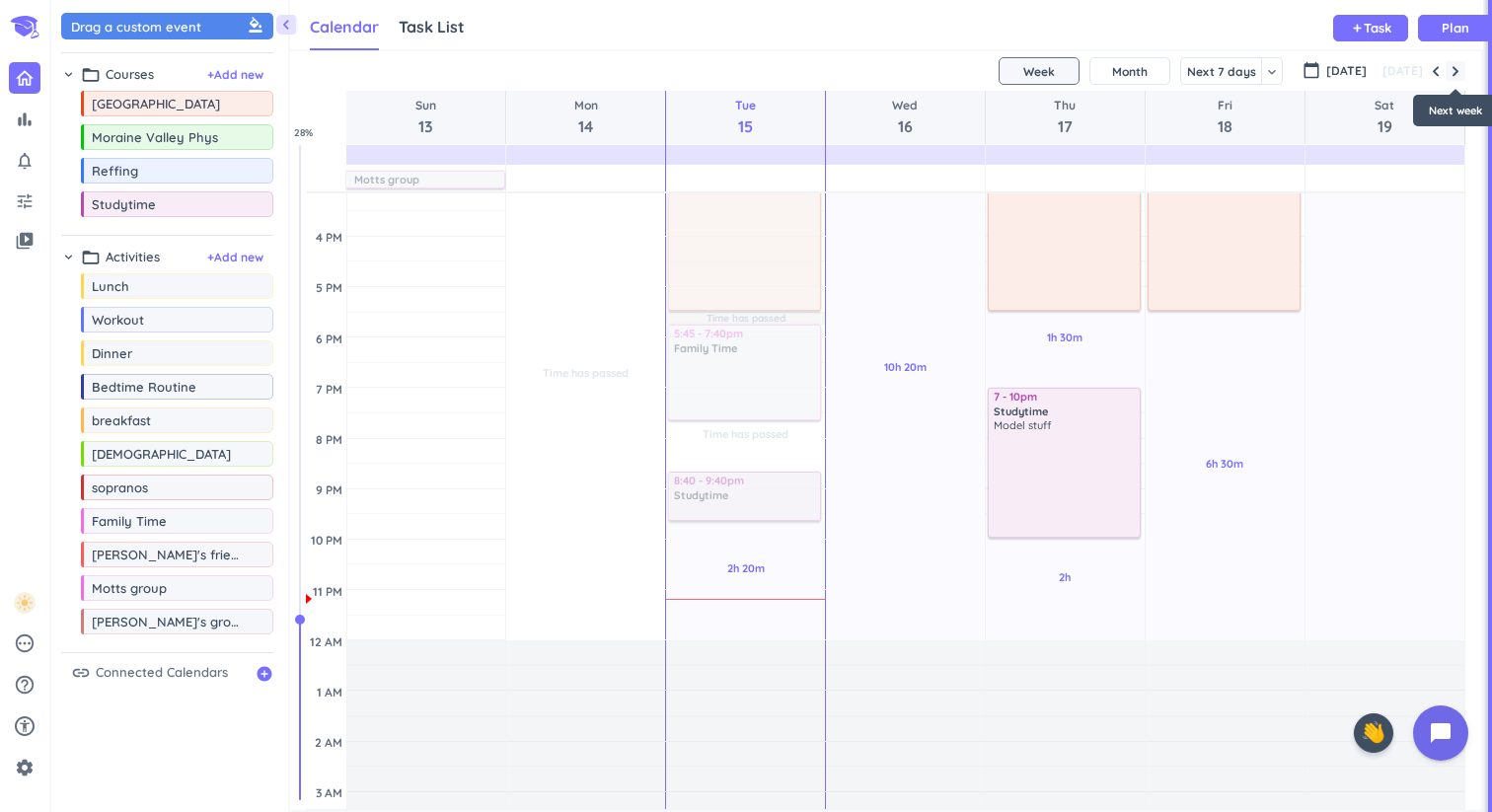 click at bounding box center (1455, 71) 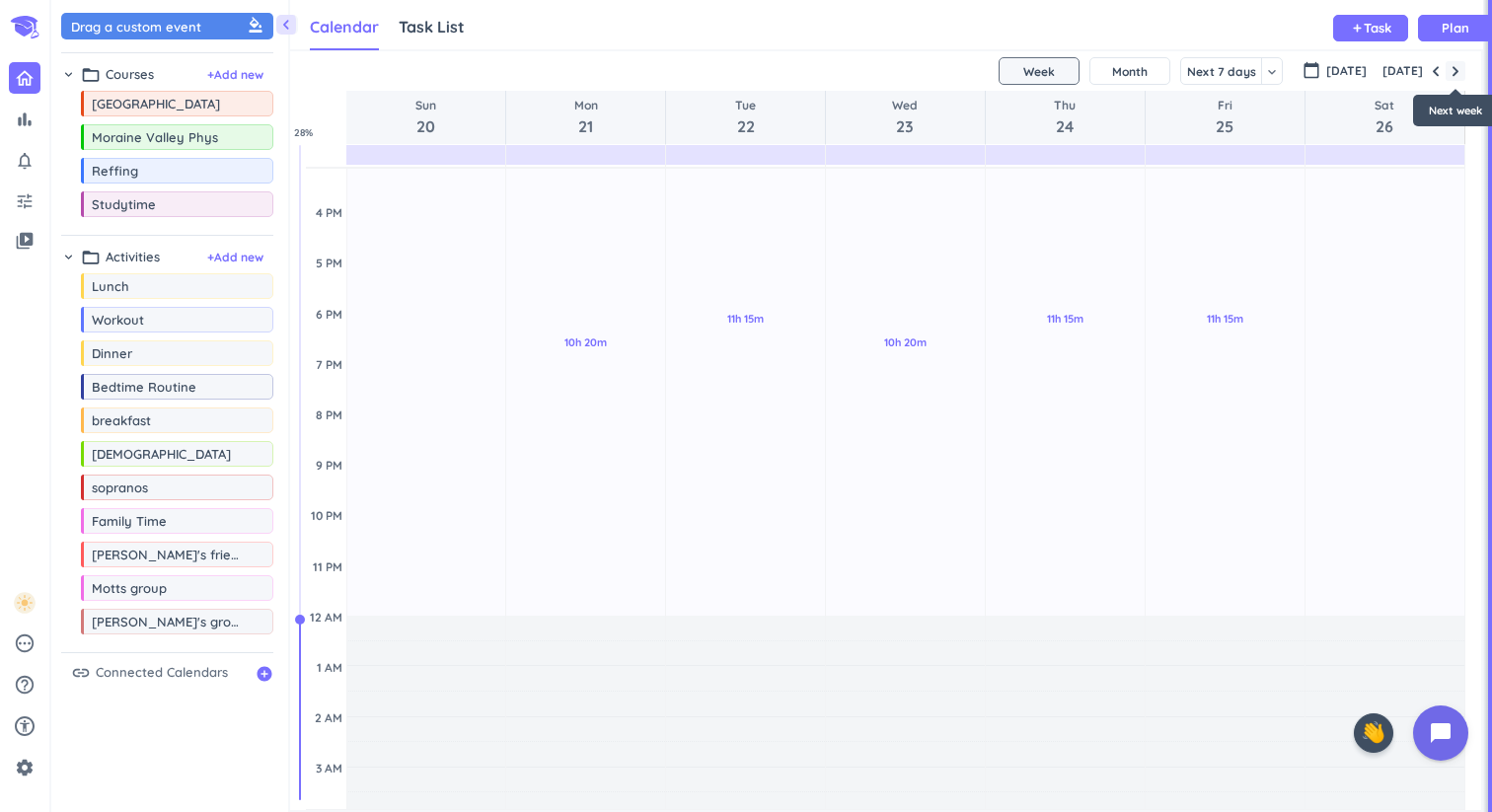 scroll, scrollTop: 52, scrollLeft: 0, axis: vertical 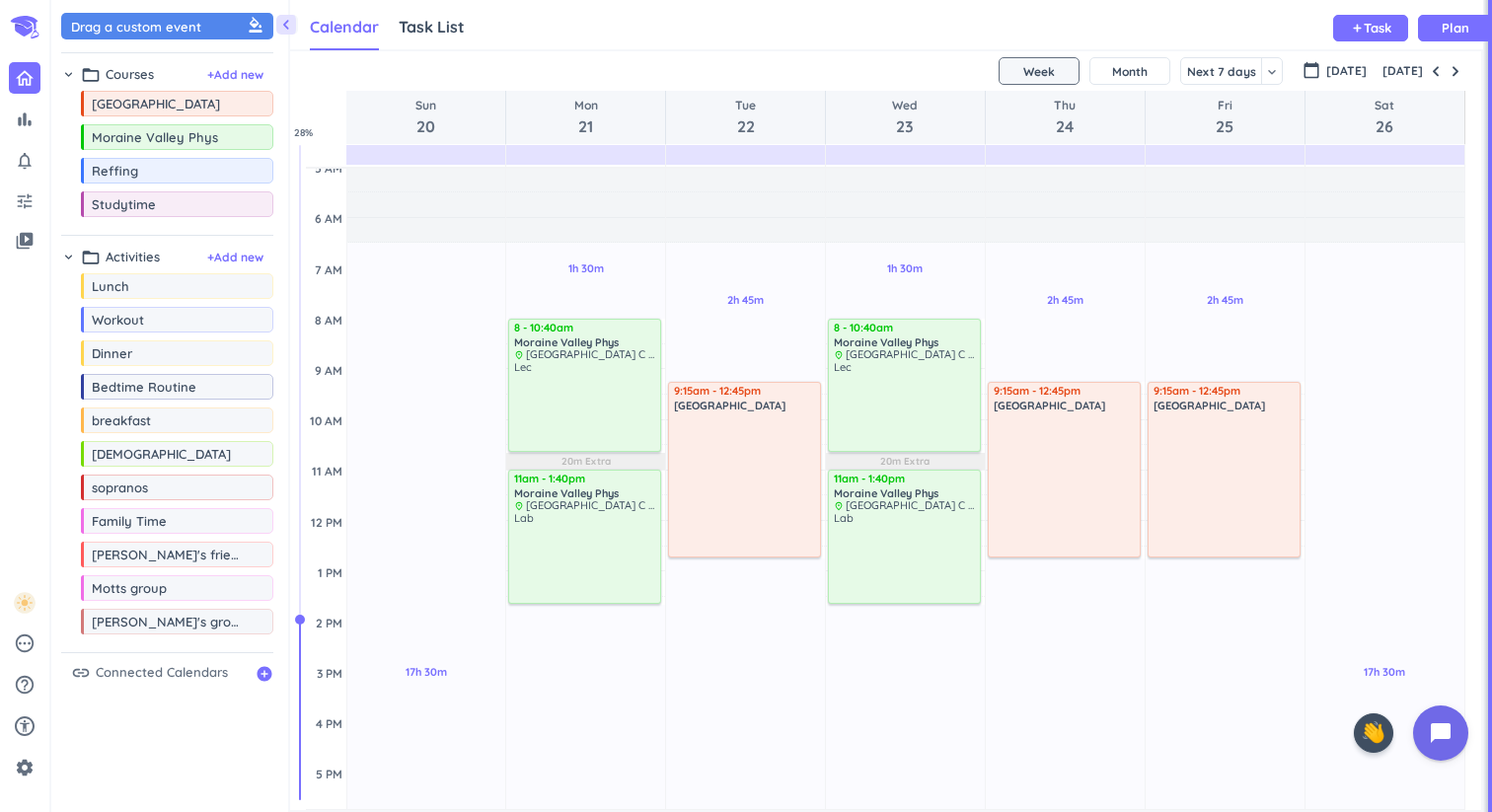 click on "[DATE]" at bounding box center [885, 71] 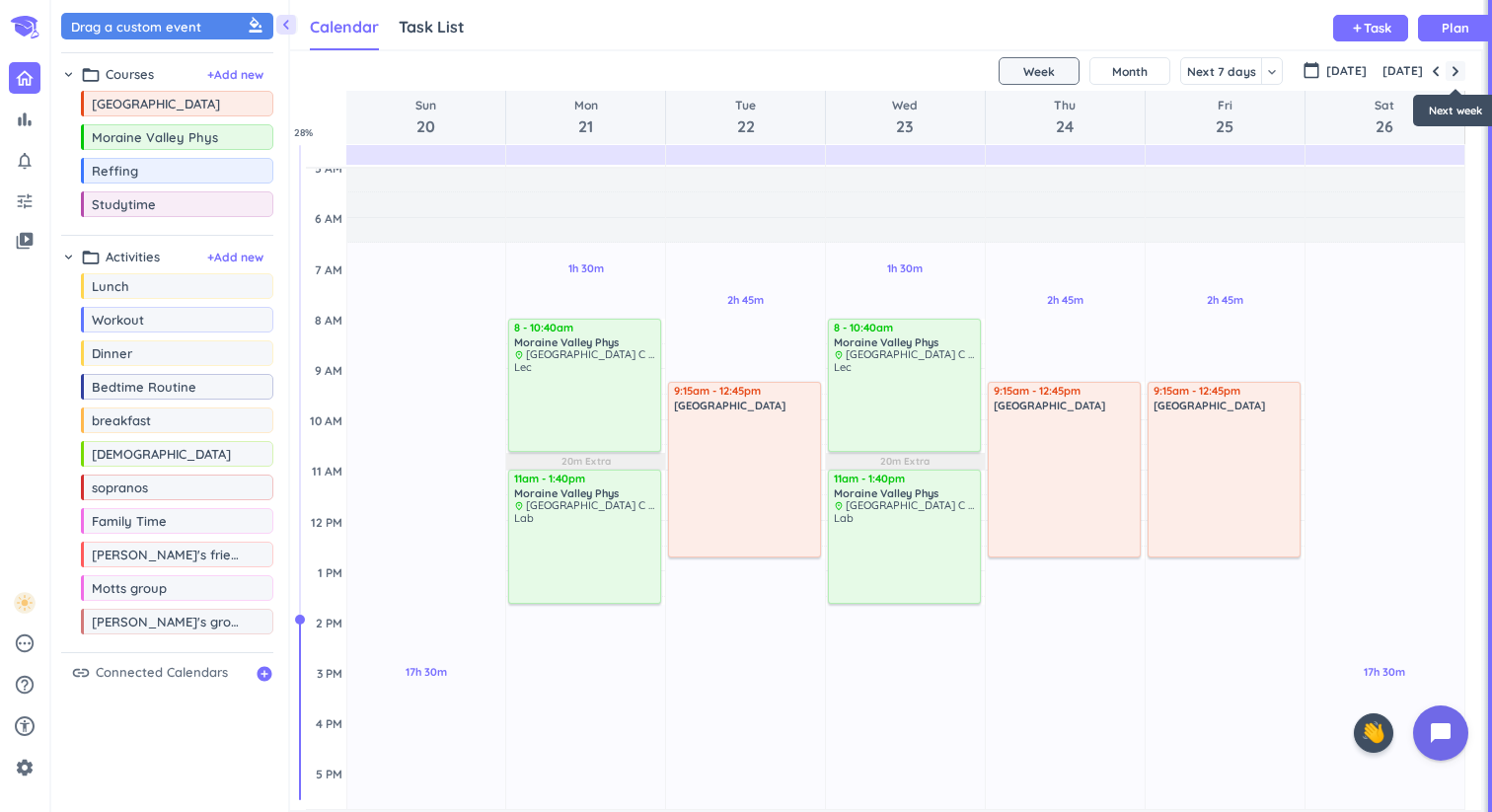 click at bounding box center [1455, 71] 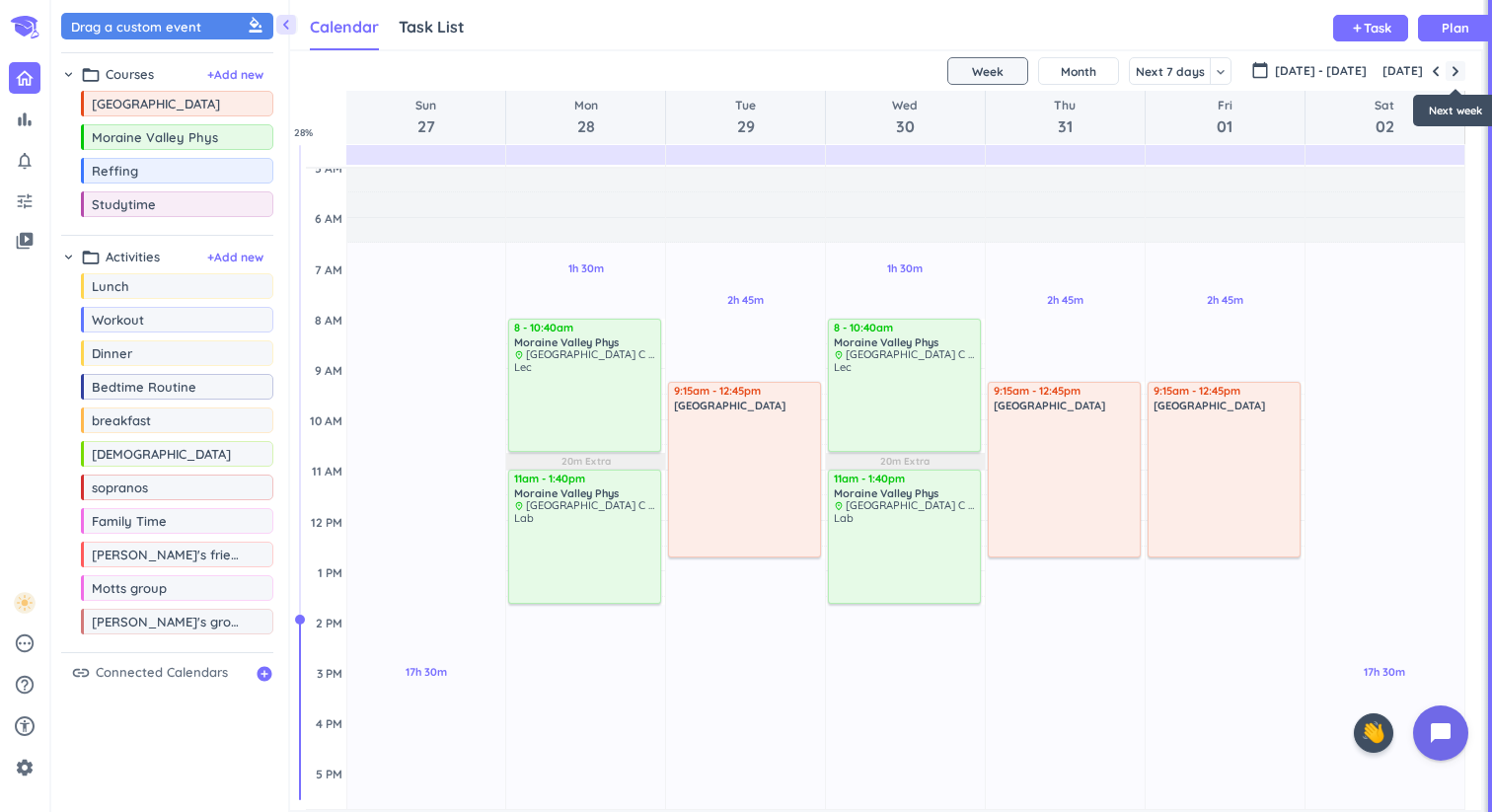 click at bounding box center [1455, 71] 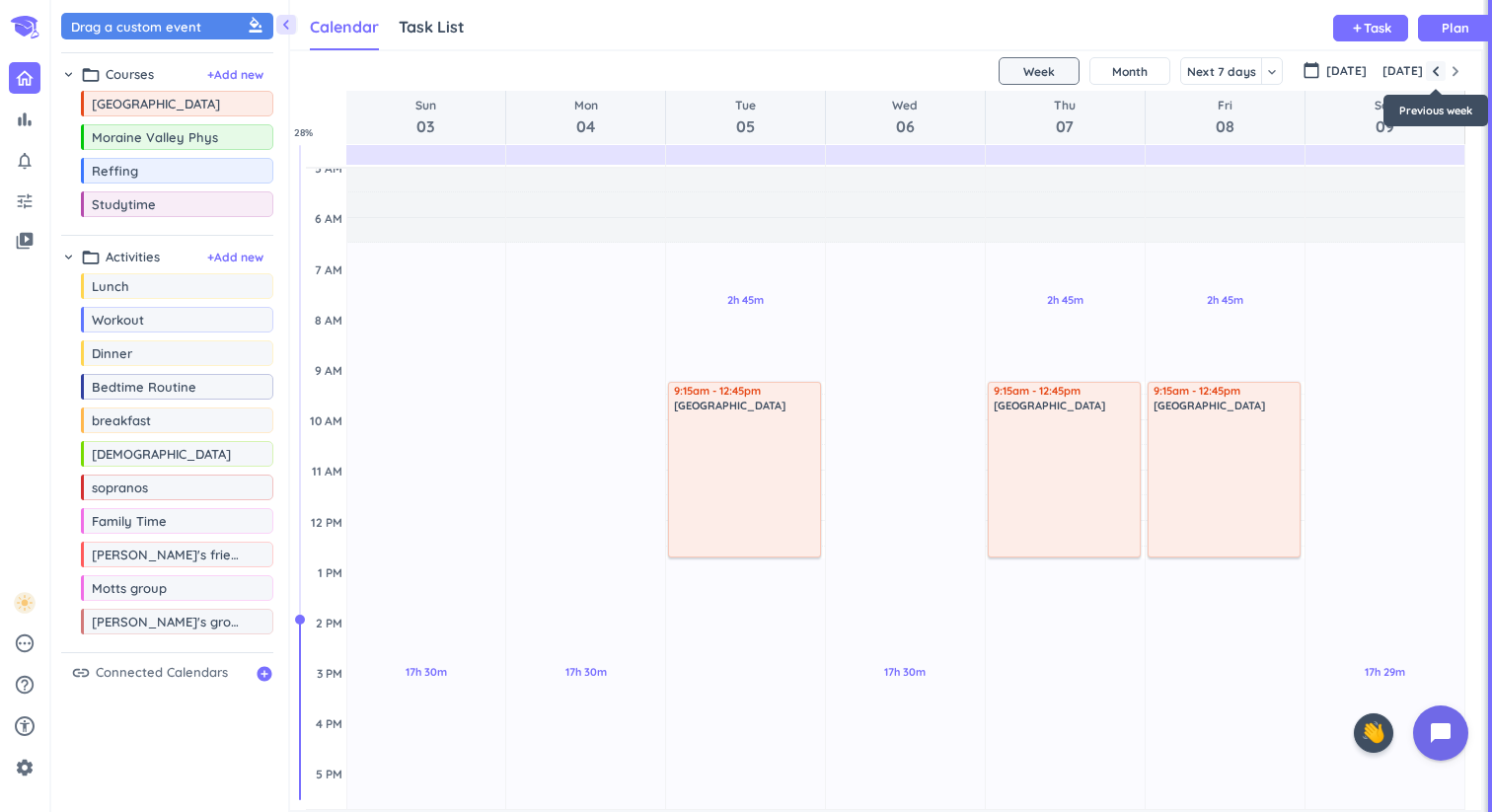 click at bounding box center (1436, 71) 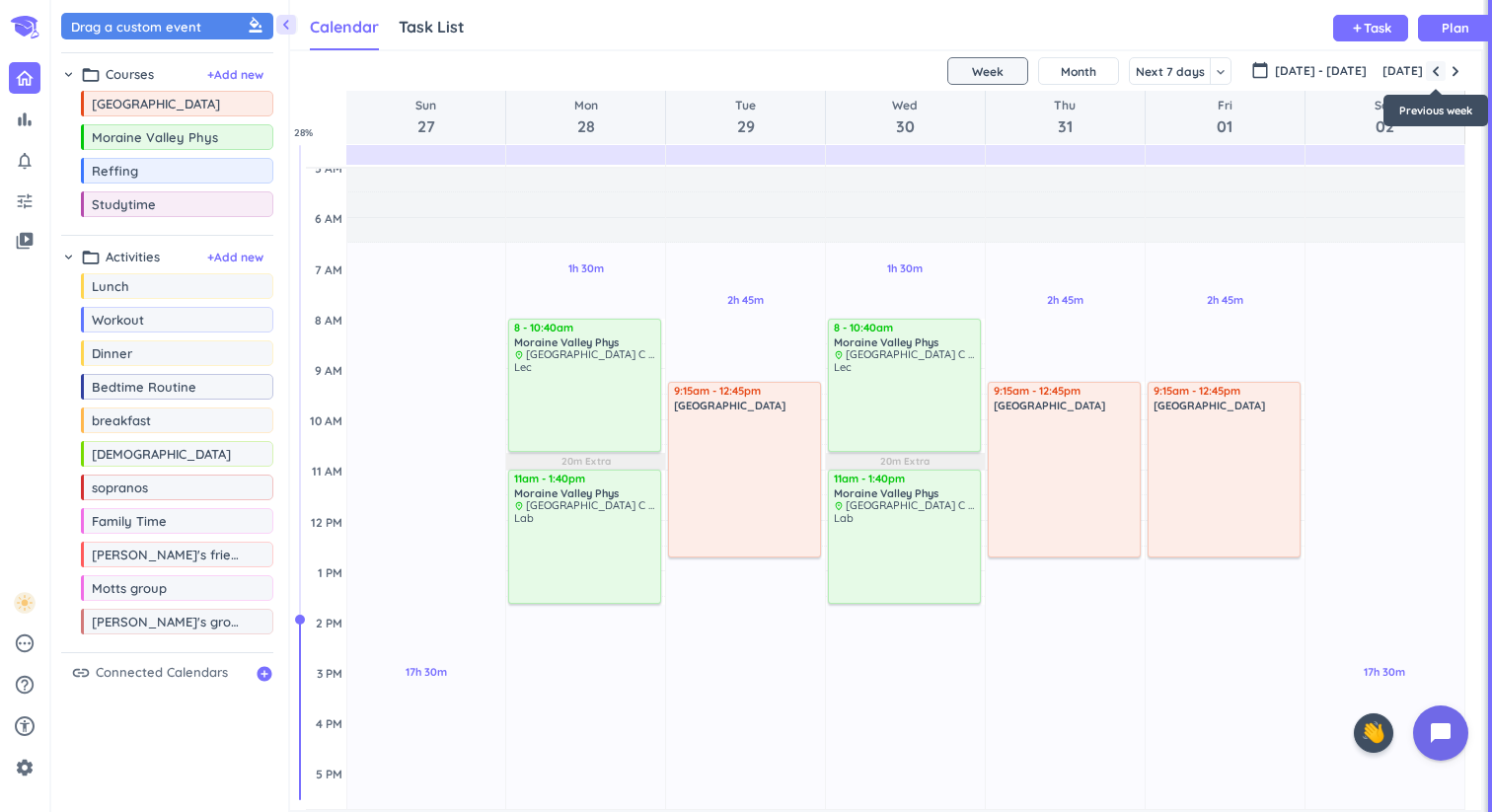 click at bounding box center (1436, 71) 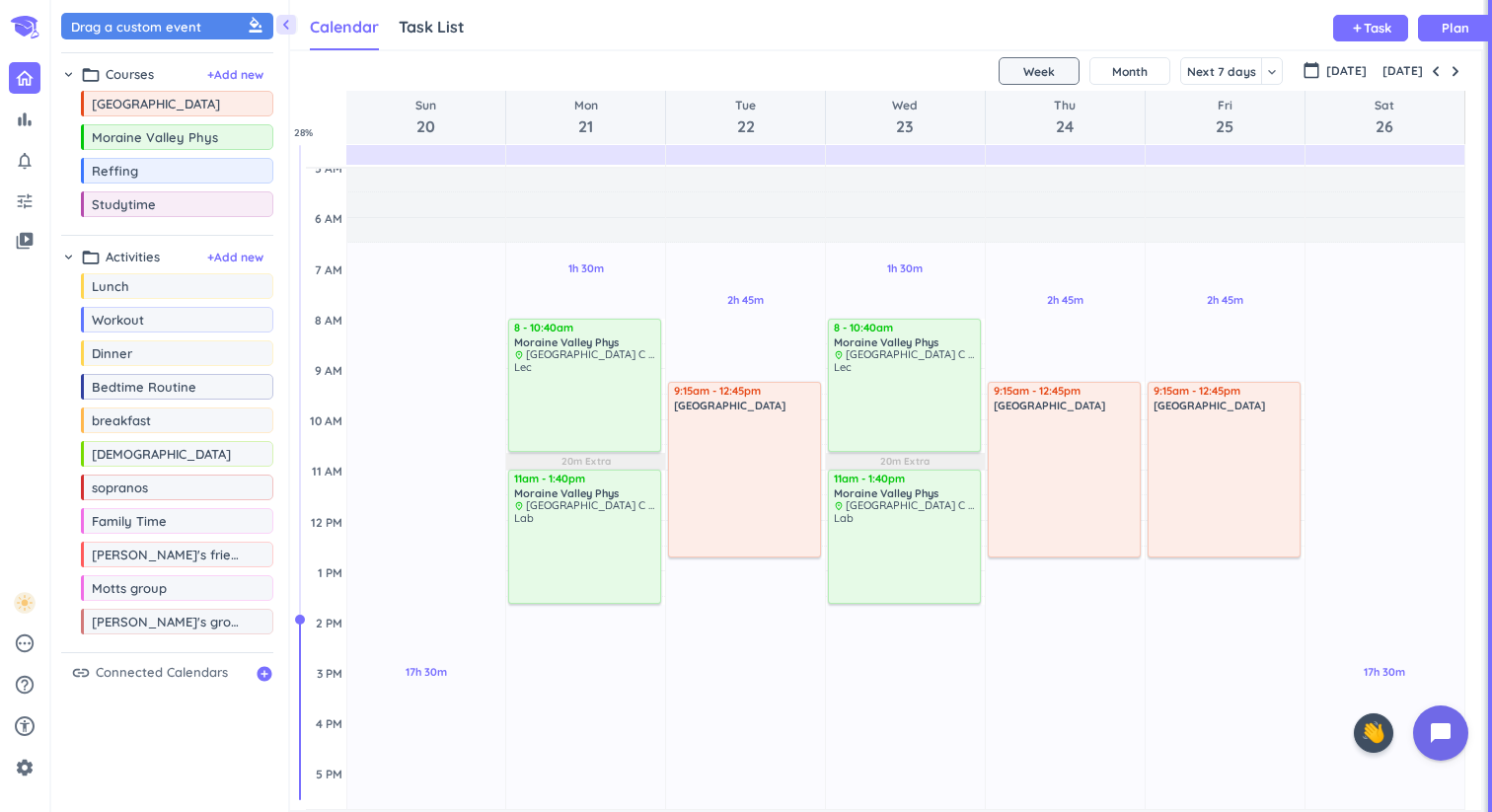 click on "SHOVEL [DATE] - [DATE] Week Month Next 7 days keyboard_arrow_down Week keyboard_arrow_down calendar_today [DATE] [DATE] Sun 20 Mon 21 Tue 22 Wed 23 Thu 24 Fri 25 Sat 26 4 AM 5 AM 6 AM 7 AM 8 AM 9 AM 10 AM 11 AM 12 PM 1 PM 2 PM 3 PM 4 PM 5 PM 6 PM 7 PM 8 PM 9 PM 10 PM 11 PM 12 AM 1 AM 2 AM 3 AM 17h 30m Past due Plan Adjust Awake Time Adjust Awake Time 1h 30m Past due Plan 10h 20m Past due Plan 20m Extra Adjust Awake Time Adjust Awake Time 8 - 10:40am [GEOGRAPHIC_DATA] Phys delete_outline place [GEOGRAPHIC_DATA] C C261 Lec 11am - 1:40pm [GEOGRAPHIC_DATA] Phys delete_outline place [GEOGRAPHIC_DATA] C C261 Lab 2h 45m Past due Plan 11h 15m Past due Plan Adjust Awake Time Adjust Awake Time 9:15am - 12:45pm [GEOGRAPHIC_DATA] delete_outline 1h 30m Past due Plan 10h 20m Past due Plan 20m Extra Adjust Awake Time Adjust Awake Time 8 - 10:40am [GEOGRAPHIC_DATA] Phys delete_outline place [GEOGRAPHIC_DATA] C C261 [GEOGRAPHIC_DATA] 11am - 1:40pm [GEOGRAPHIC_DATA] Phys delete_outline place [GEOGRAPHIC_DATA] C C261 Lab 2h 45m Plan" at bounding box center (885, 430) 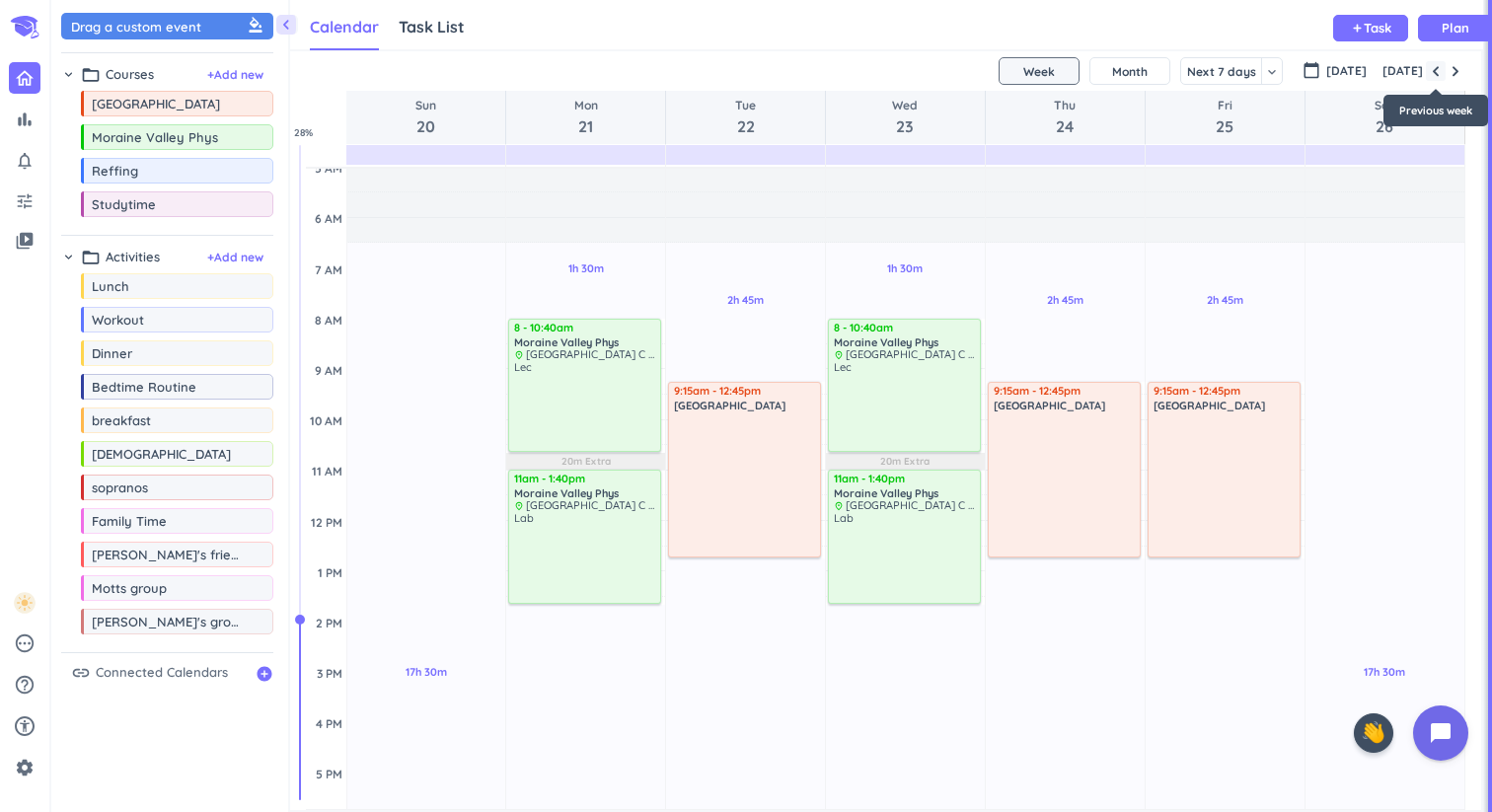 click at bounding box center (1436, 71) 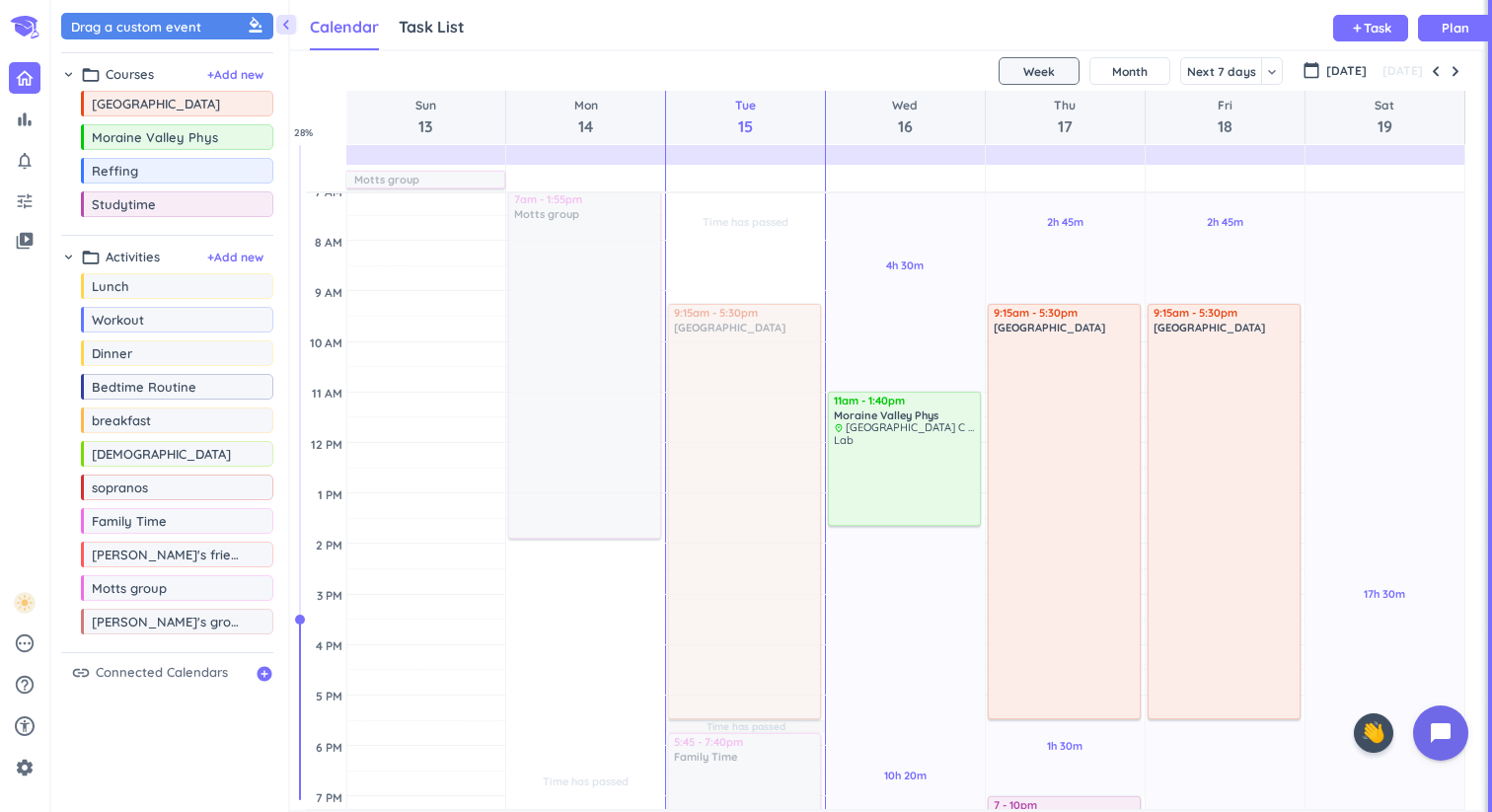scroll, scrollTop: 274, scrollLeft: 0, axis: vertical 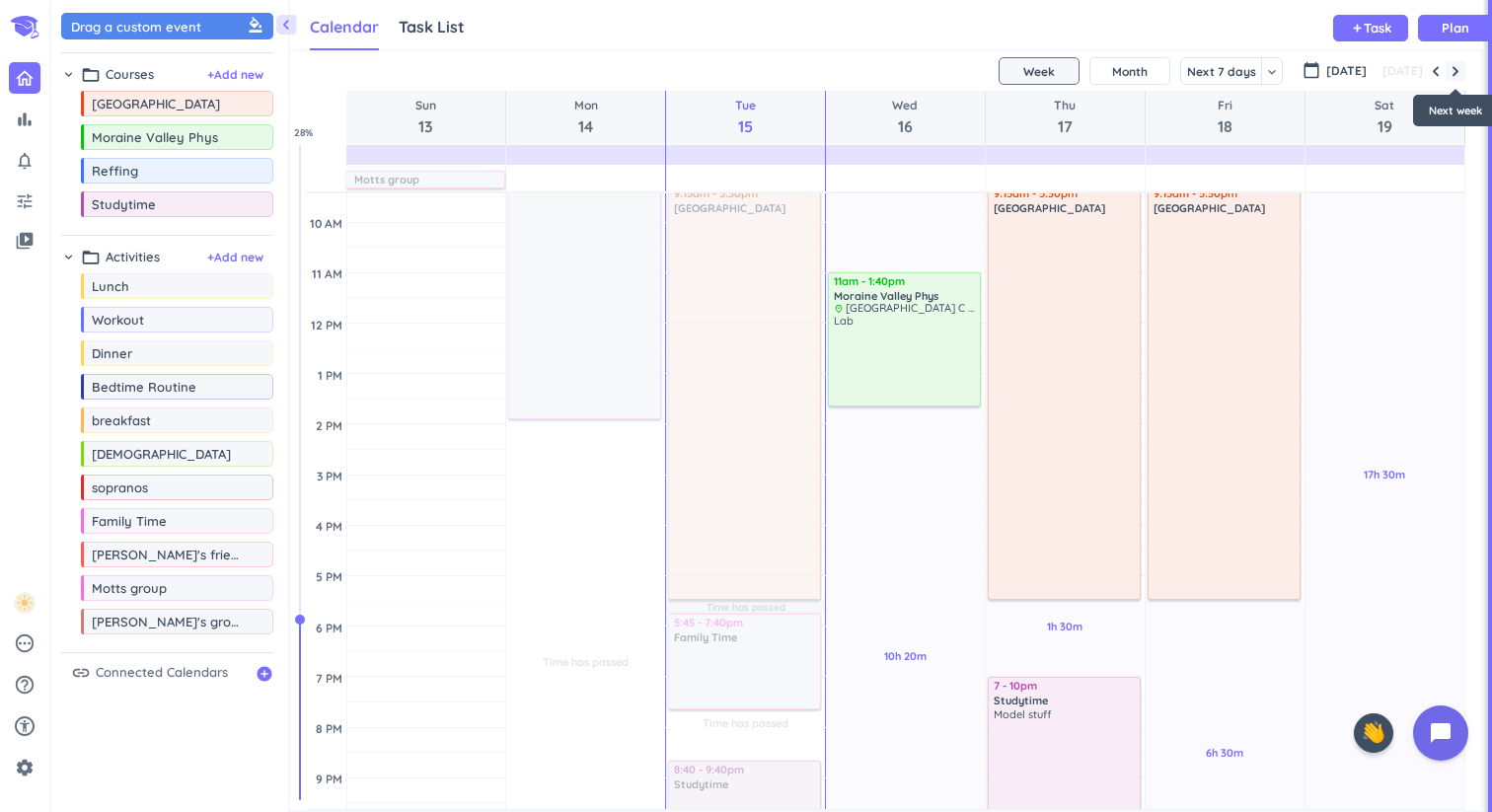 click at bounding box center (1455, 71) 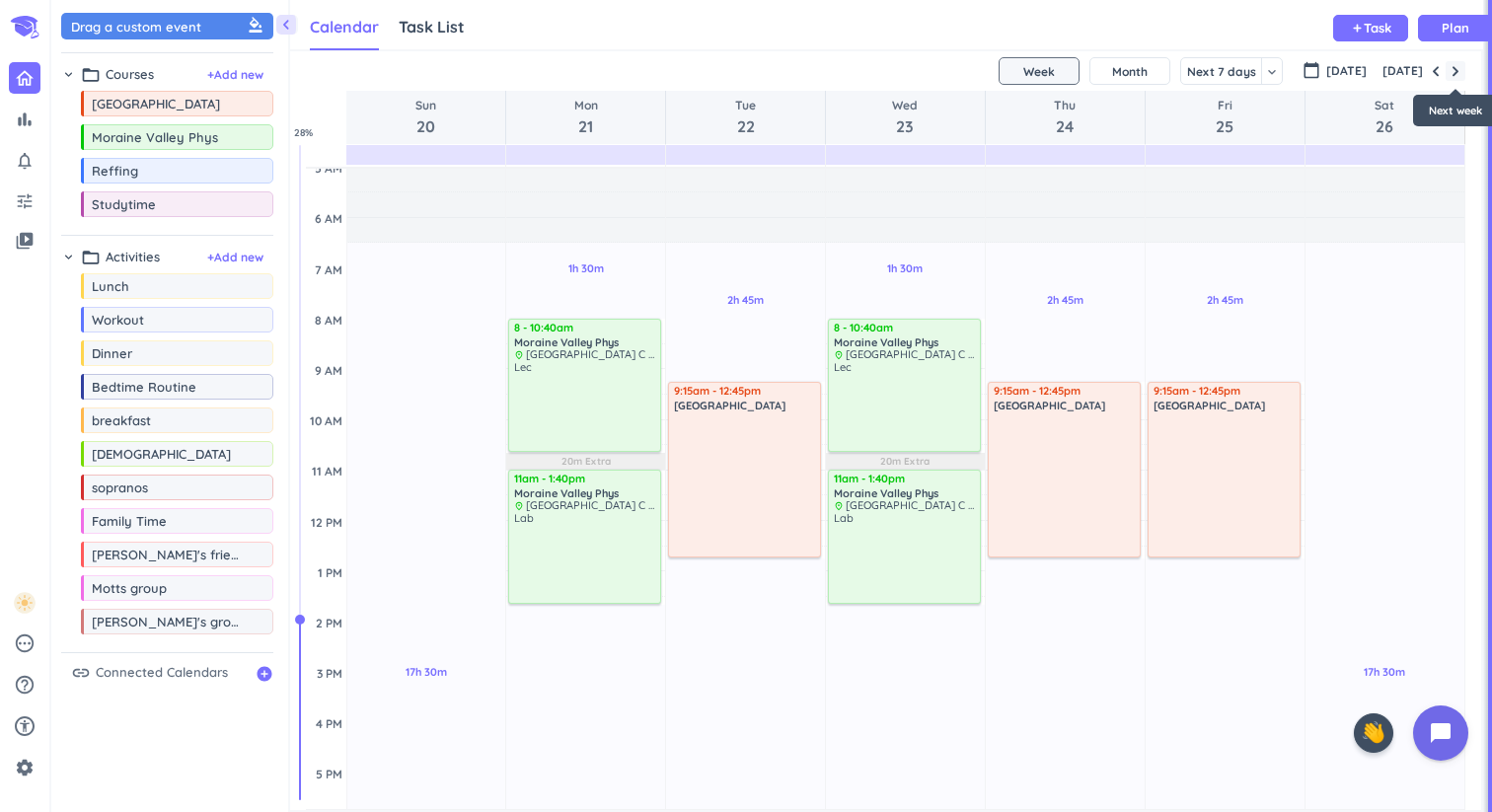 click at bounding box center (1455, 71) 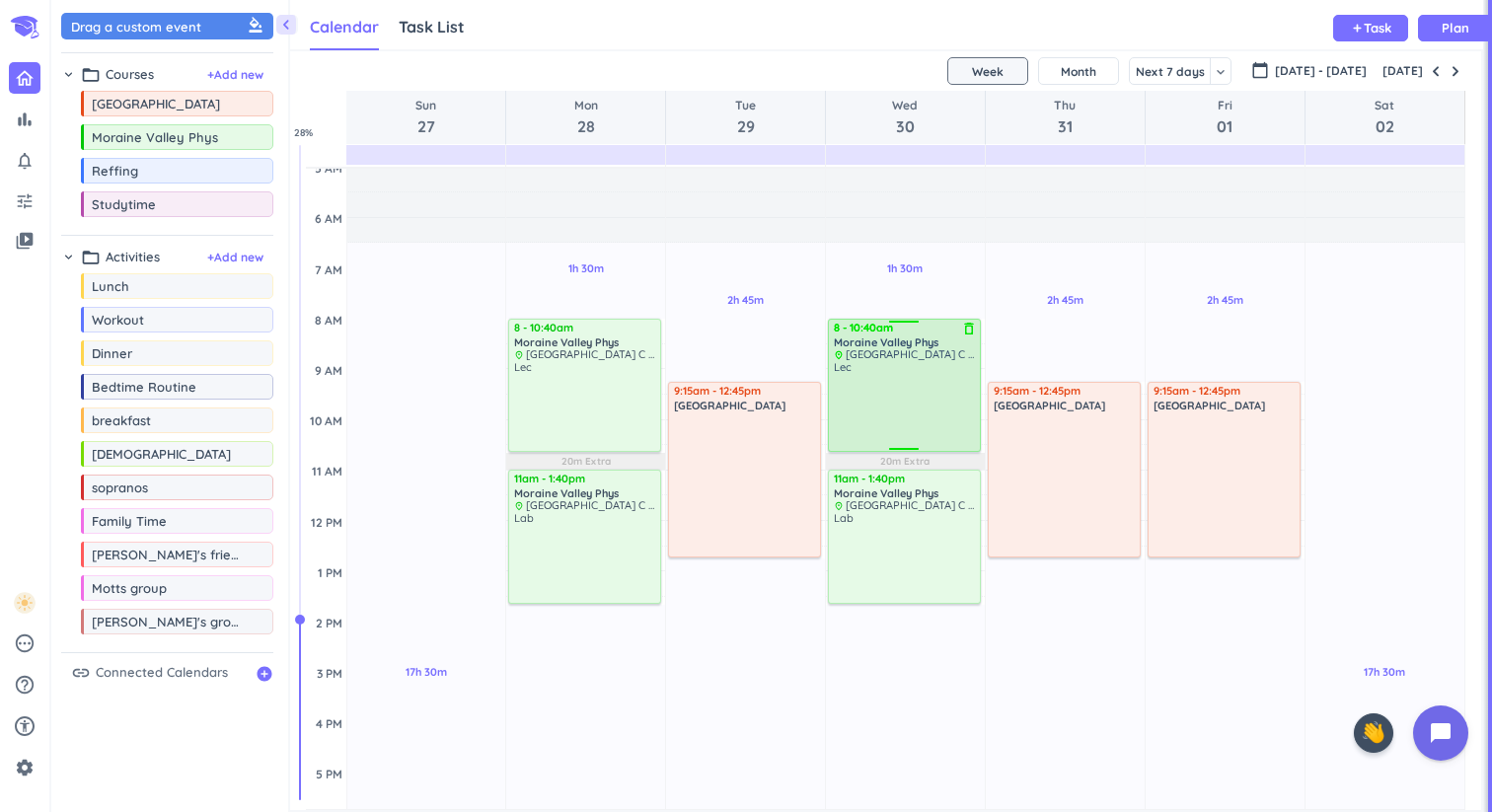click on "delete_outline" at bounding box center (969, 329) 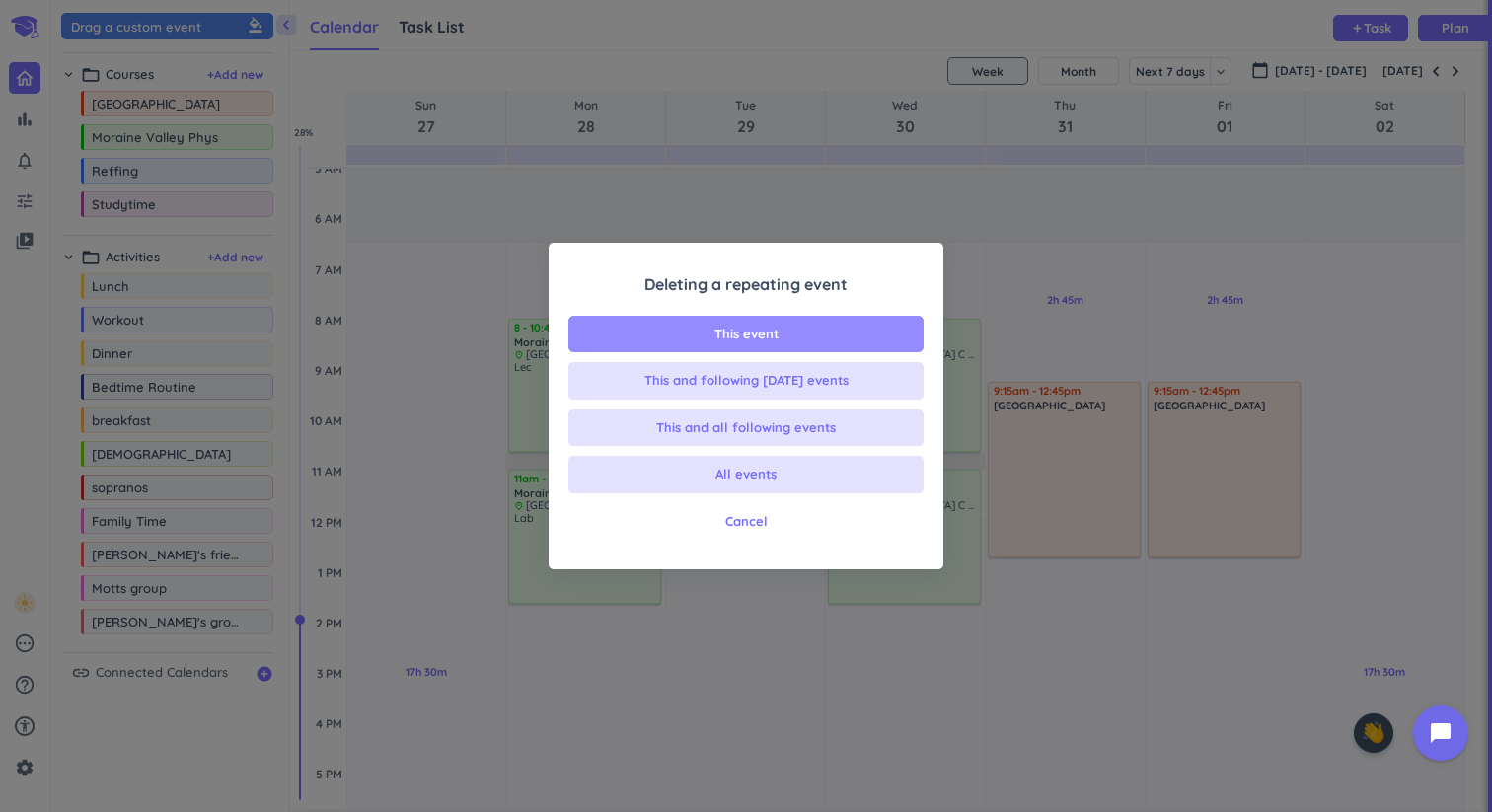 click on "This event" at bounding box center (746, 334) 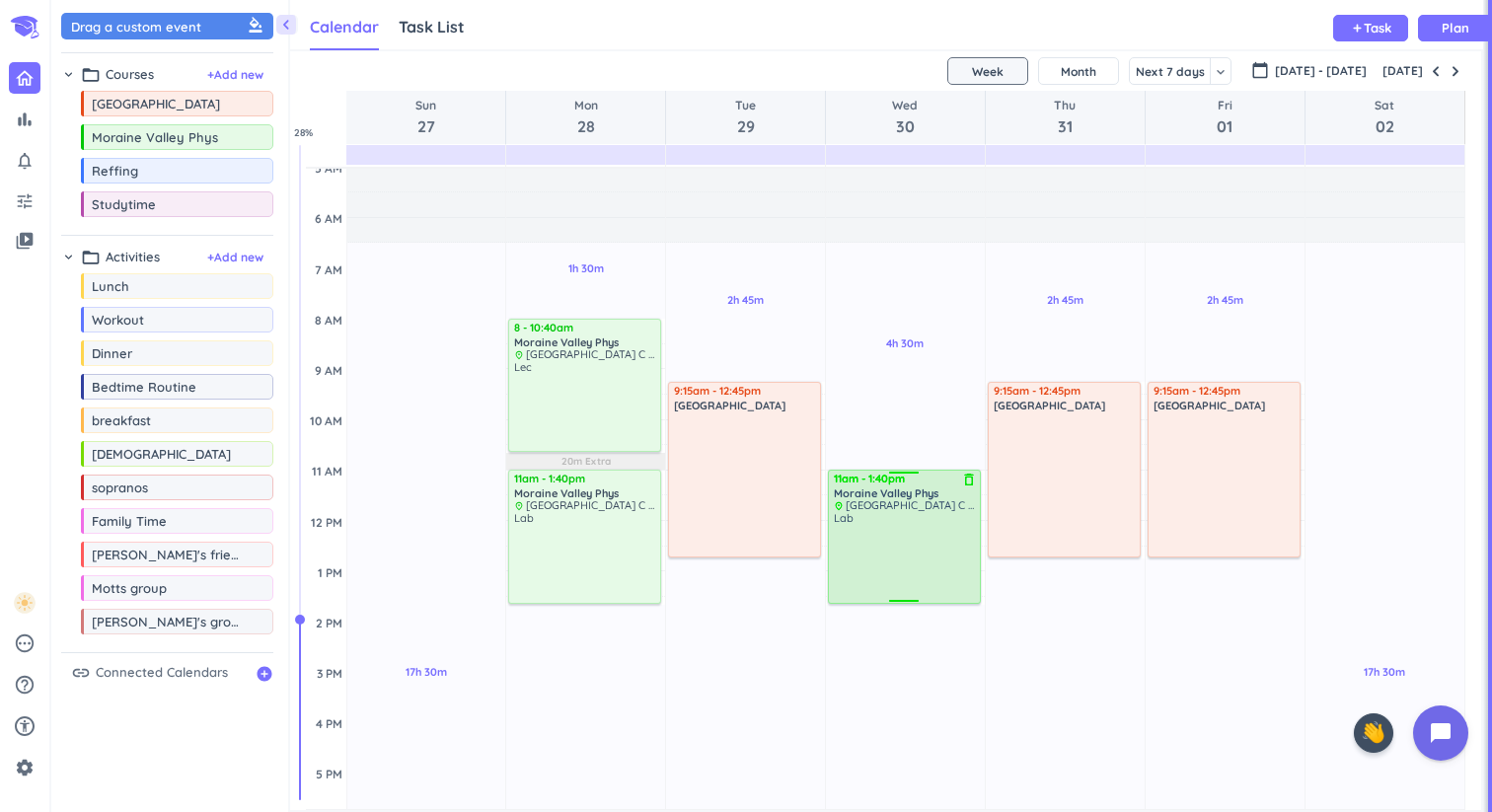 click at bounding box center [904, 476] 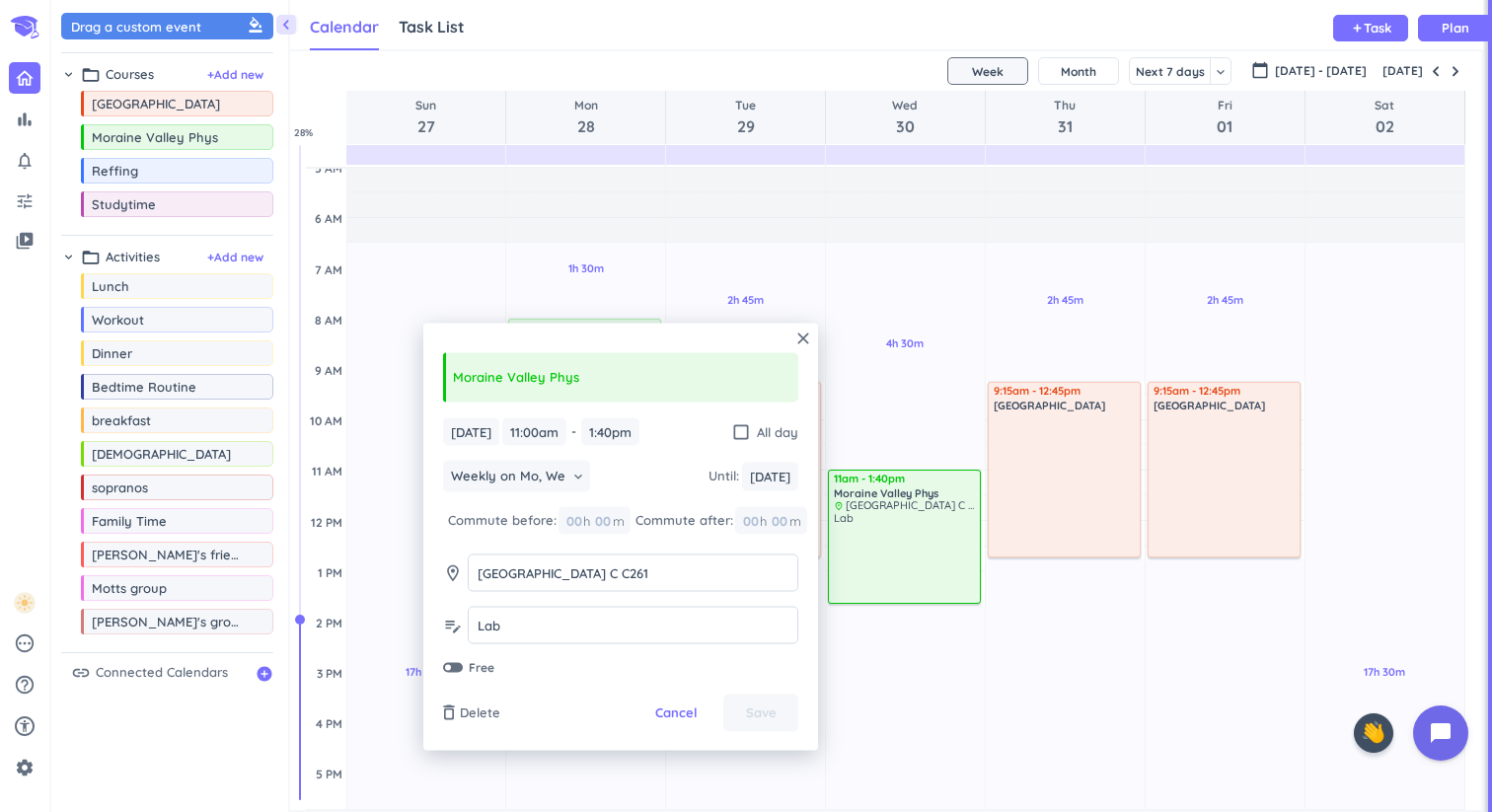 click on "delete_outline Delete Cancel Save" at bounding box center (621, 713) 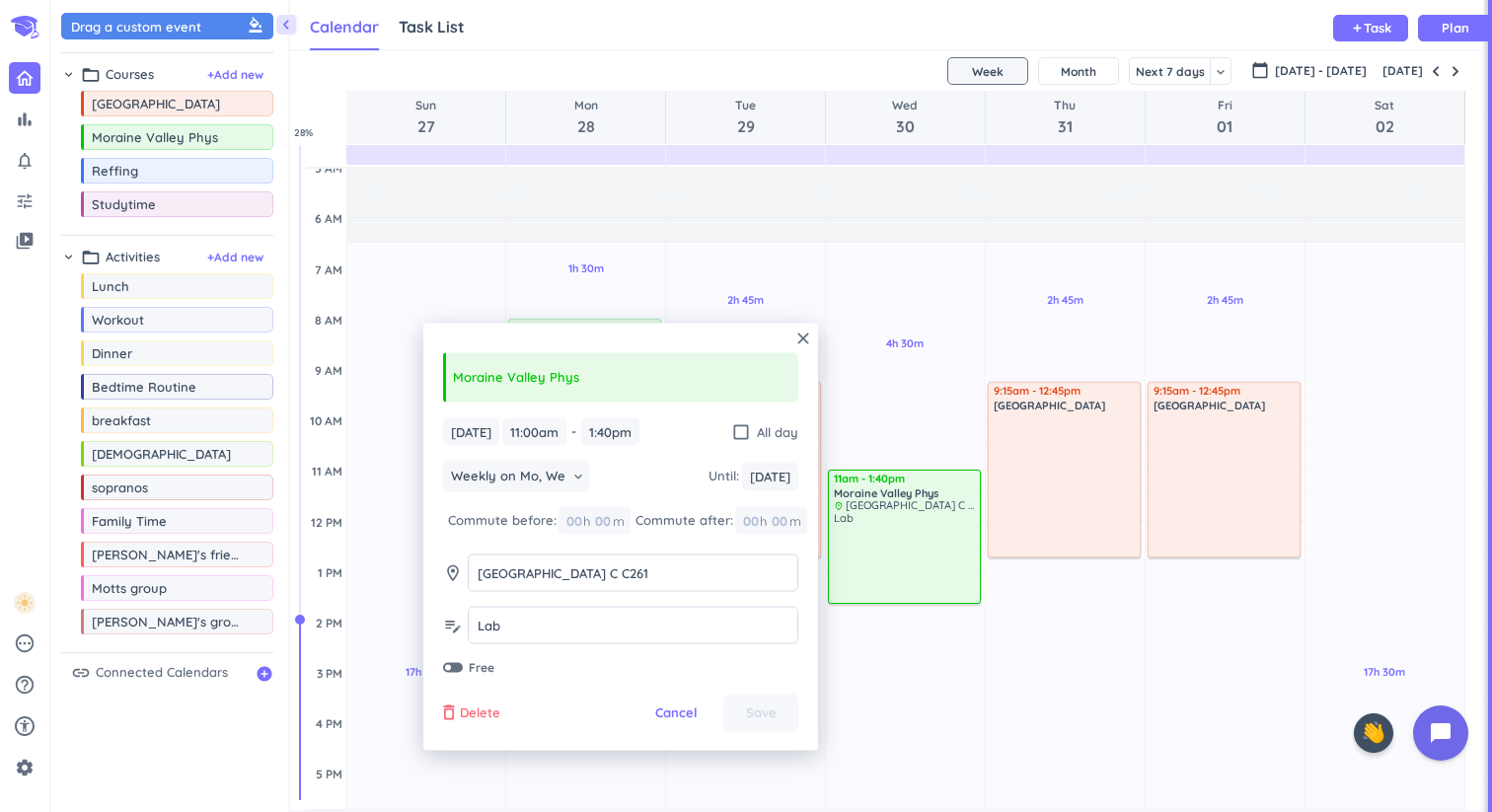 click on "Delete" at bounding box center [480, 713] 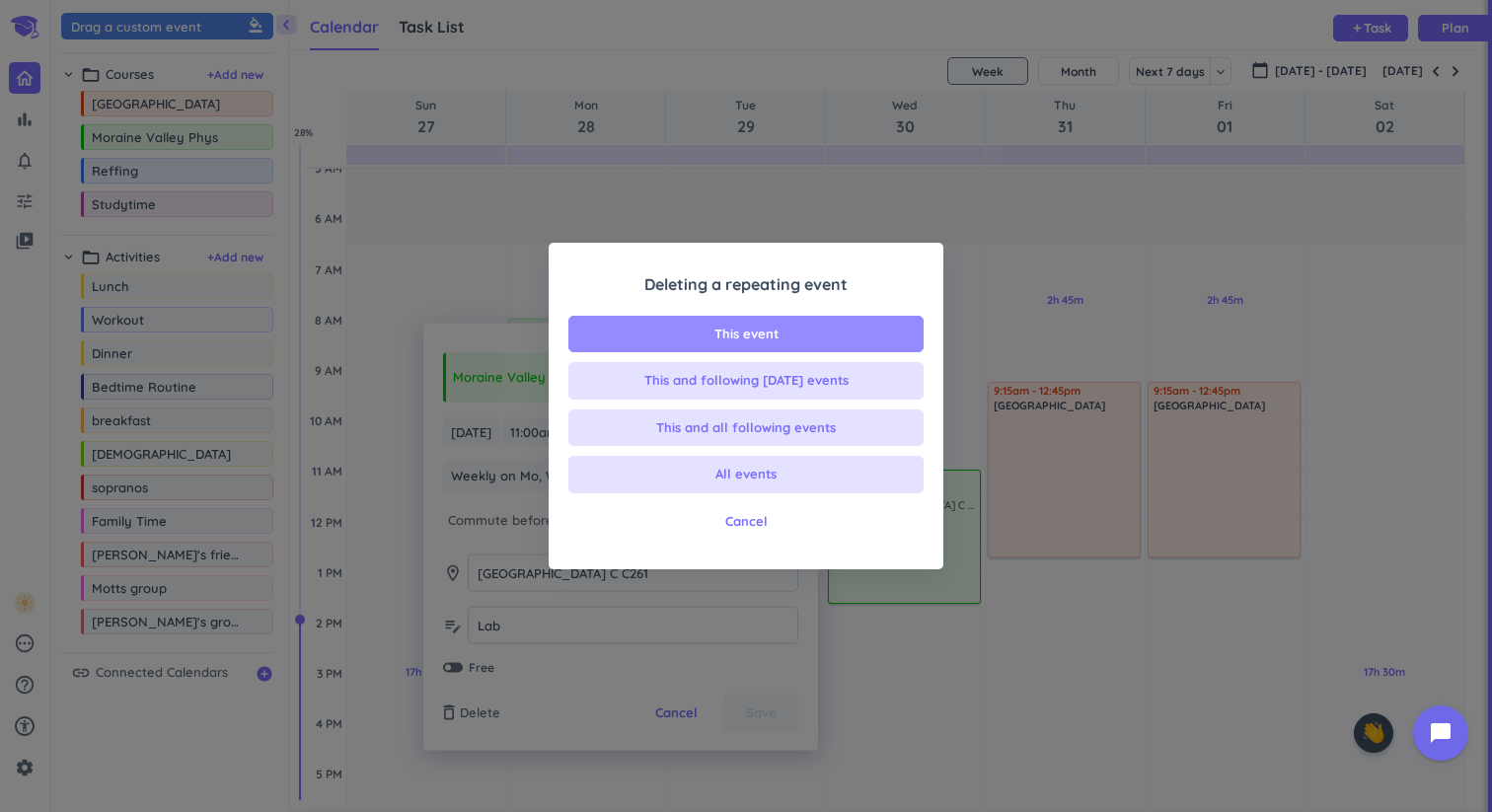 click on "This event" at bounding box center (746, 334) 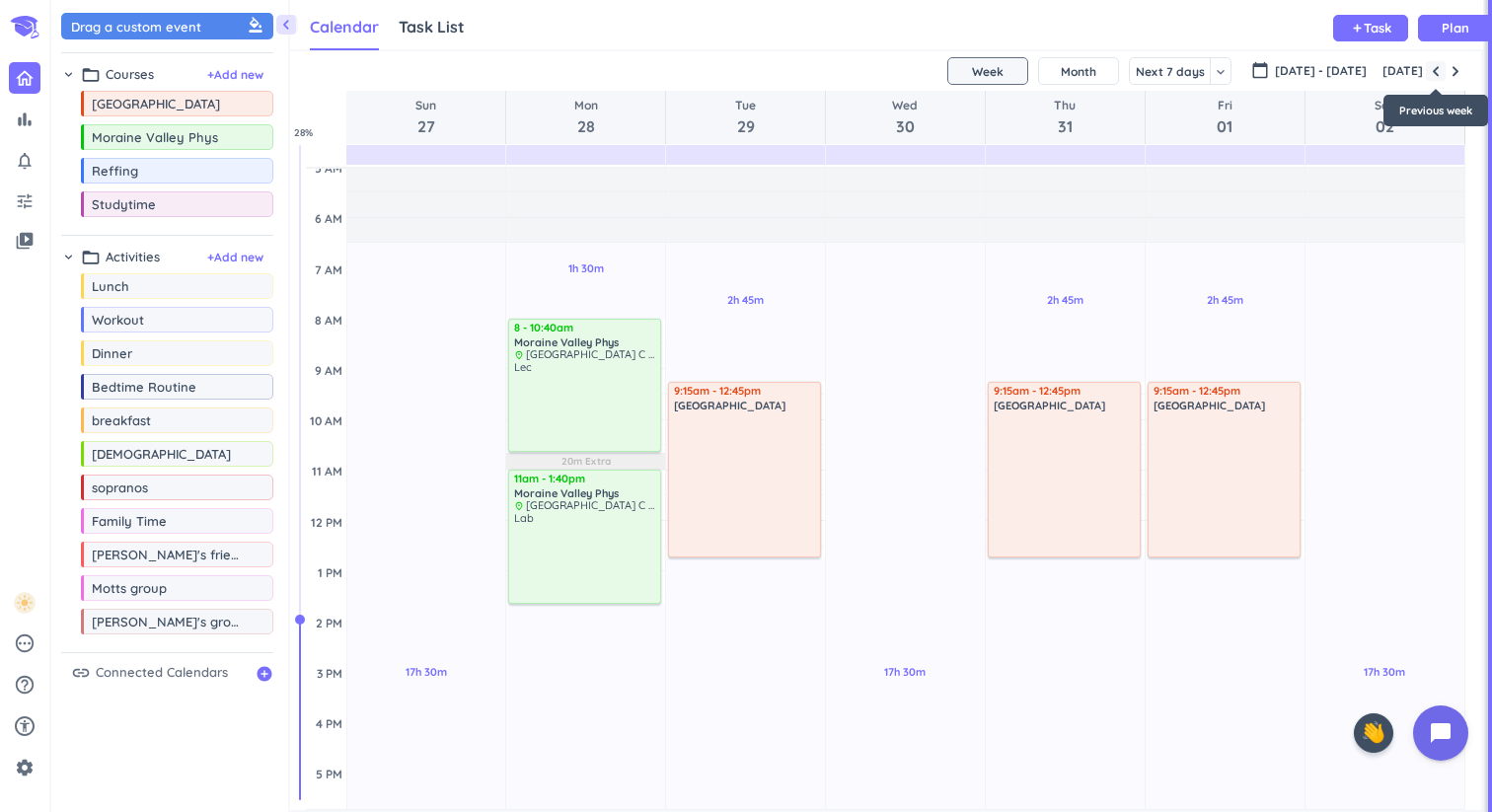 click at bounding box center [1436, 71] 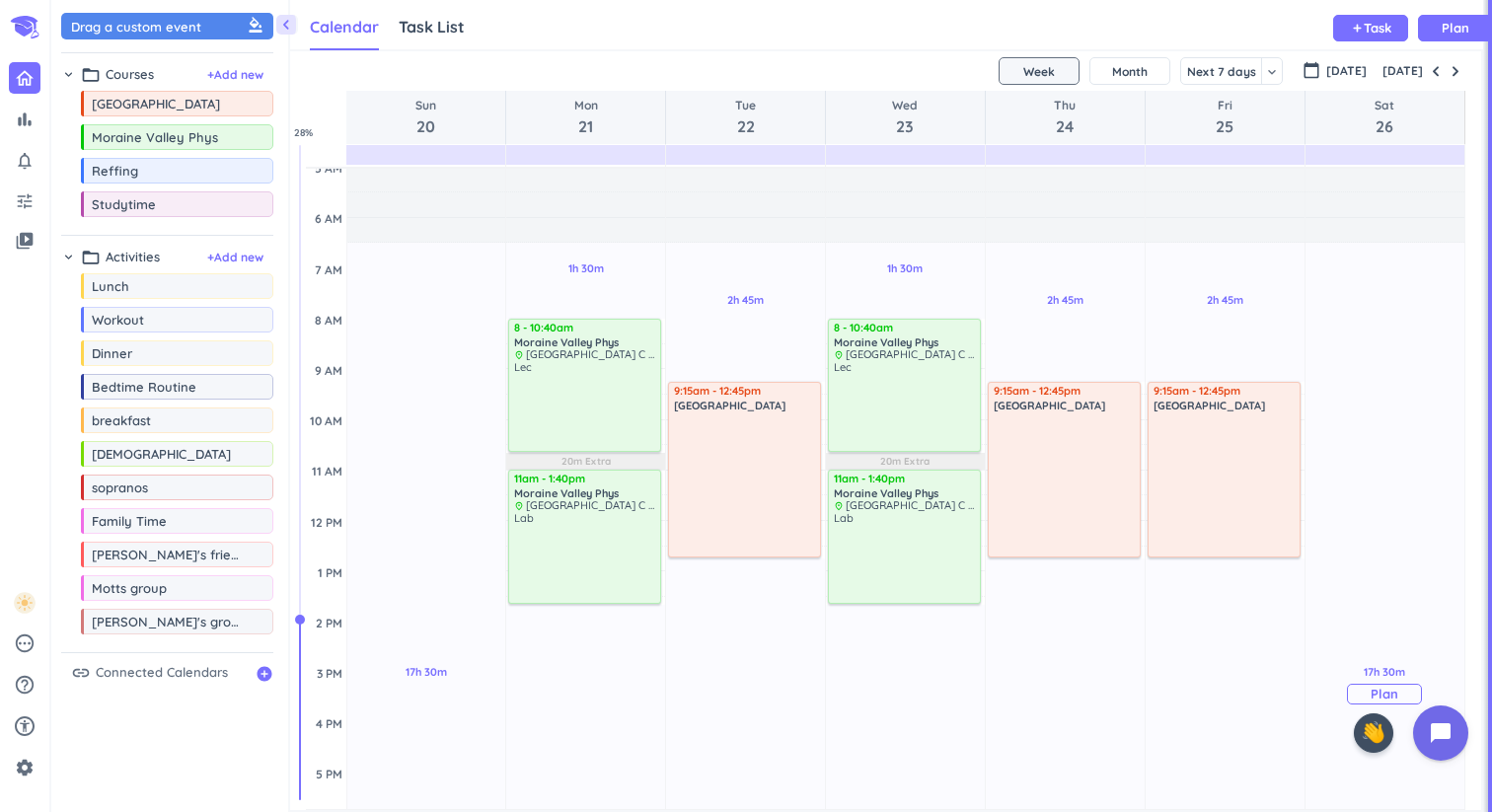 scroll, scrollTop: 78, scrollLeft: 0, axis: vertical 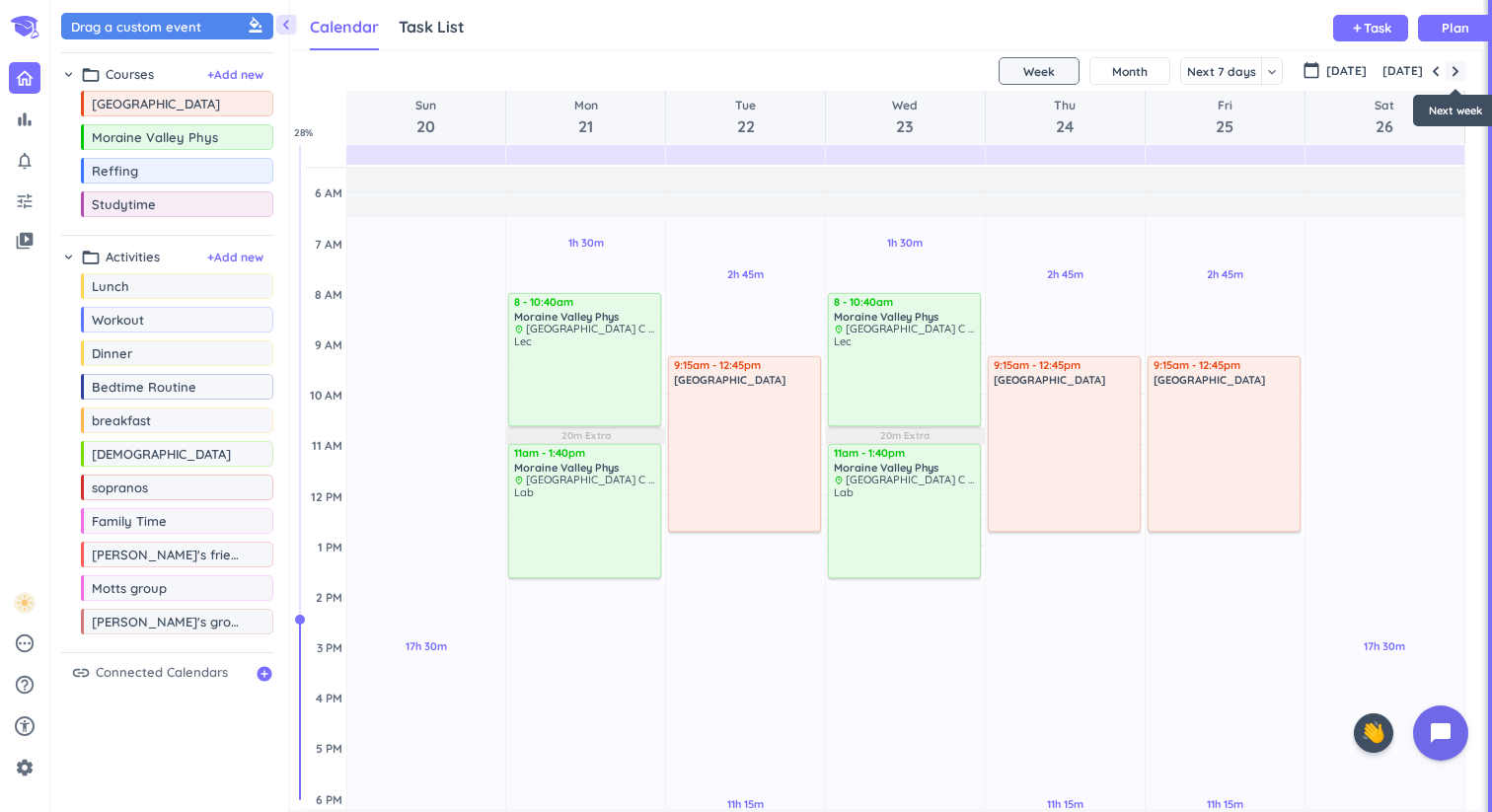 click at bounding box center [1455, 71] 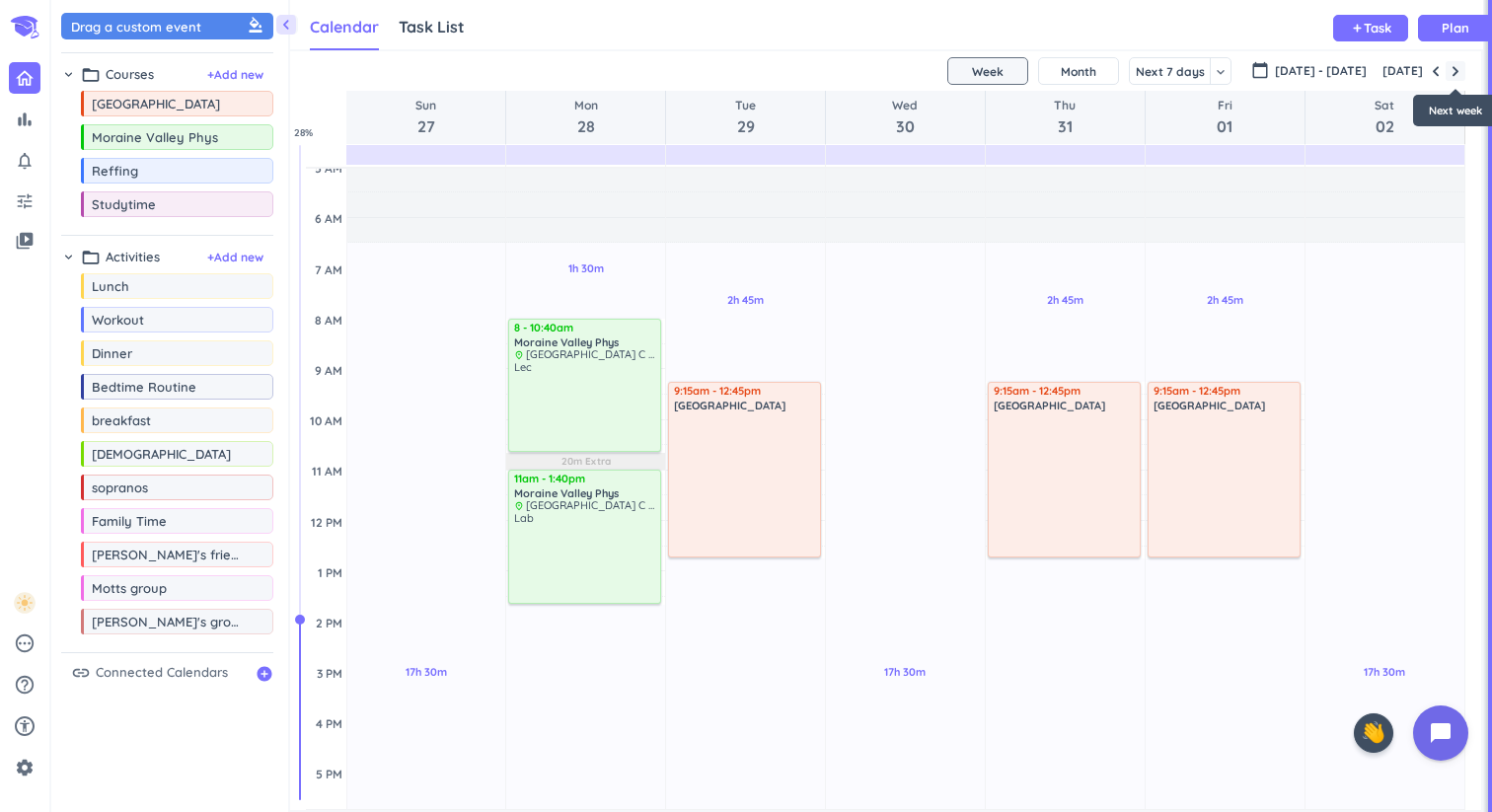 click at bounding box center (1455, 71) 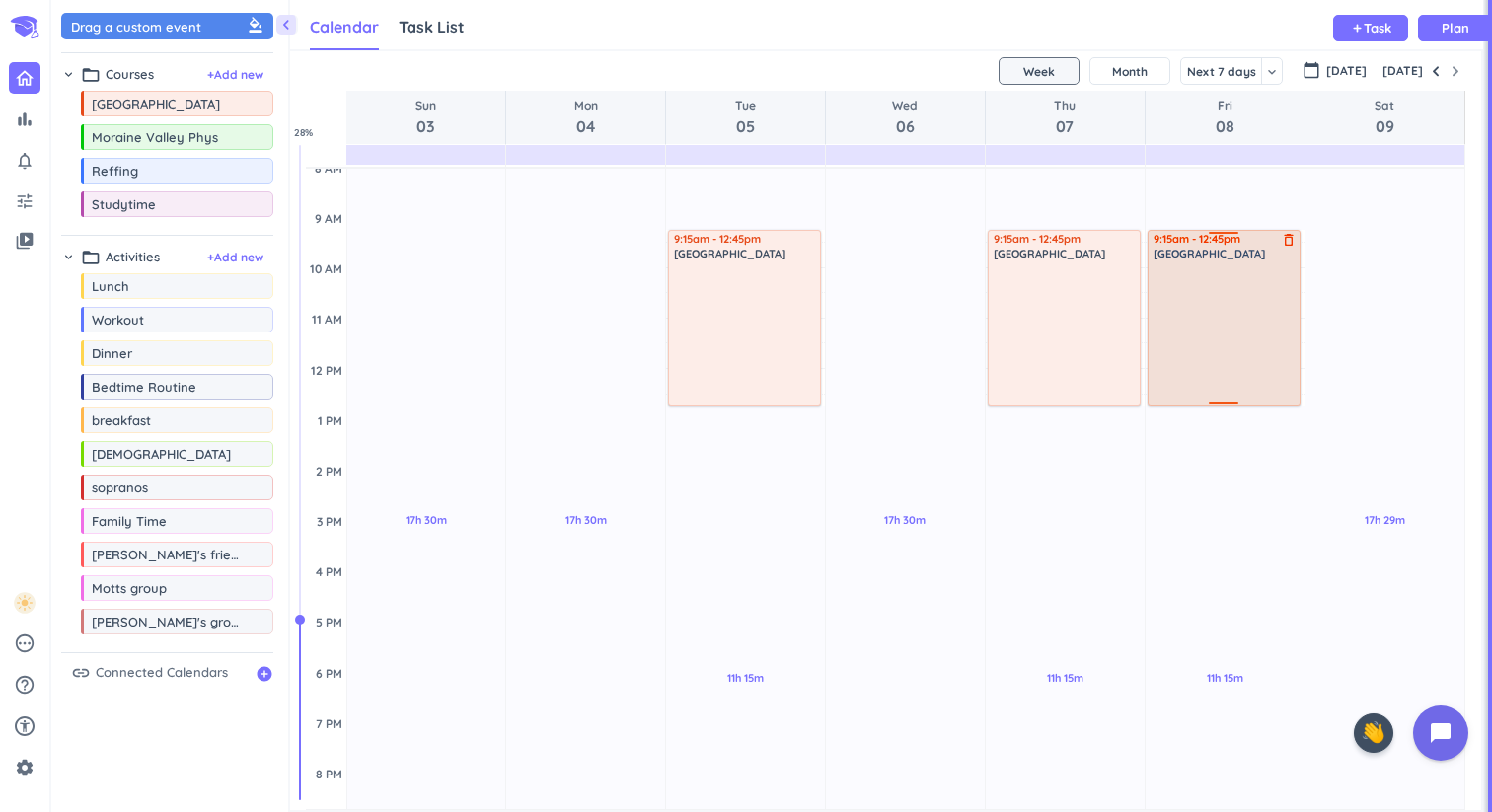 scroll, scrollTop: 134, scrollLeft: 0, axis: vertical 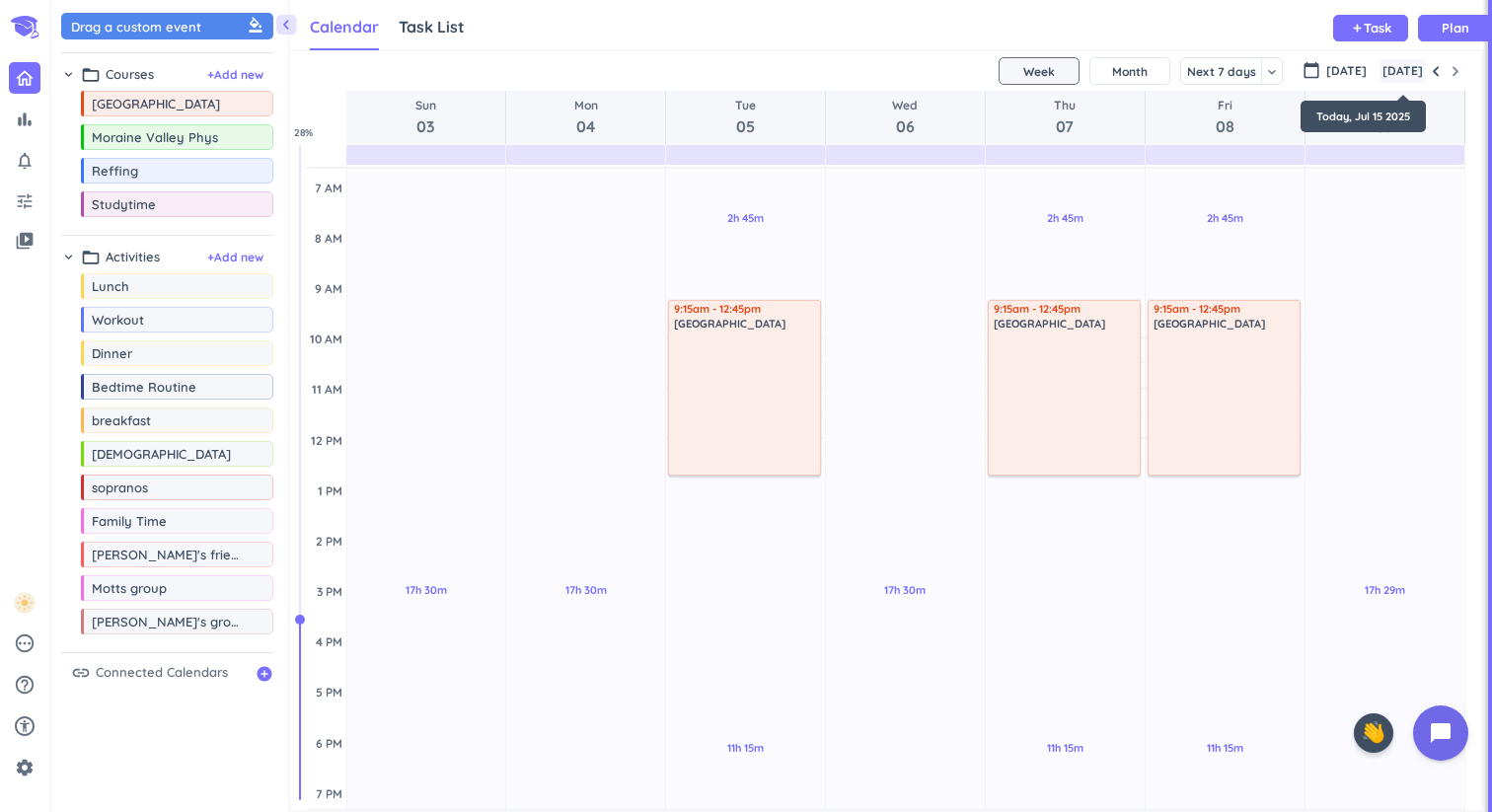 click on "[DATE]" at bounding box center [1402, 71] 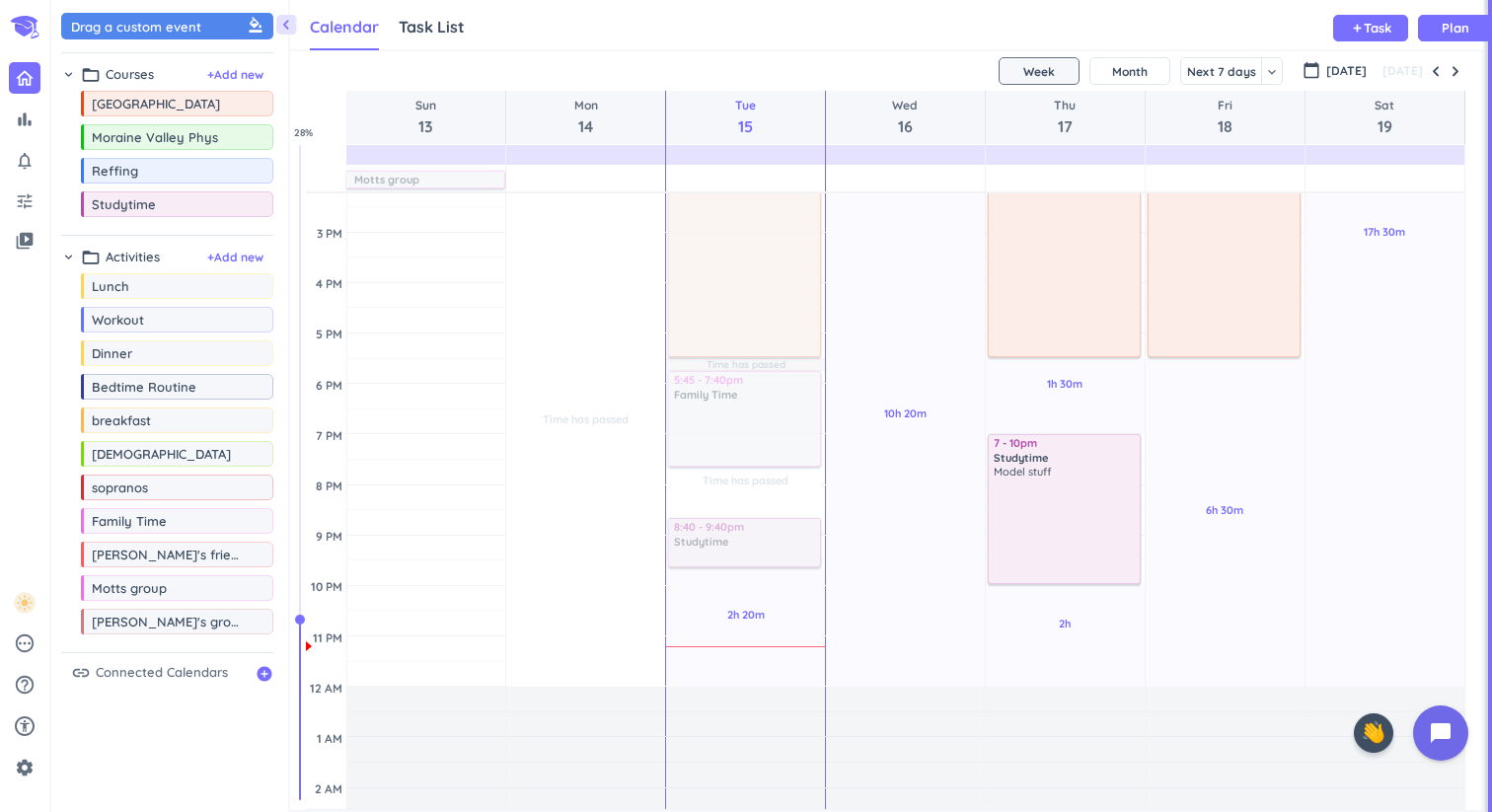 scroll, scrollTop: 521, scrollLeft: 0, axis: vertical 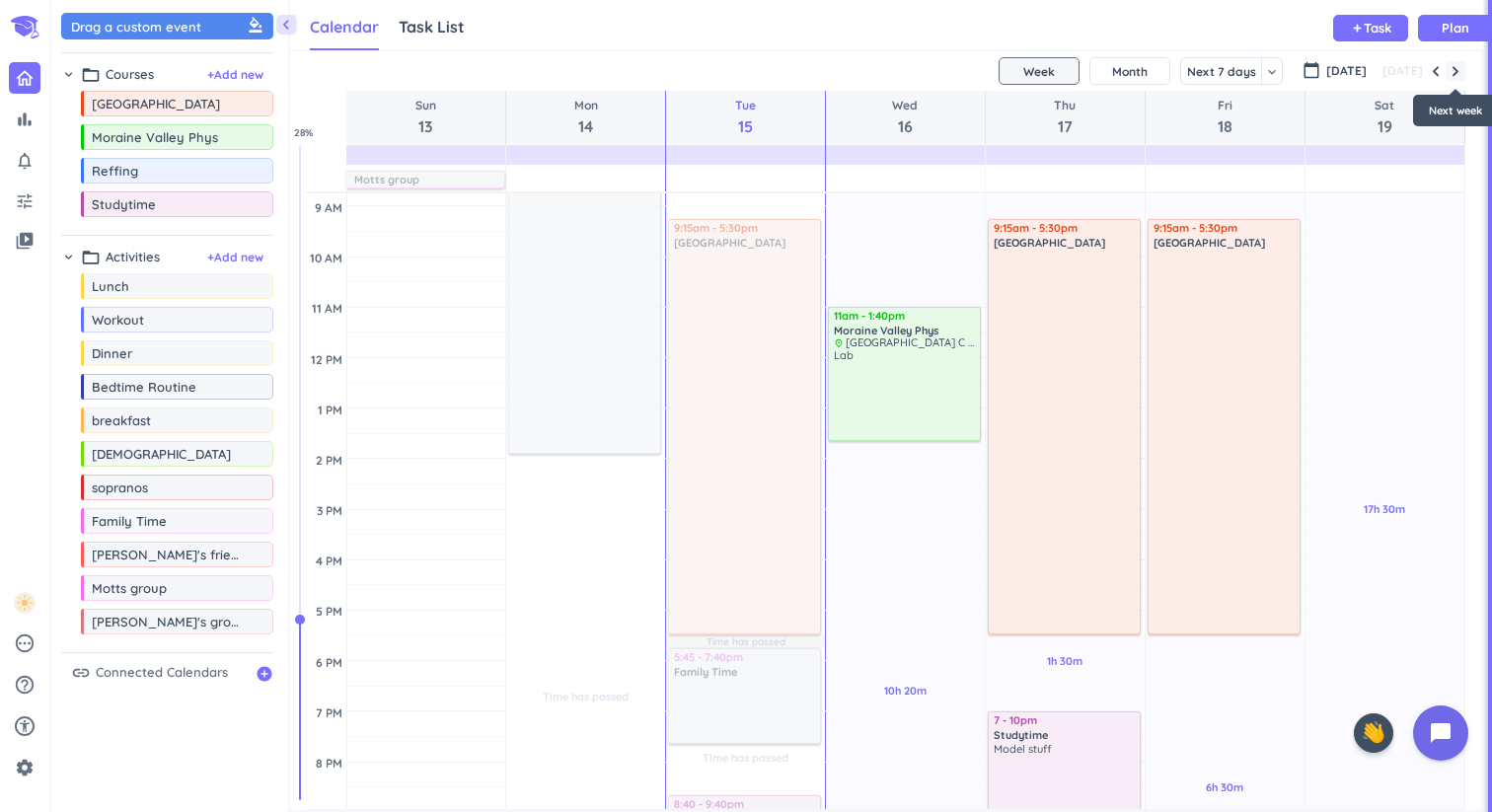 click at bounding box center (1455, 71) 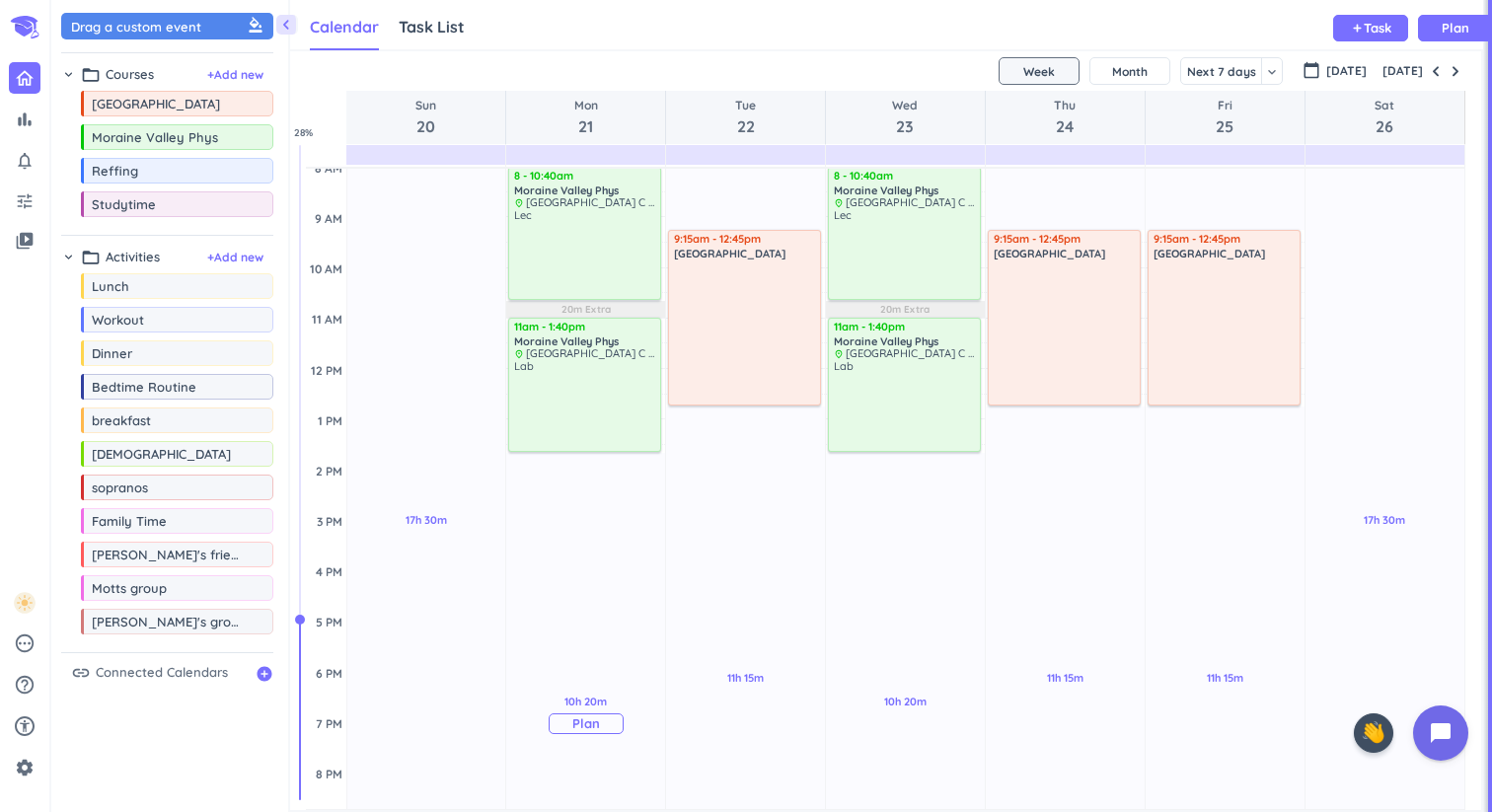 scroll, scrollTop: 208, scrollLeft: 0, axis: vertical 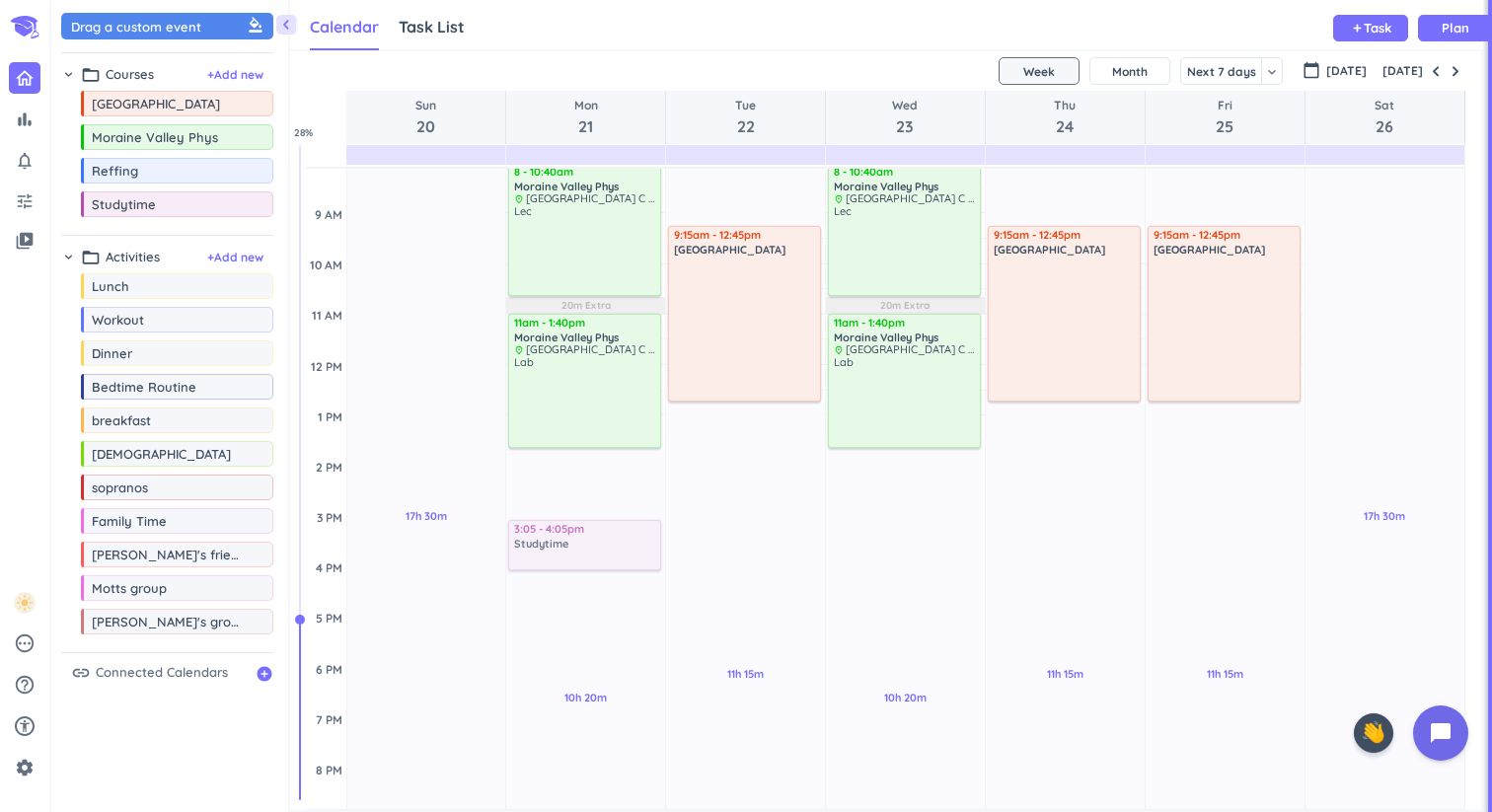 drag, startPoint x: 129, startPoint y: 214, endPoint x: 603, endPoint y: 517, distance: 562.57 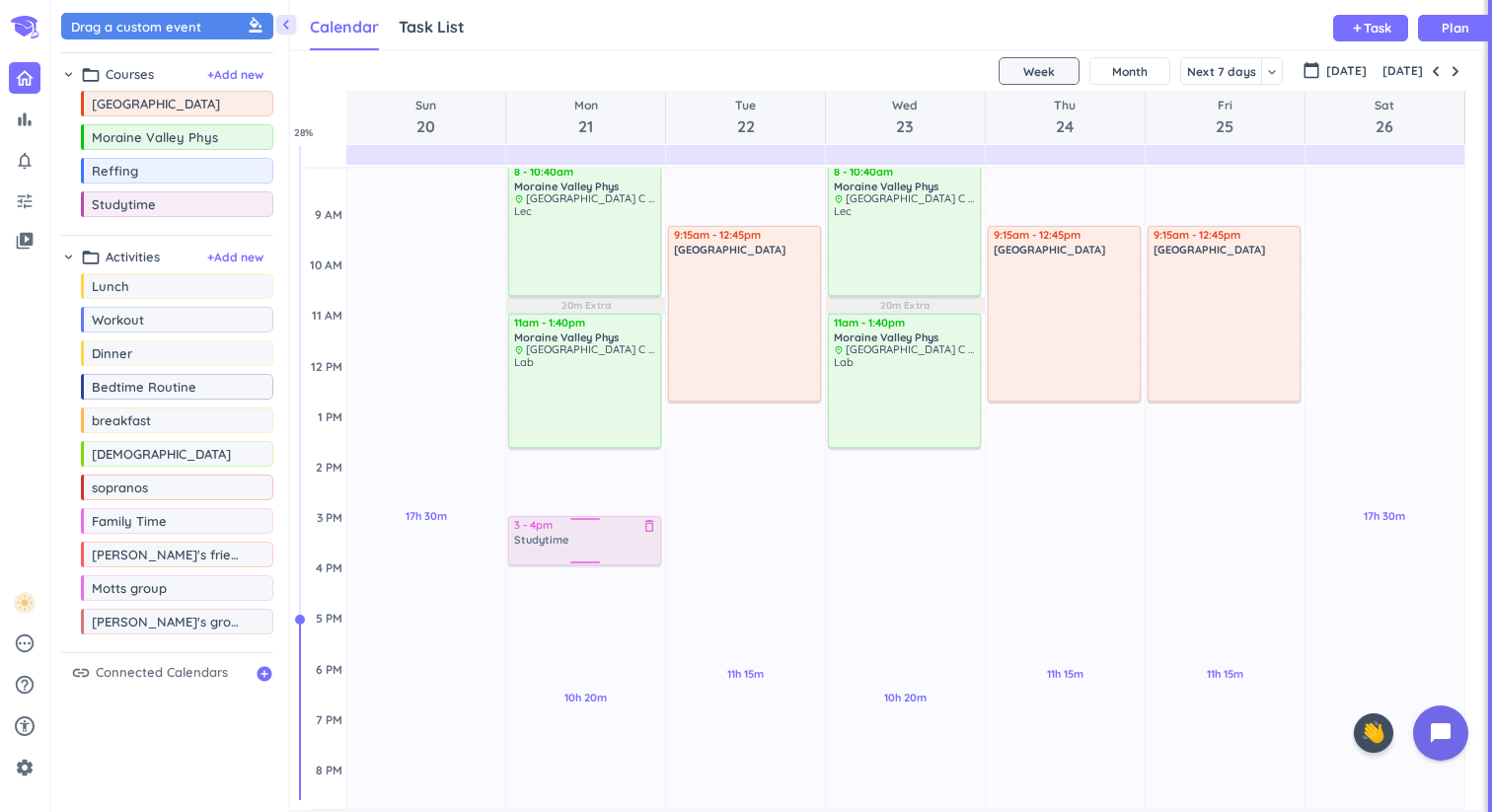 drag, startPoint x: 601, startPoint y: 544, endPoint x: 603, endPoint y: 531, distance: 13.152946 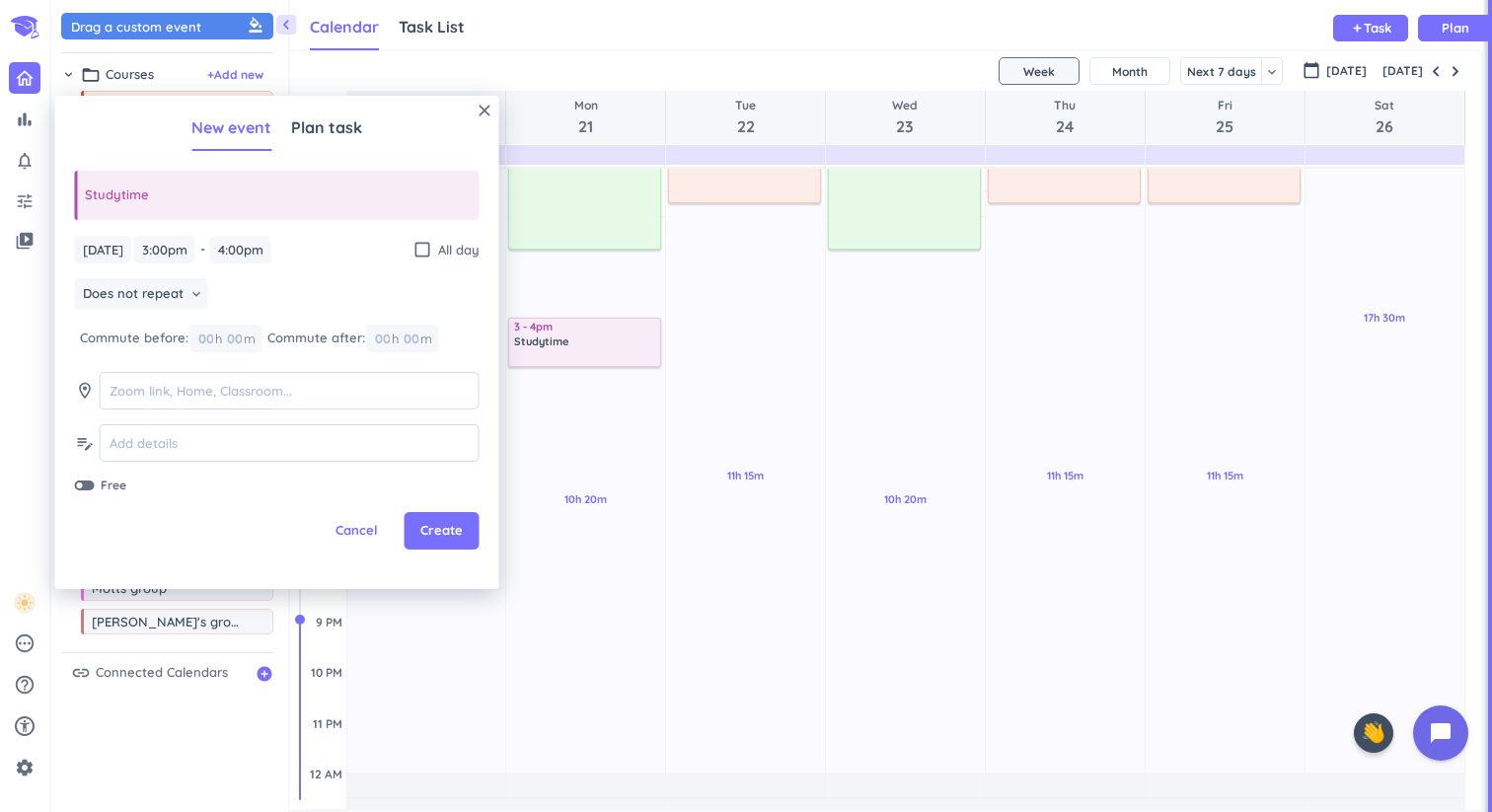 scroll, scrollTop: 510, scrollLeft: 0, axis: vertical 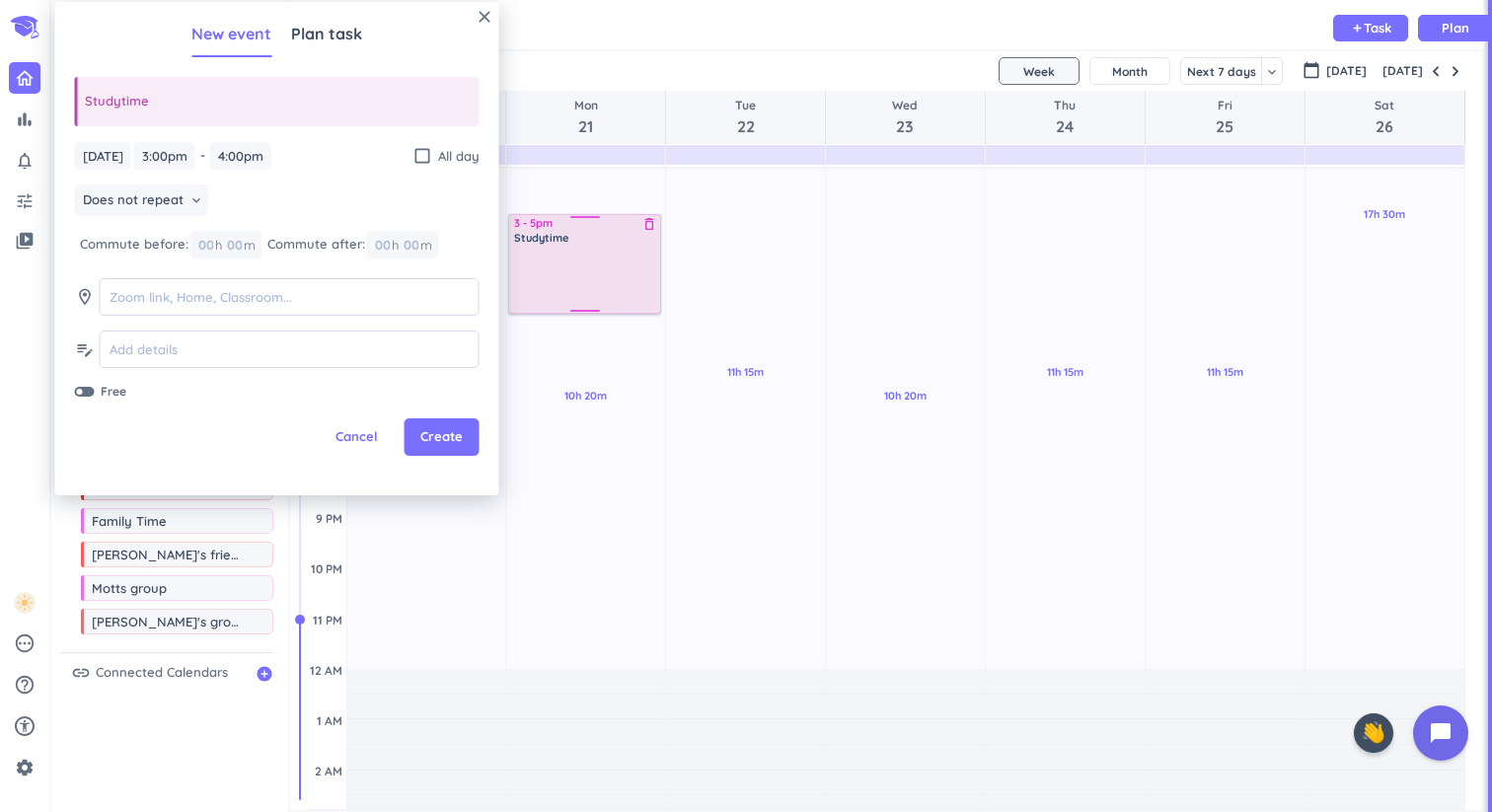 drag, startPoint x: 579, startPoint y: 259, endPoint x: 579, endPoint y: 310, distance: 51 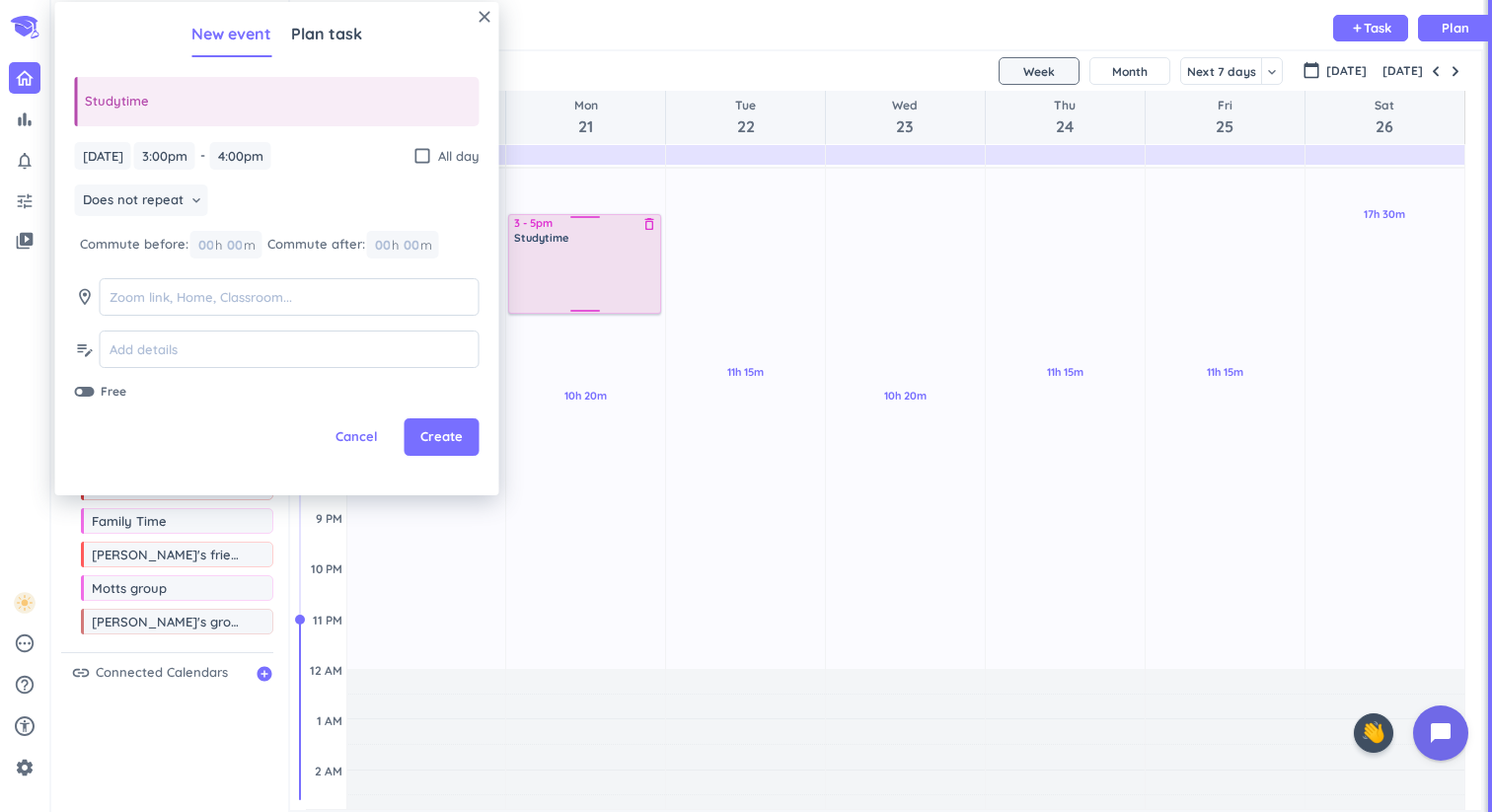 click on "1h 30m Past due Plan 10h 20m Past due Plan 20m Extra Adjust Awake Time Adjust Awake Time 8 - 10:40am Moraine Valley Phys delete_outline place [GEOGRAPHIC_DATA] C C261 Lec 11am - 1:40pm [GEOGRAPHIC_DATA] Phys delete_outline place [GEOGRAPHIC_DATA] C C261 Lab 3 - 4pm Studytime delete_outline 3 - 5pm Studytime delete_outline" at bounding box center (585, 264) 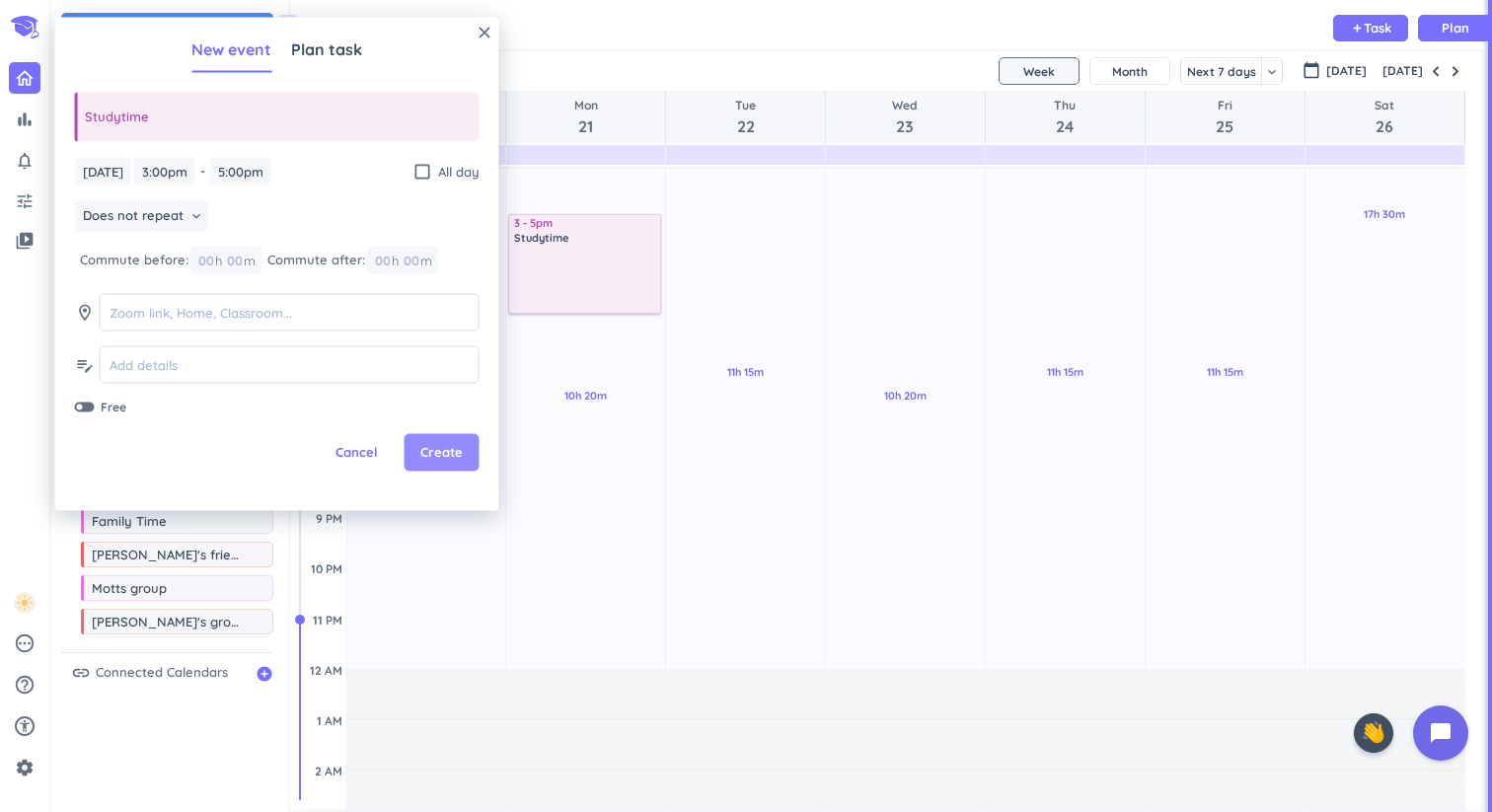 click on "Create" at bounding box center [442, 453] 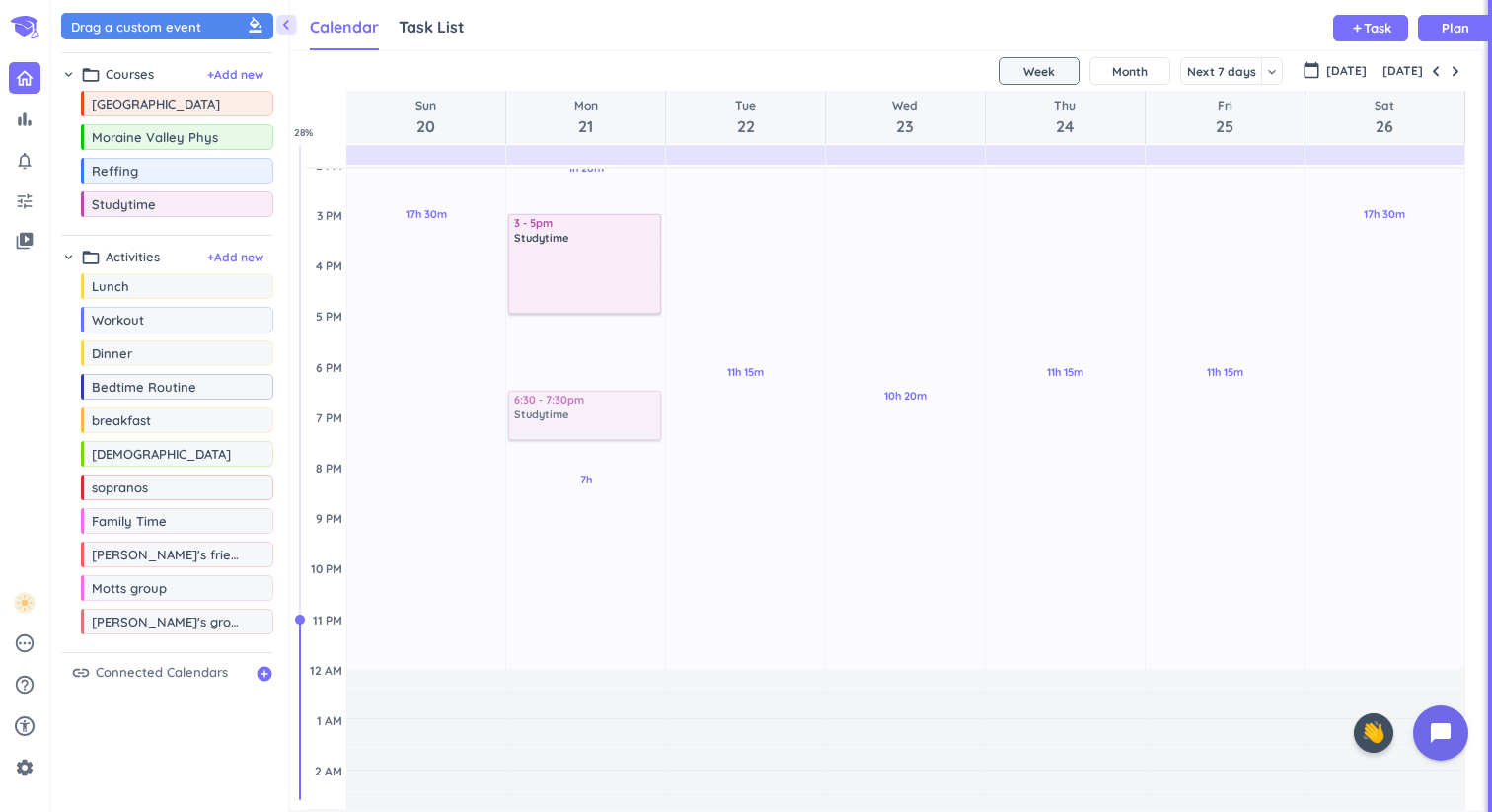 drag, startPoint x: 131, startPoint y: 200, endPoint x: 646, endPoint y: 395, distance: 550.6814 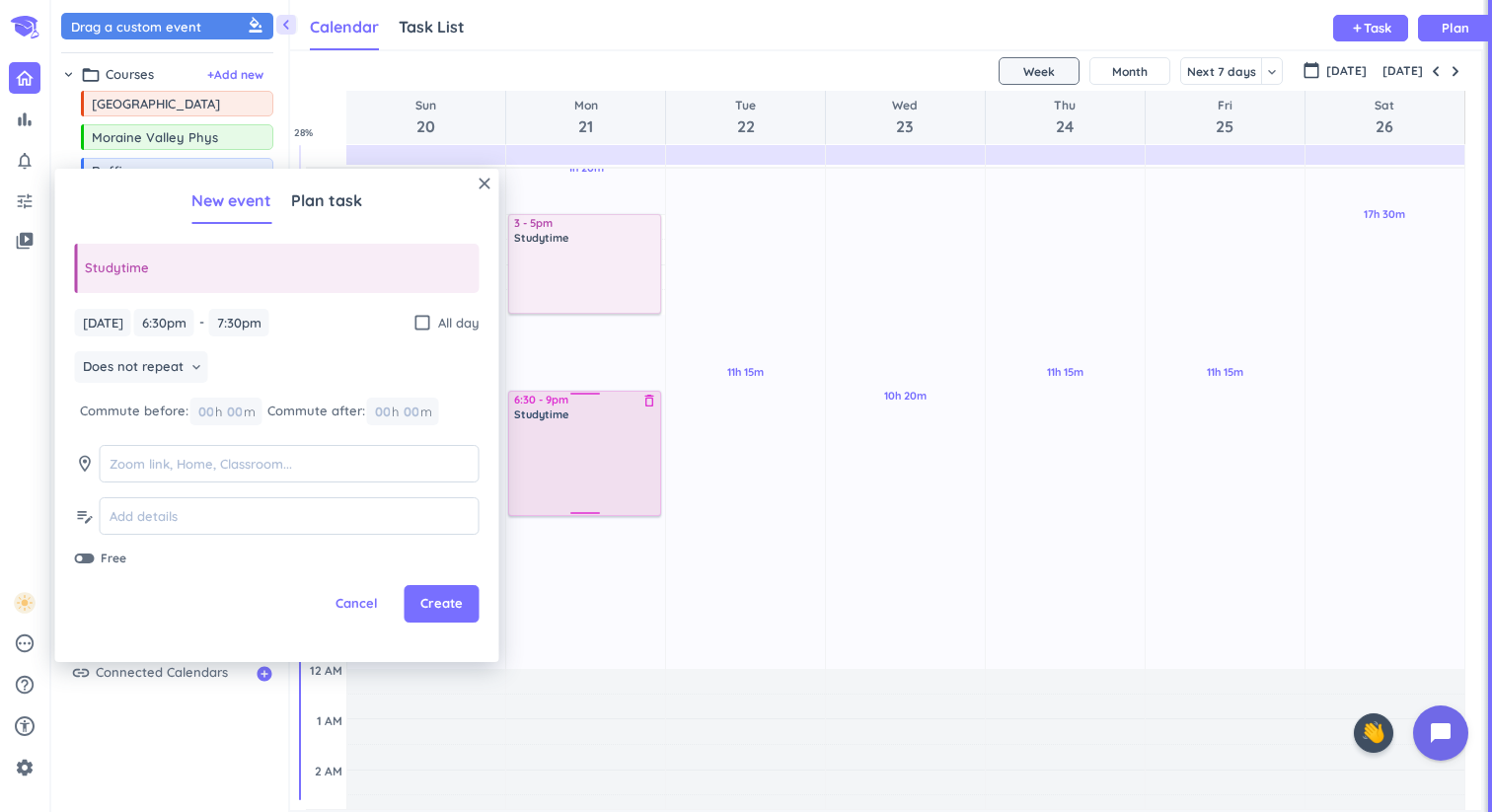 drag, startPoint x: 578, startPoint y: 439, endPoint x: 578, endPoint y: 517, distance: 78 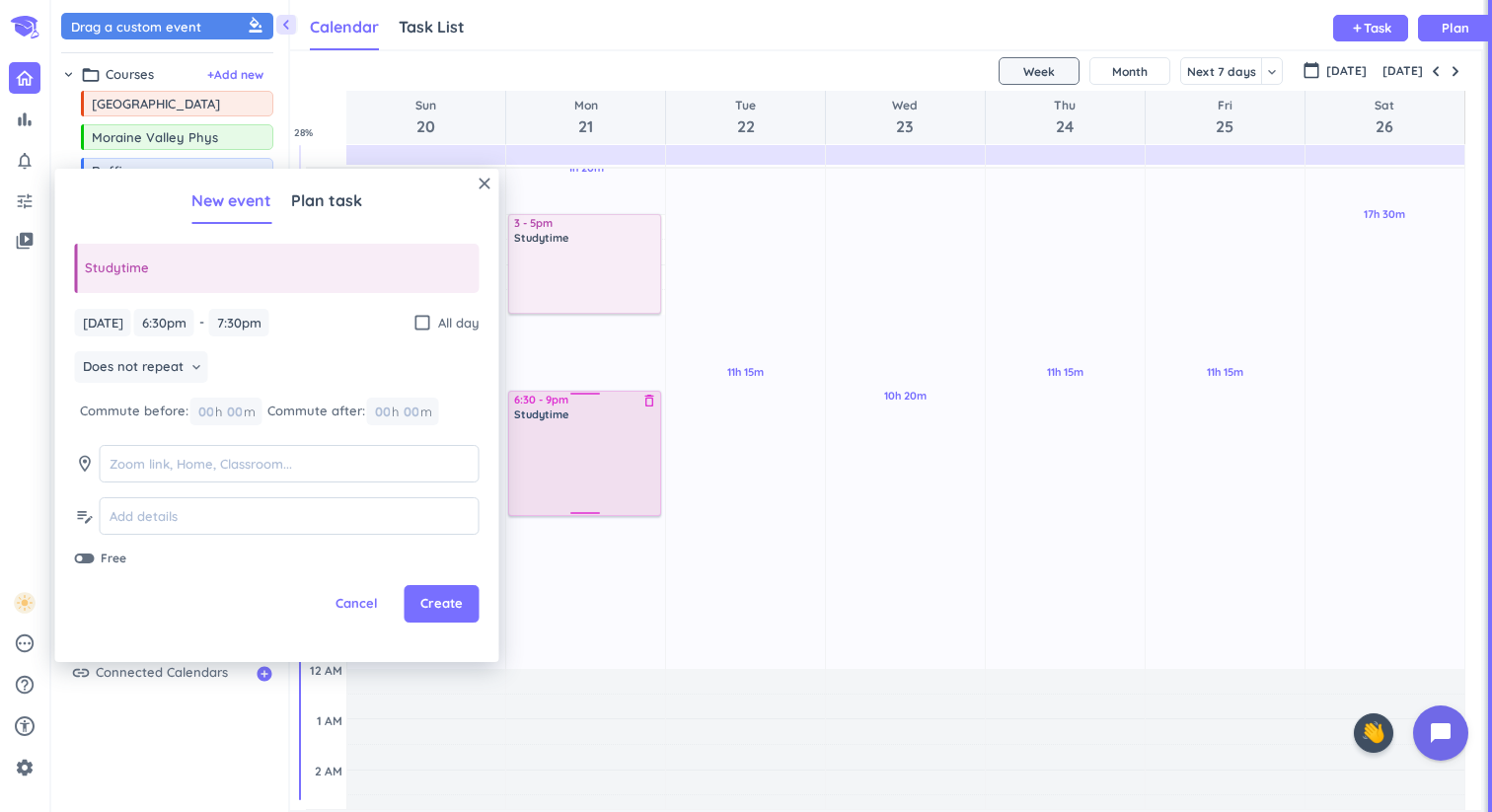 click on "1h 30m Past due Plan 1h 20m Past due Plan 7h  Past due Plan 20m Extra Adjust Awake Time Adjust Awake Time 8 - 10:40am Moraine Valley Phys delete_outline place [GEOGRAPHIC_DATA] C C261 Lec 11am - 1:40pm [GEOGRAPHIC_DATA] Phys delete_outline place [GEOGRAPHIC_DATA] C C261 Lab 3 - 5pm Studytime delete_outline 6:30 - 7:30pm Studytime delete_outline 6:30 - 9pm Studytime delete_outline" at bounding box center (585, 264) 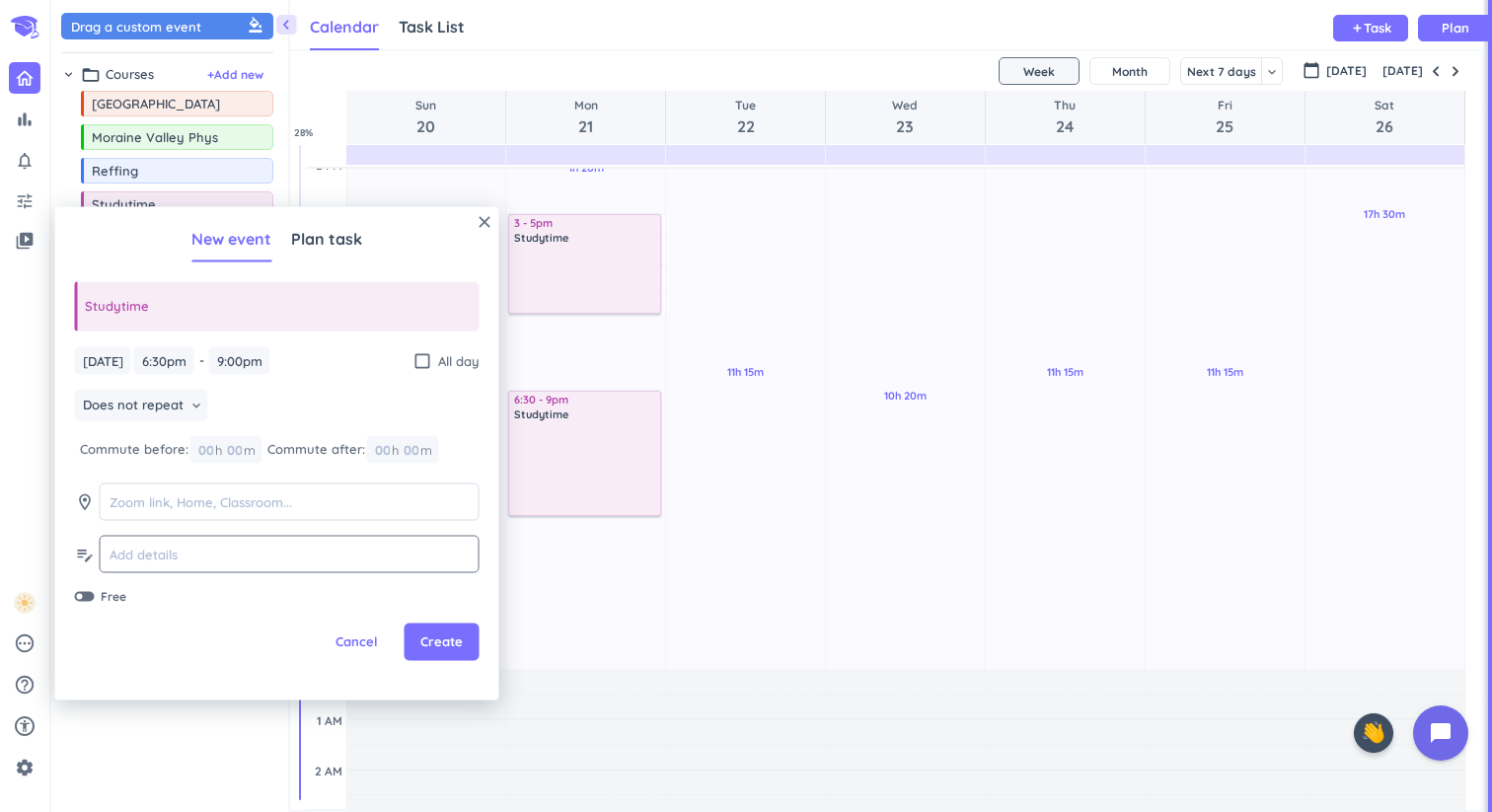 click 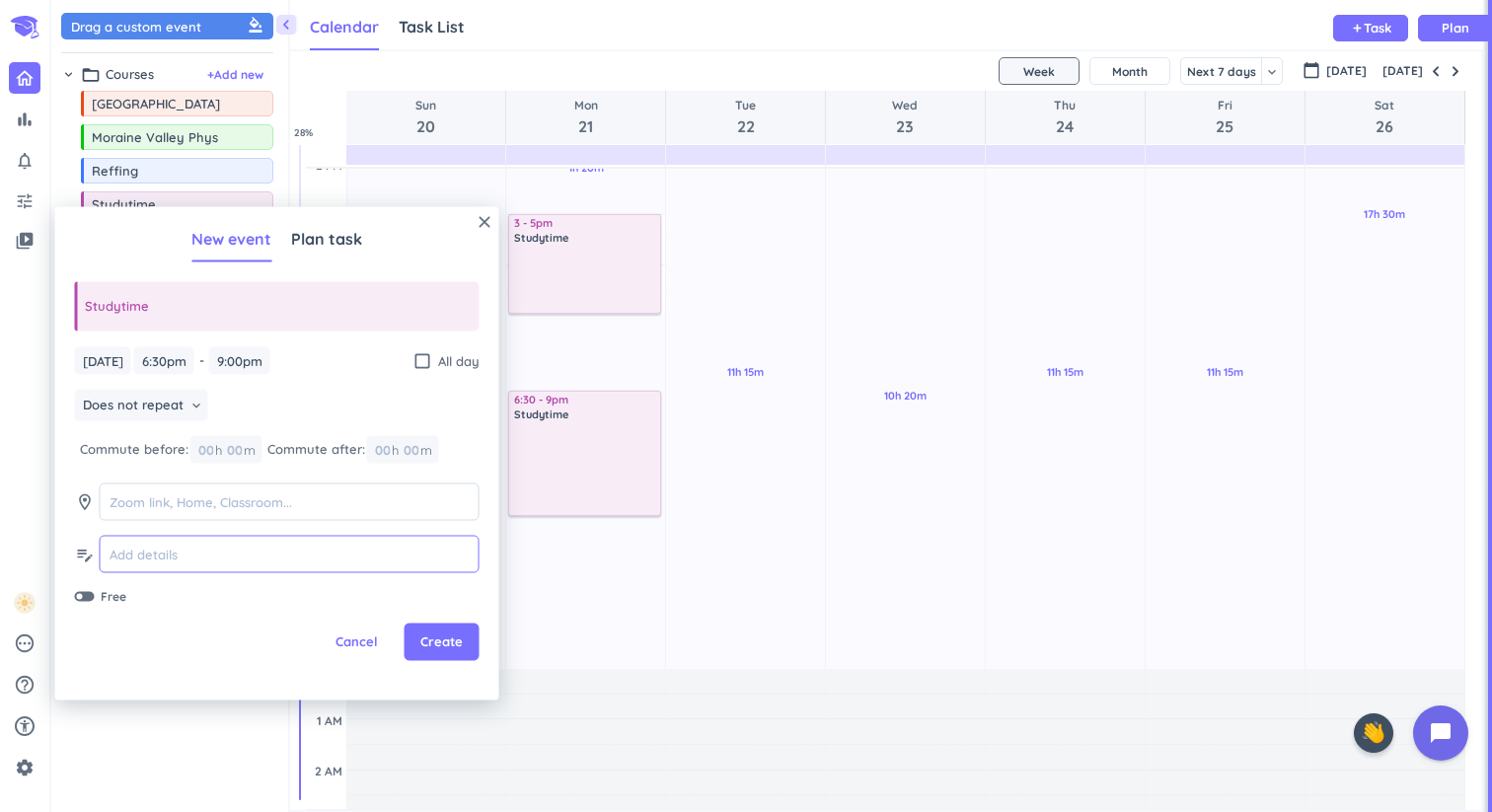 click at bounding box center [289, 554] 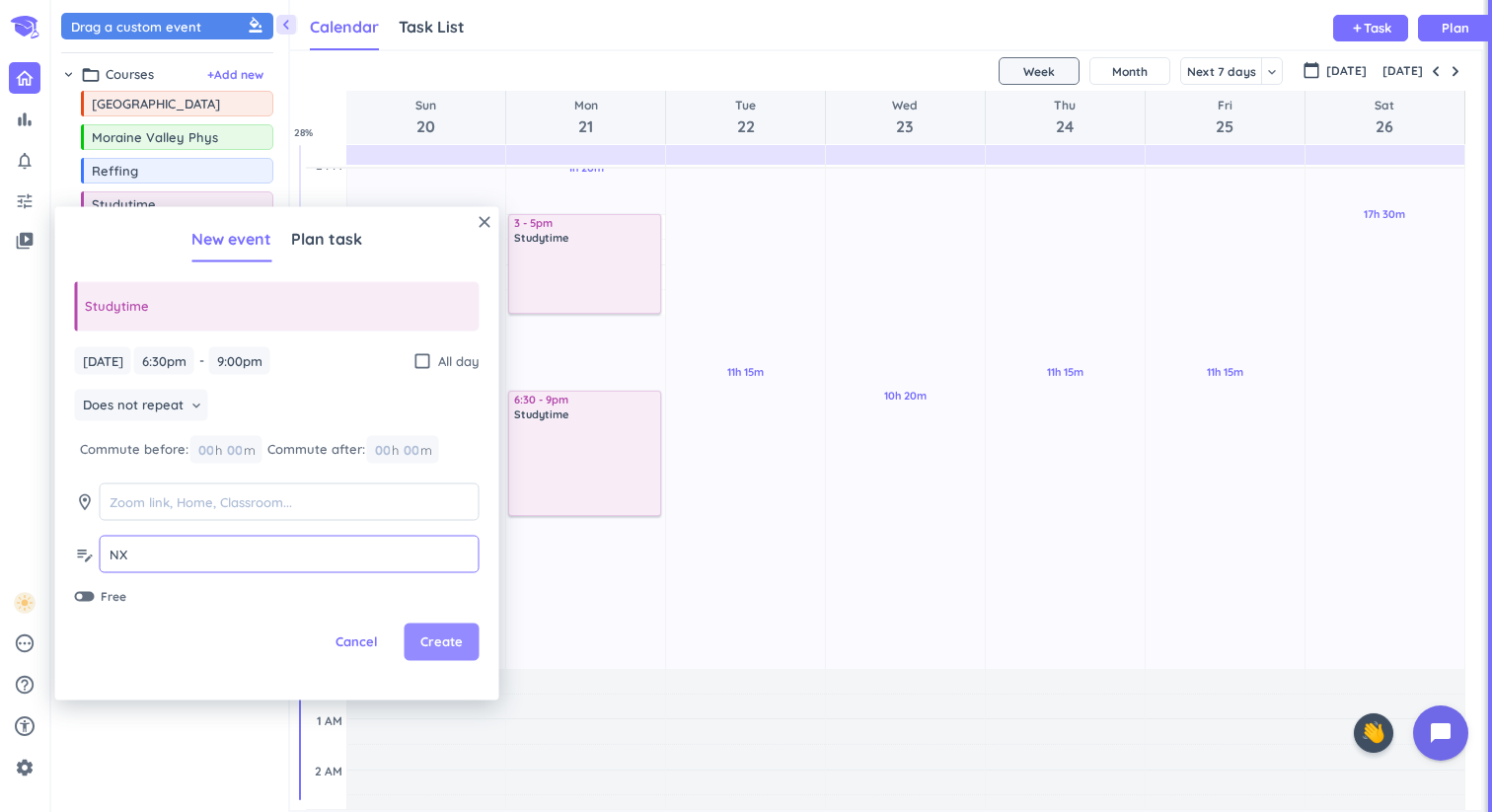 type on "NX" 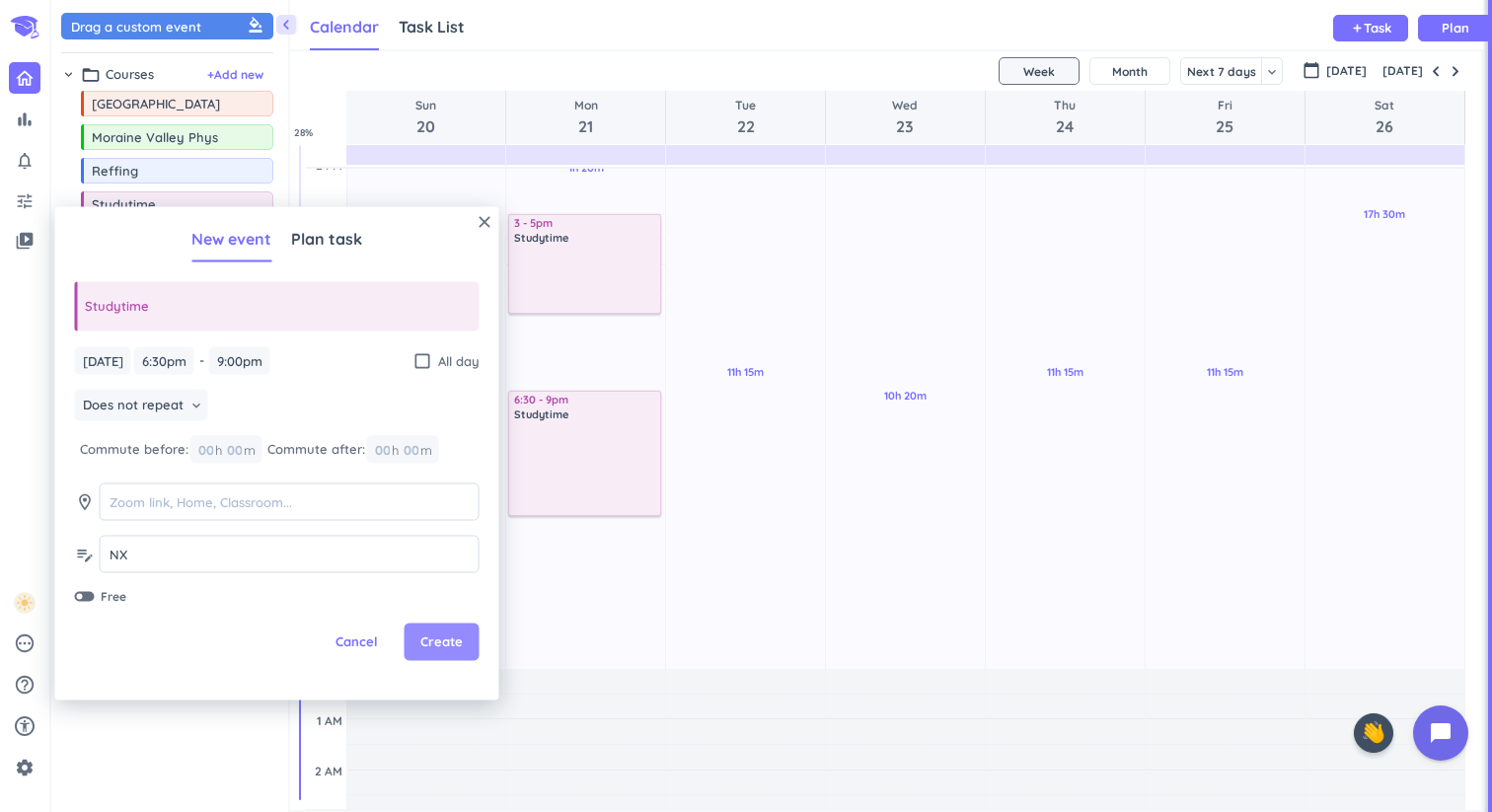 click on "Create" at bounding box center (442, 642) 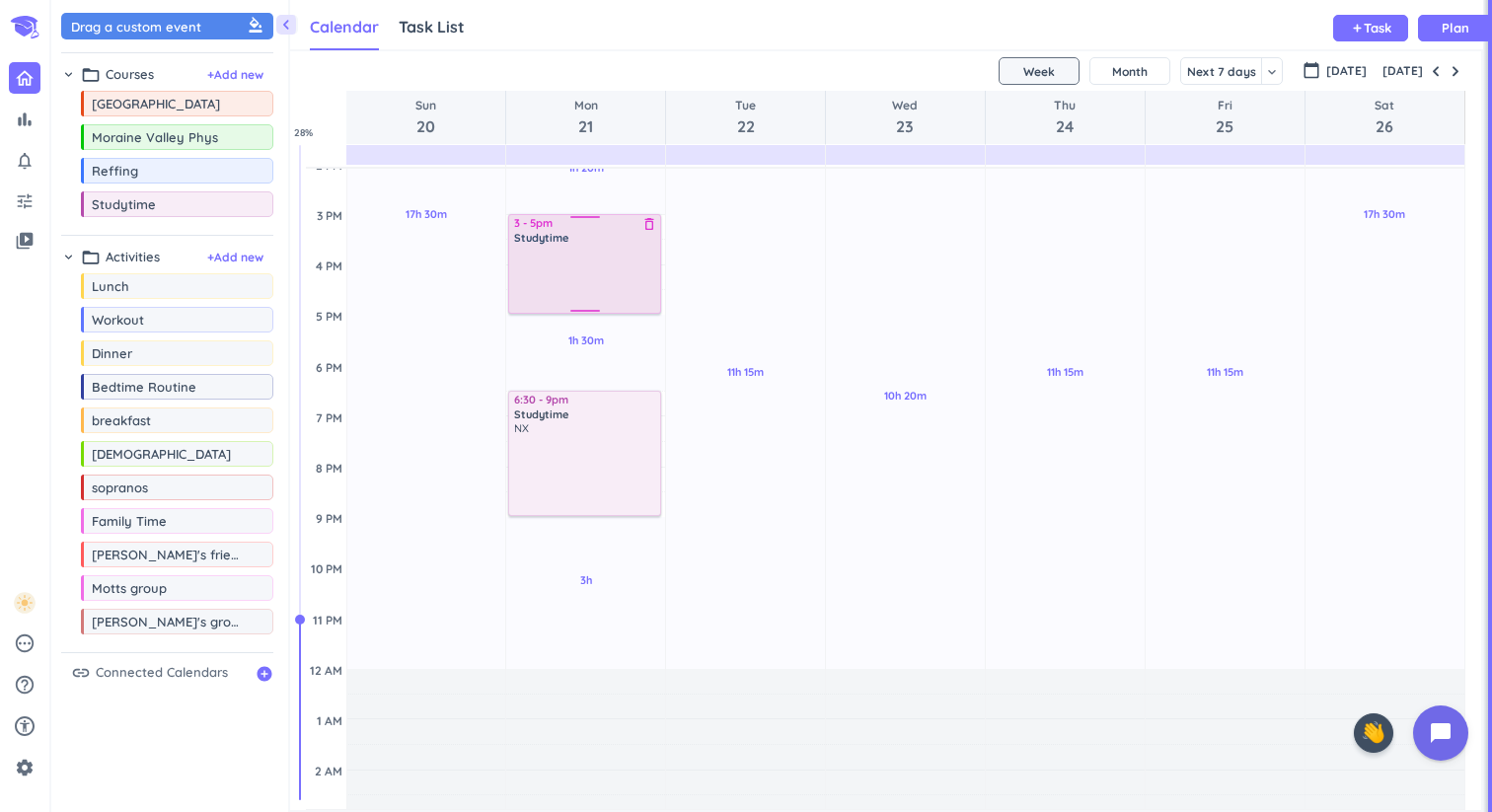 click at bounding box center [585, 278] 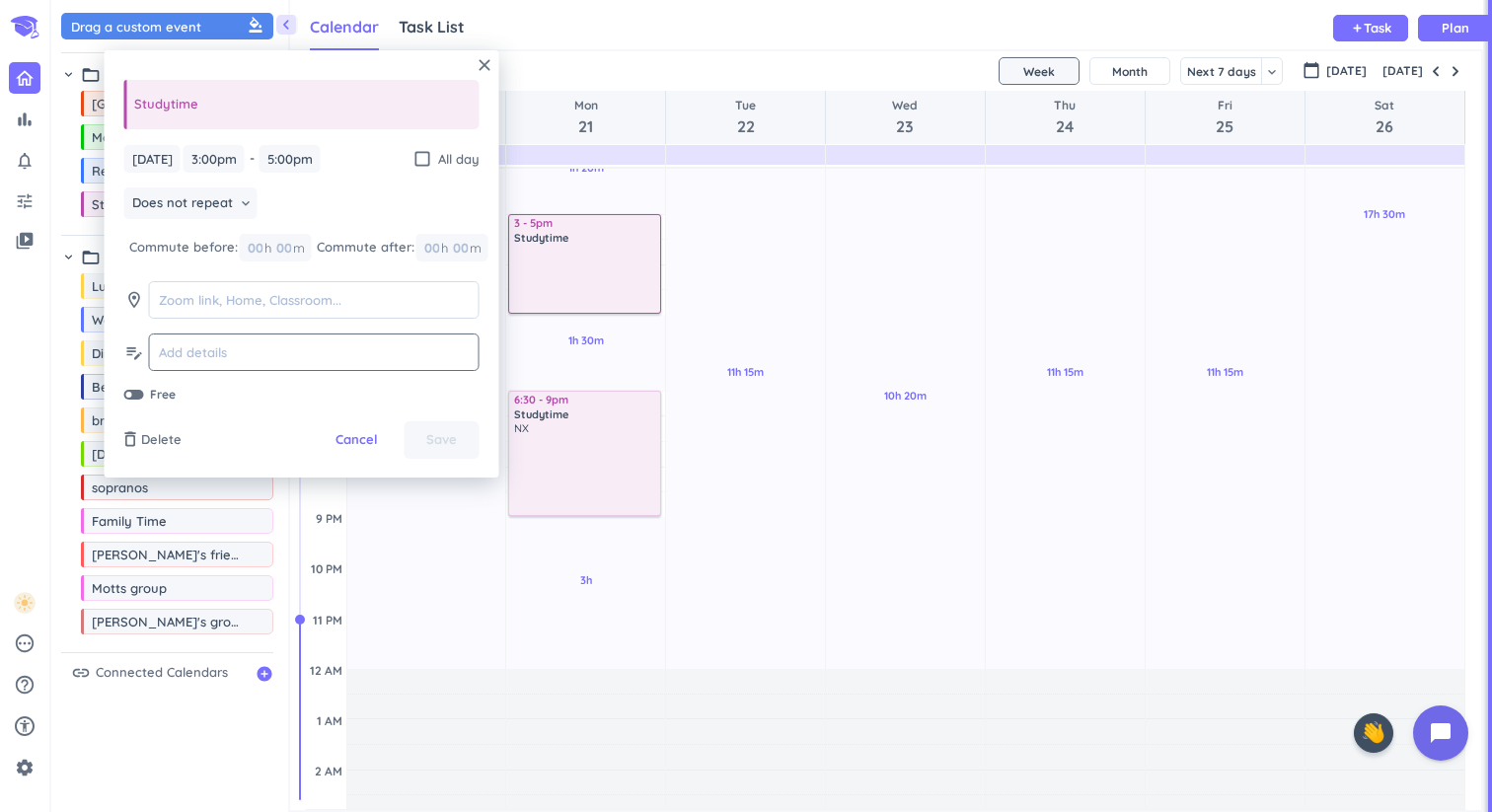 click 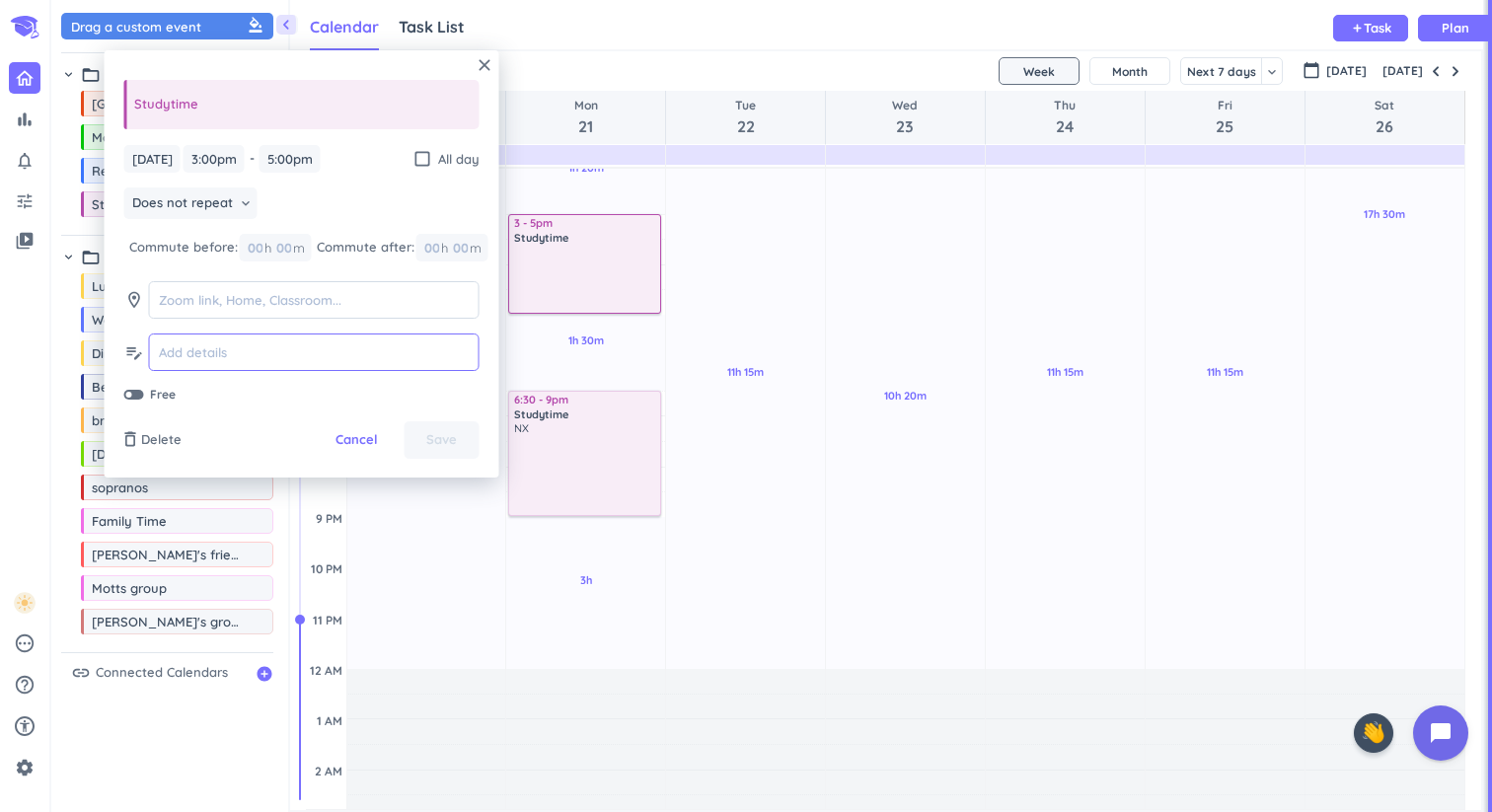 click at bounding box center (314, 352) 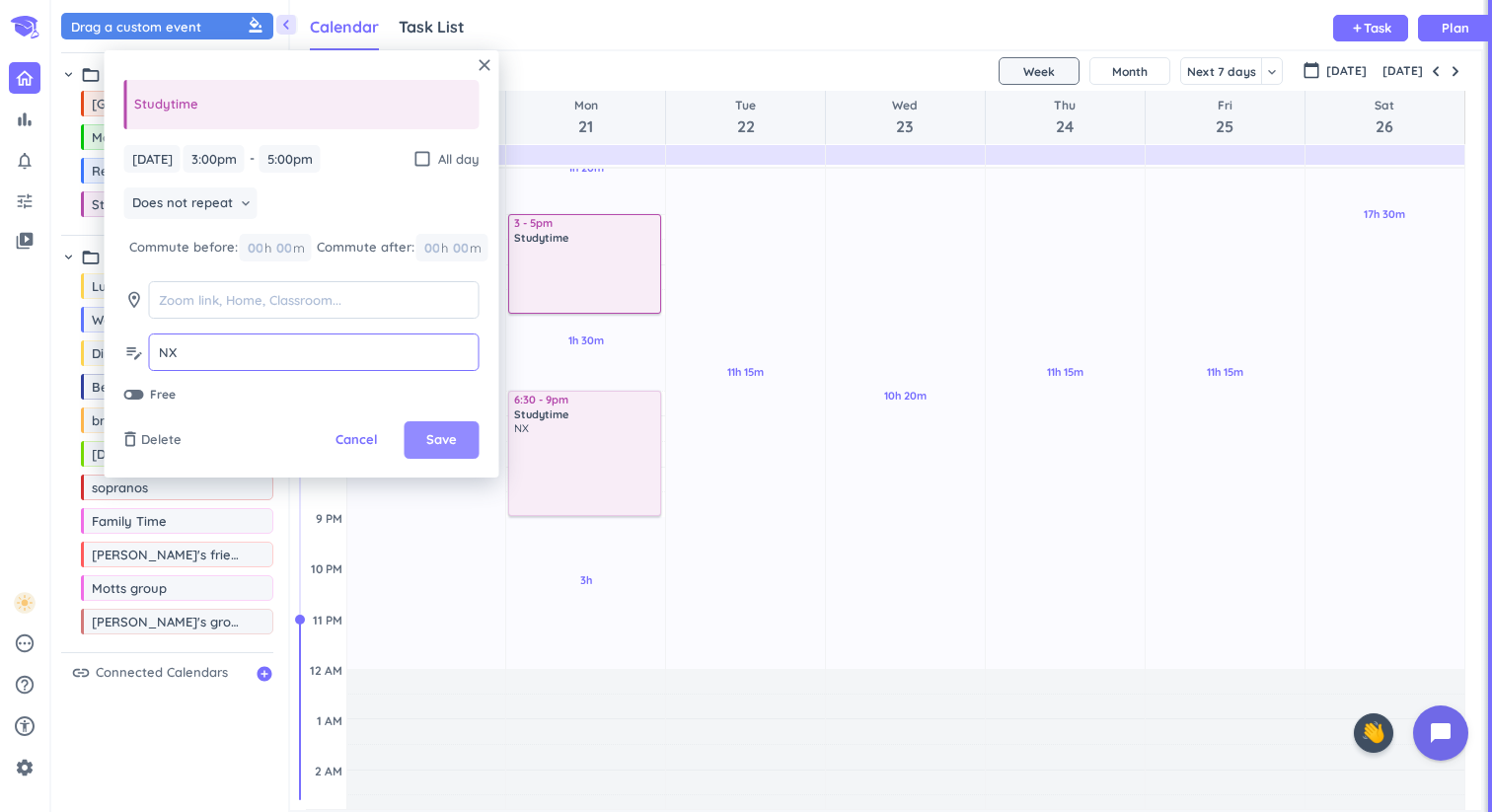 type on "NX" 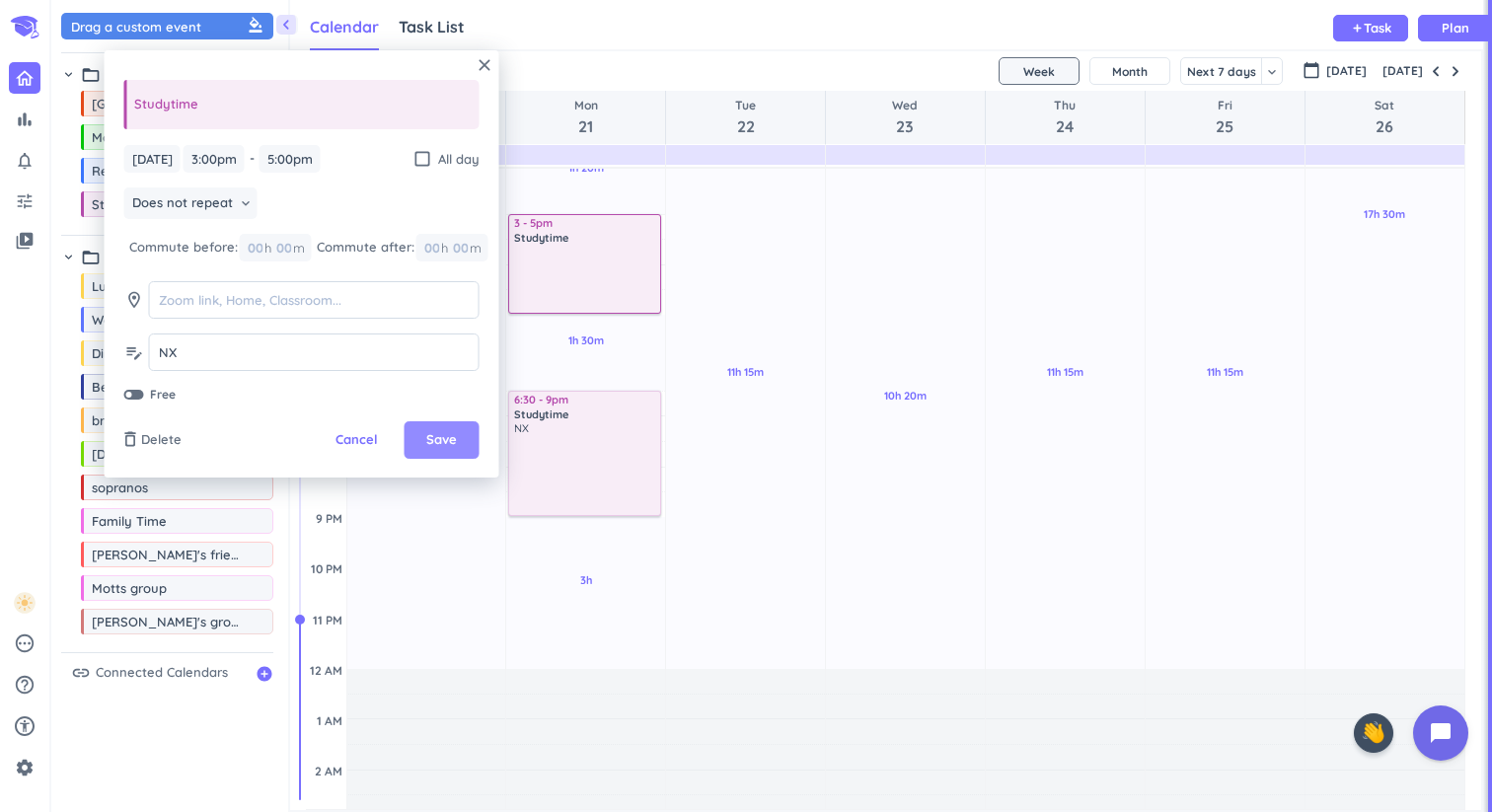 click on "Save" at bounding box center [441, 440] 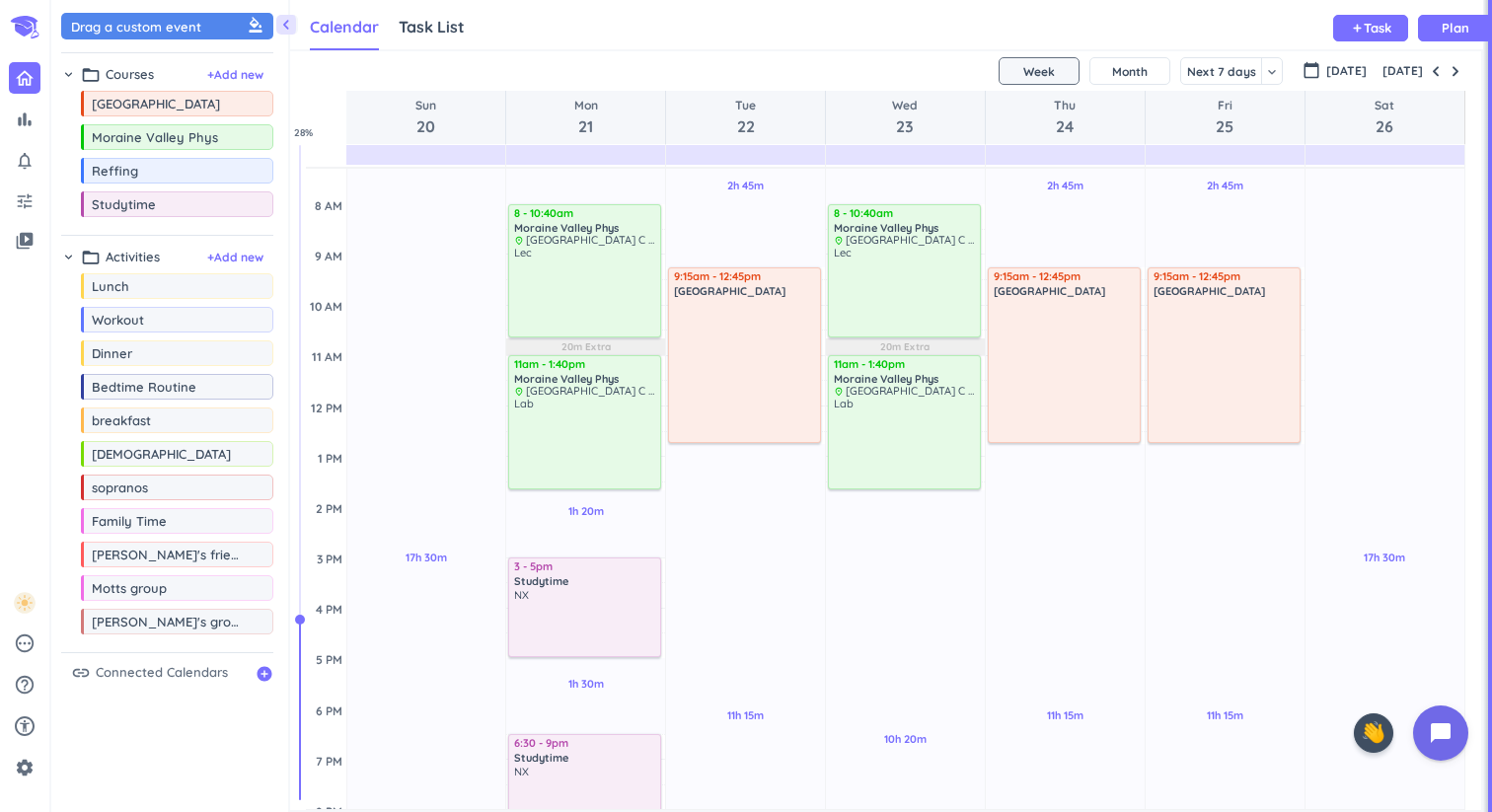scroll, scrollTop: 169, scrollLeft: 0, axis: vertical 